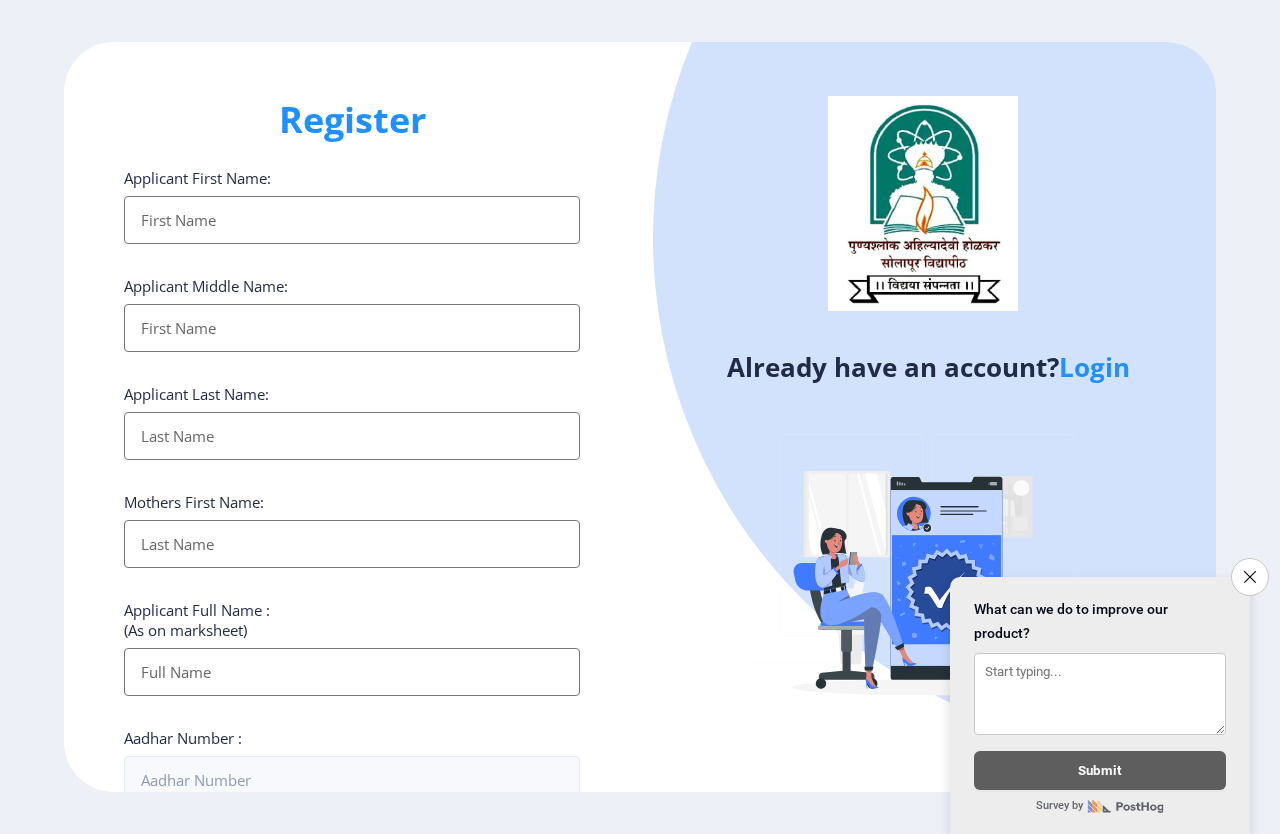 select 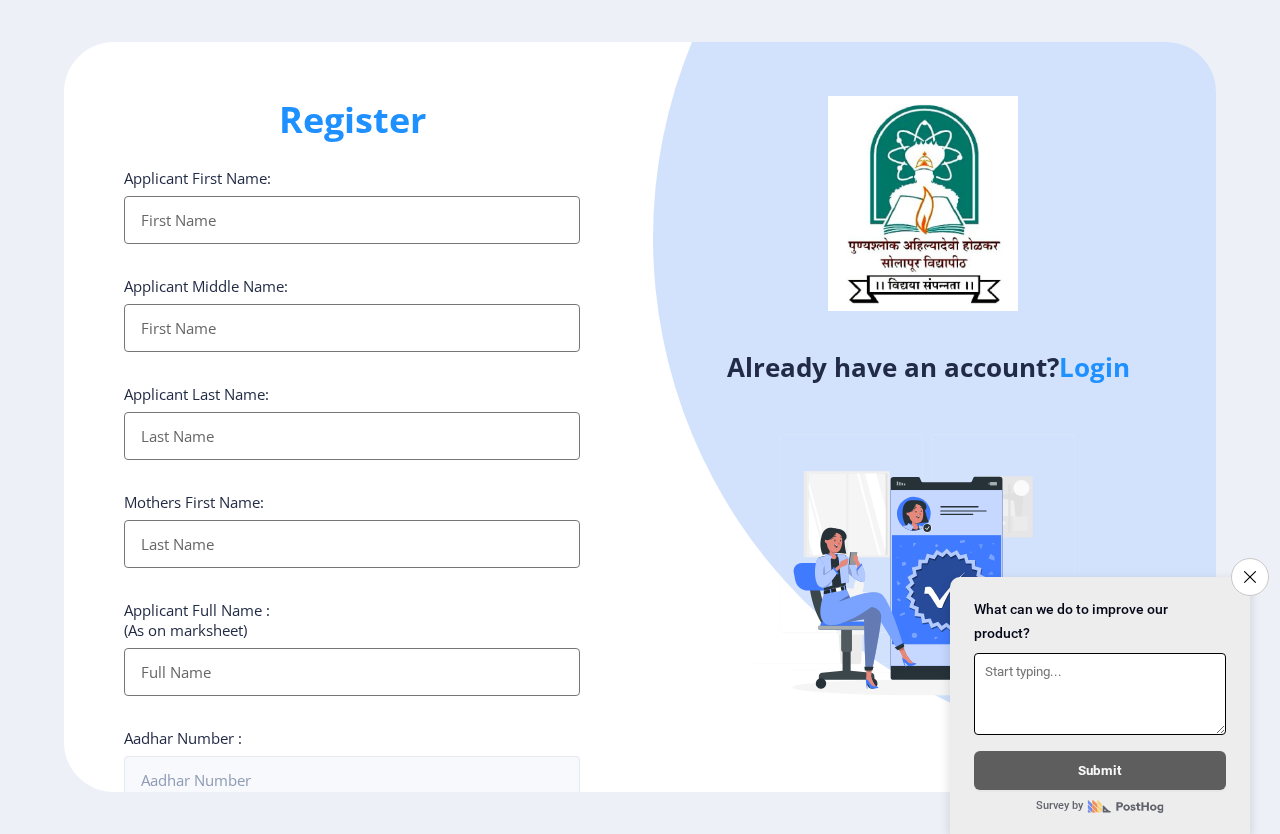 scroll, scrollTop: 0, scrollLeft: 0, axis: both 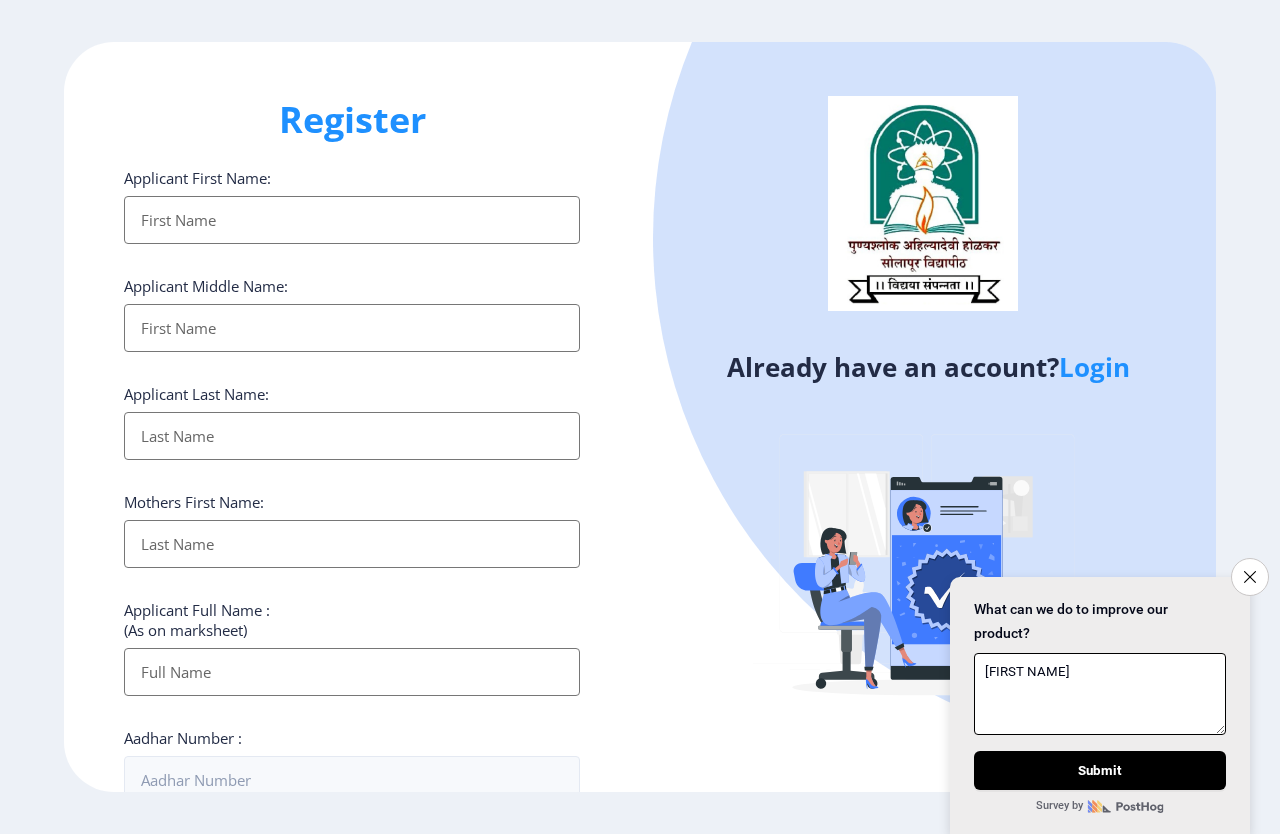 type on "[FIRST NAME]" 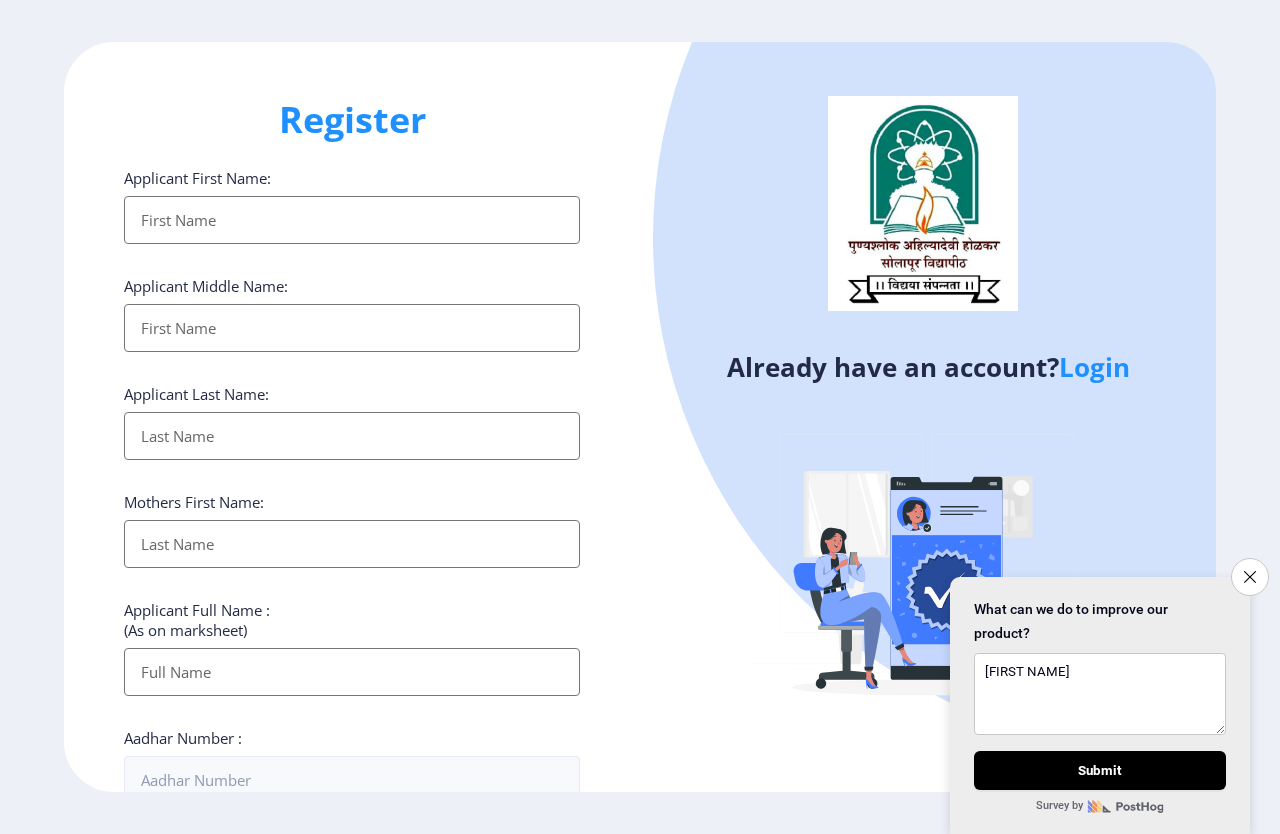 drag, startPoint x: 0, startPoint y: 0, endPoint x: 174, endPoint y: 211, distance: 273.4904 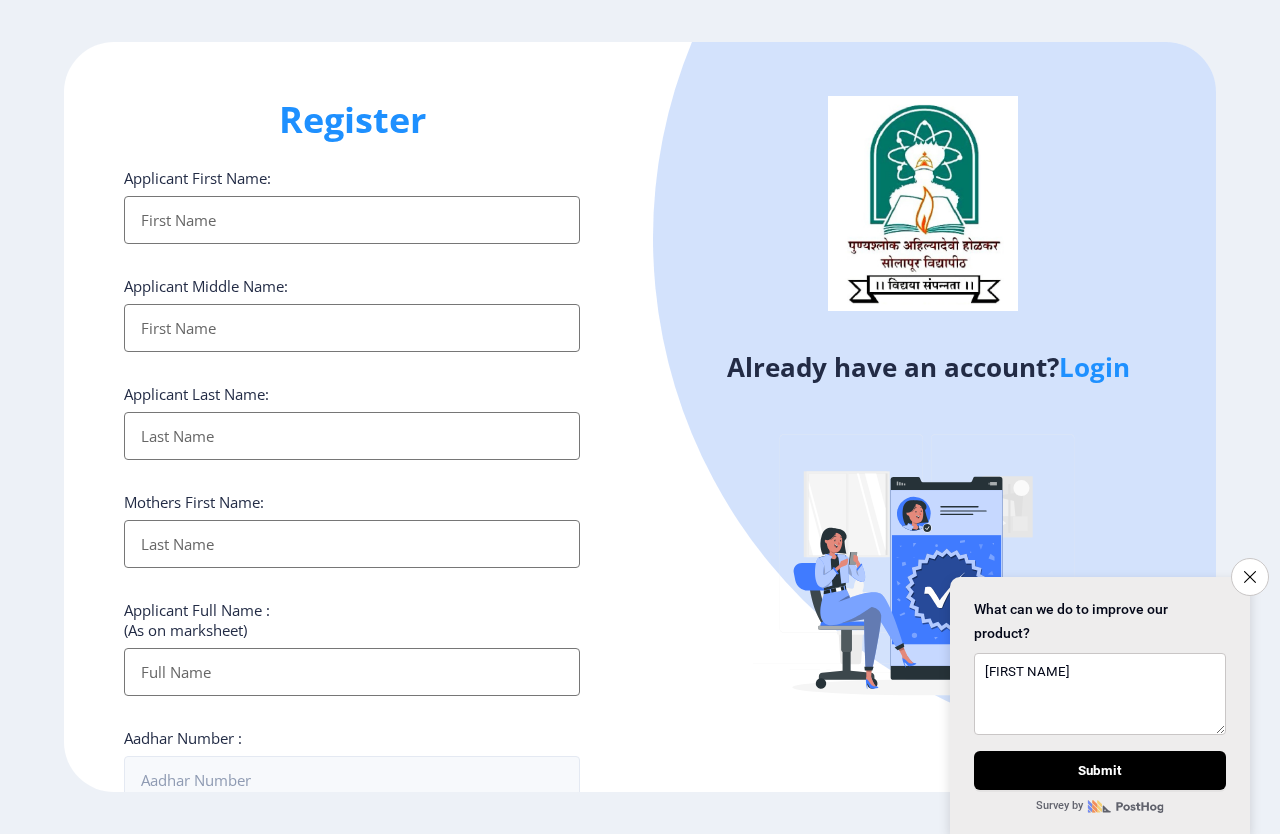 type on "[FIRST NAME]" 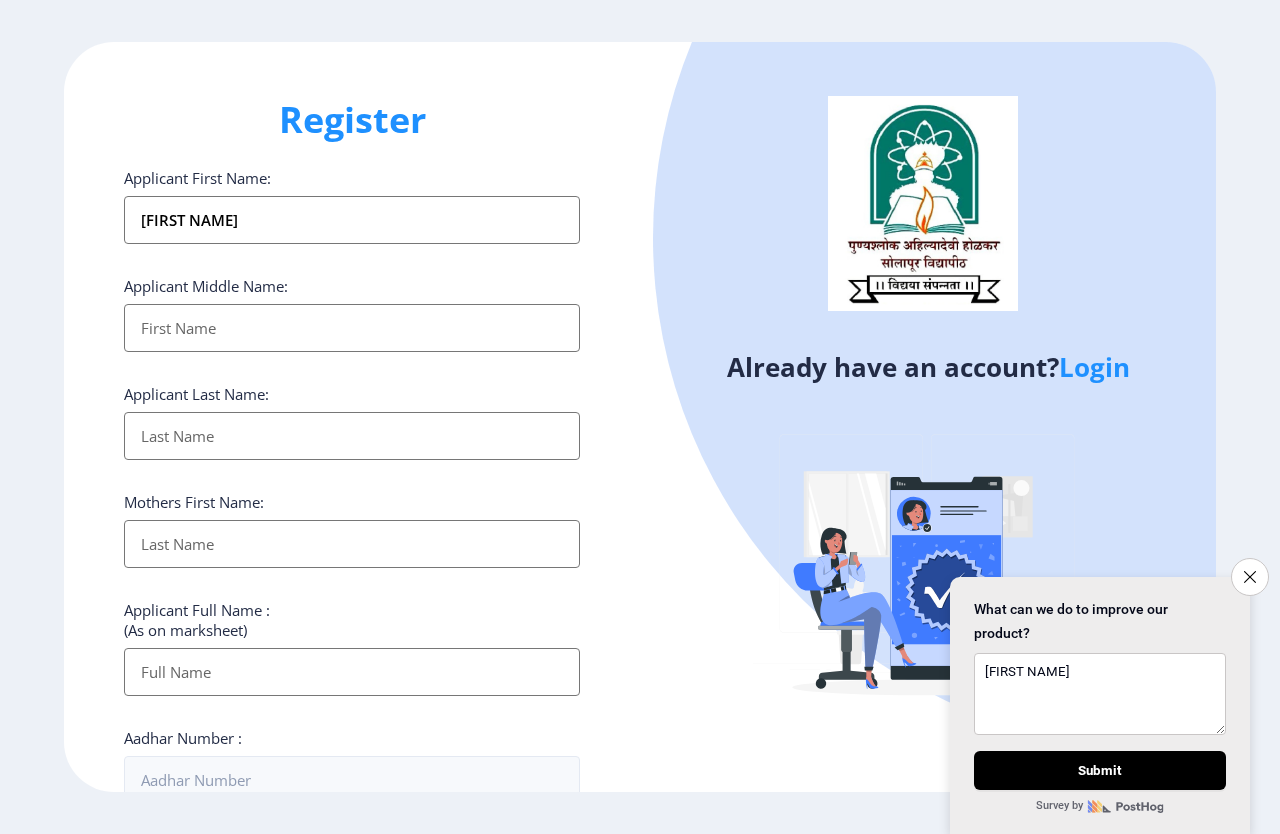 type on "[FIRST NAME]" 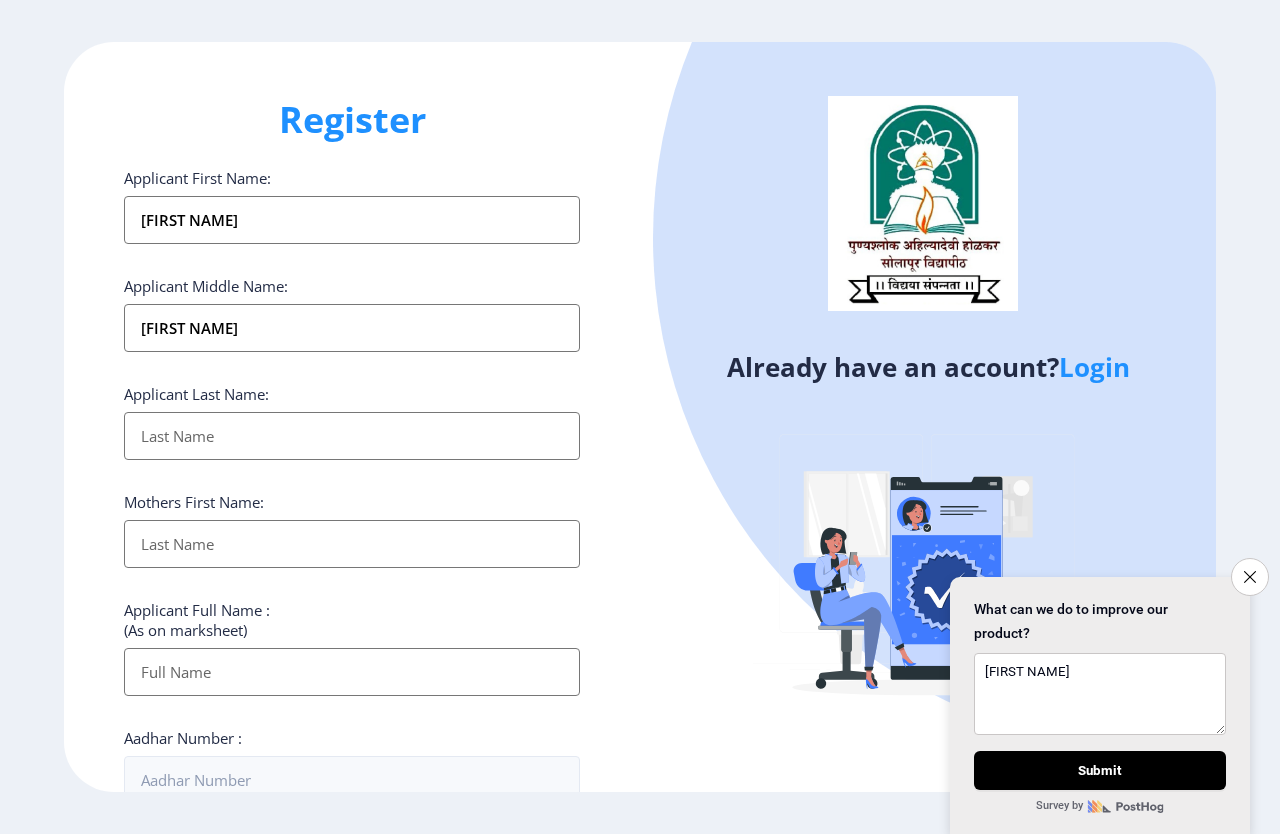 type on "[LAST]" 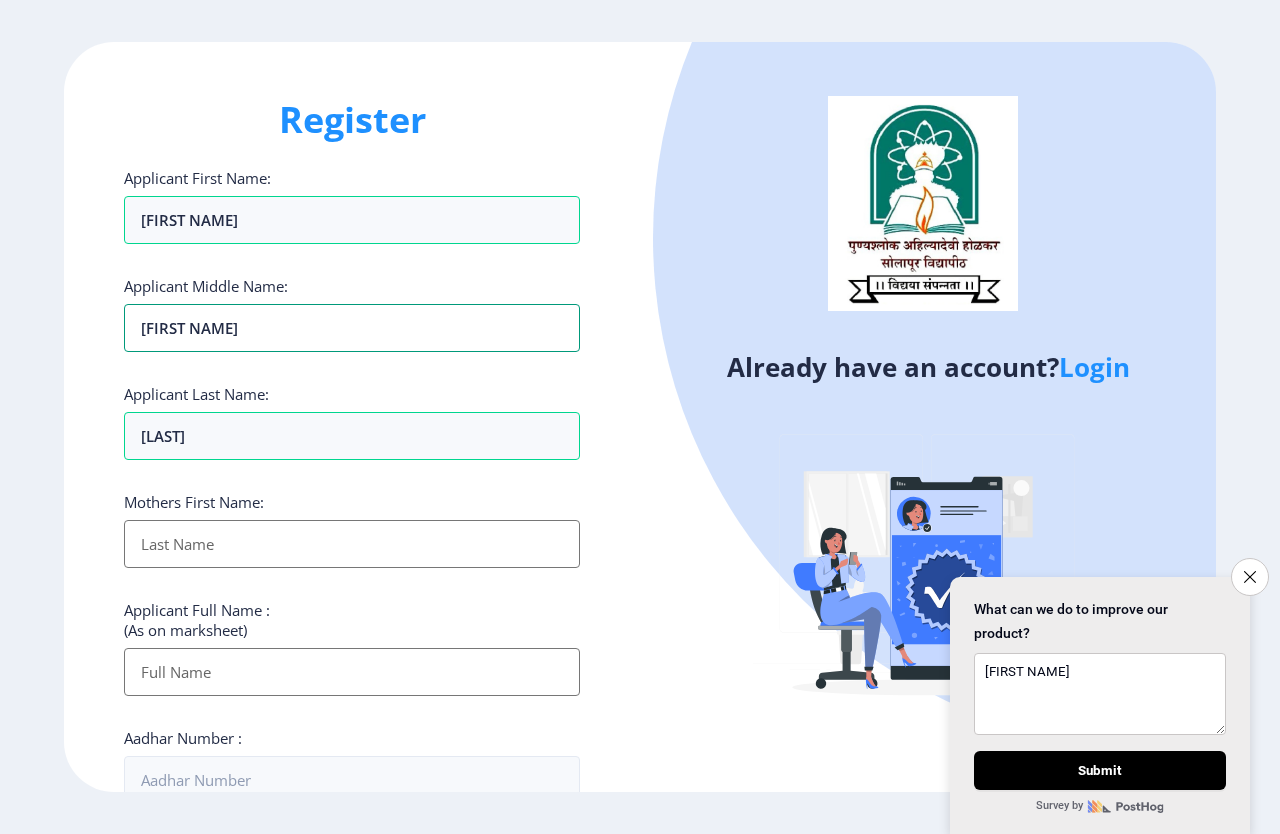 drag, startPoint x: 179, startPoint y: 341, endPoint x: 107, endPoint y: 335, distance: 72.249565 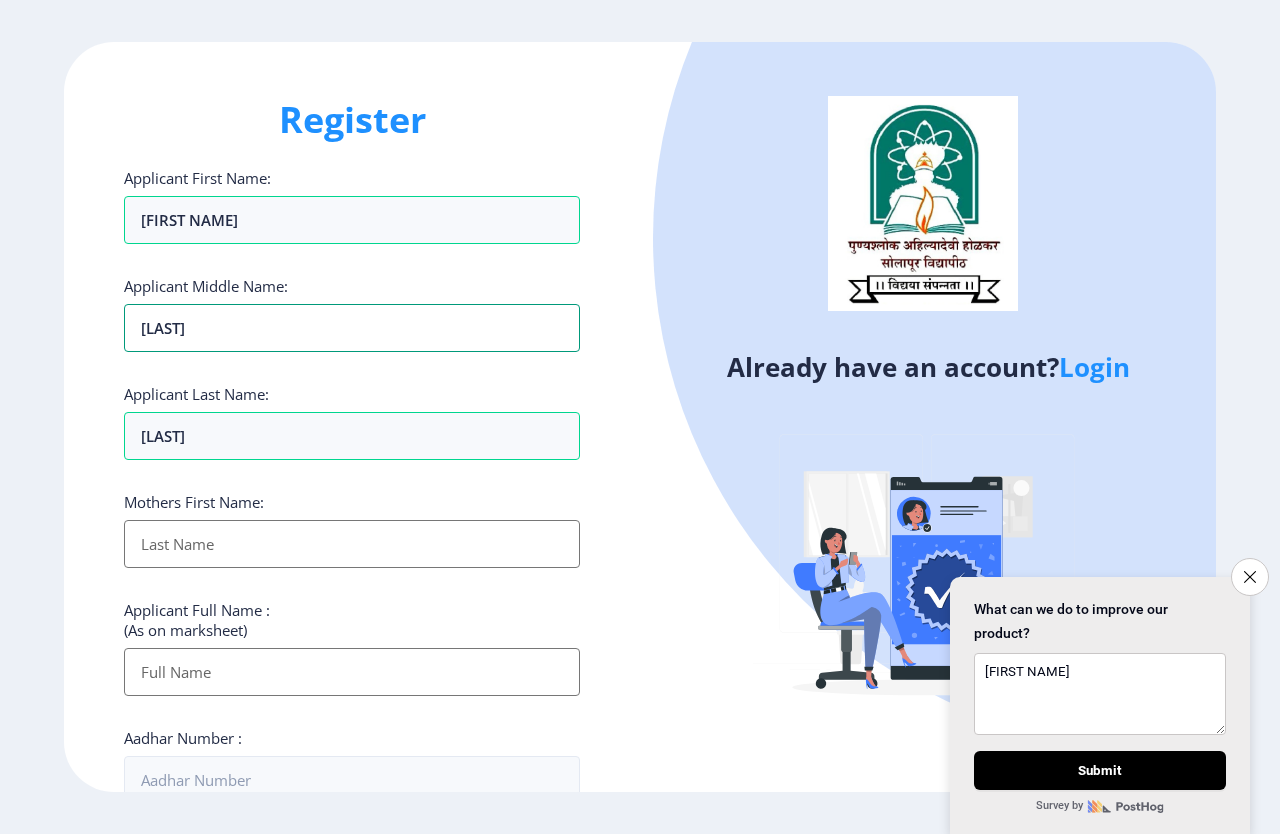 type on "[LAST]" 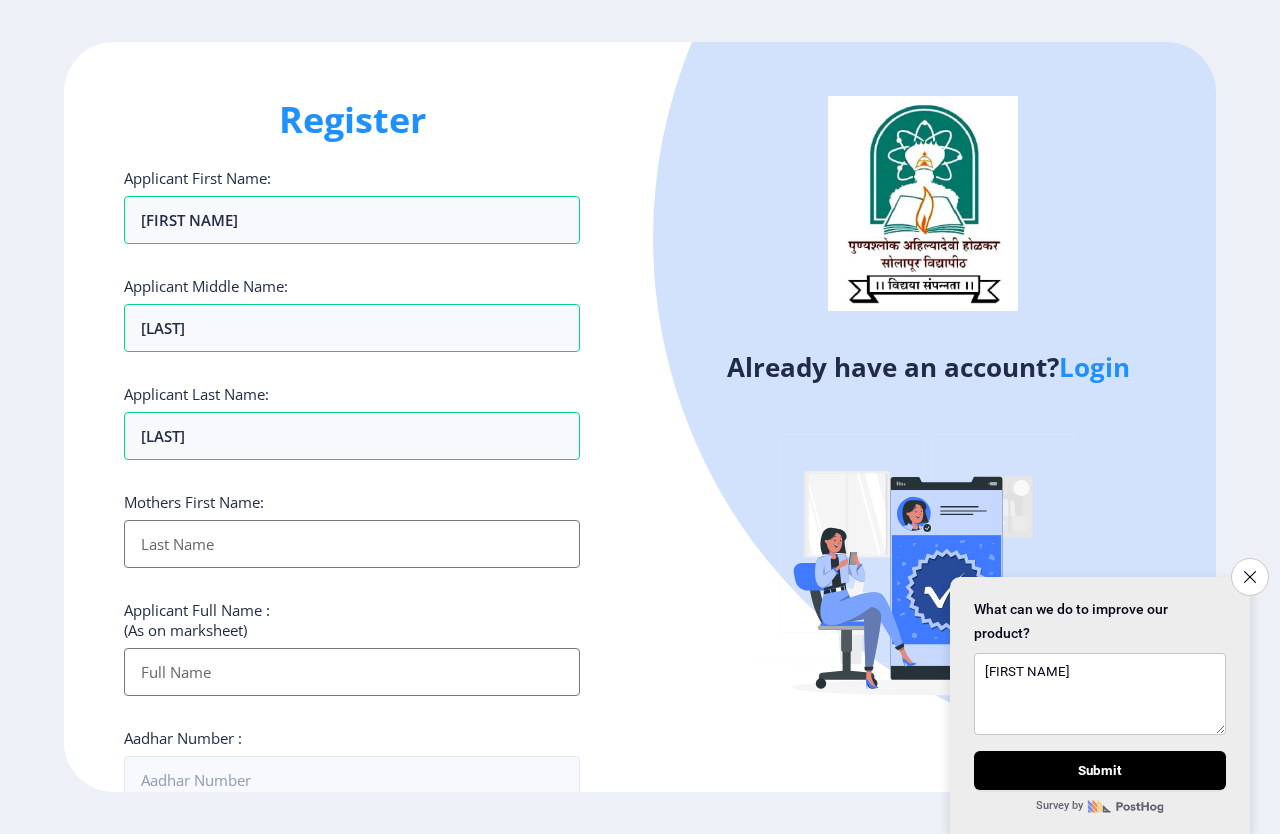 click on "Mothers First Name:" 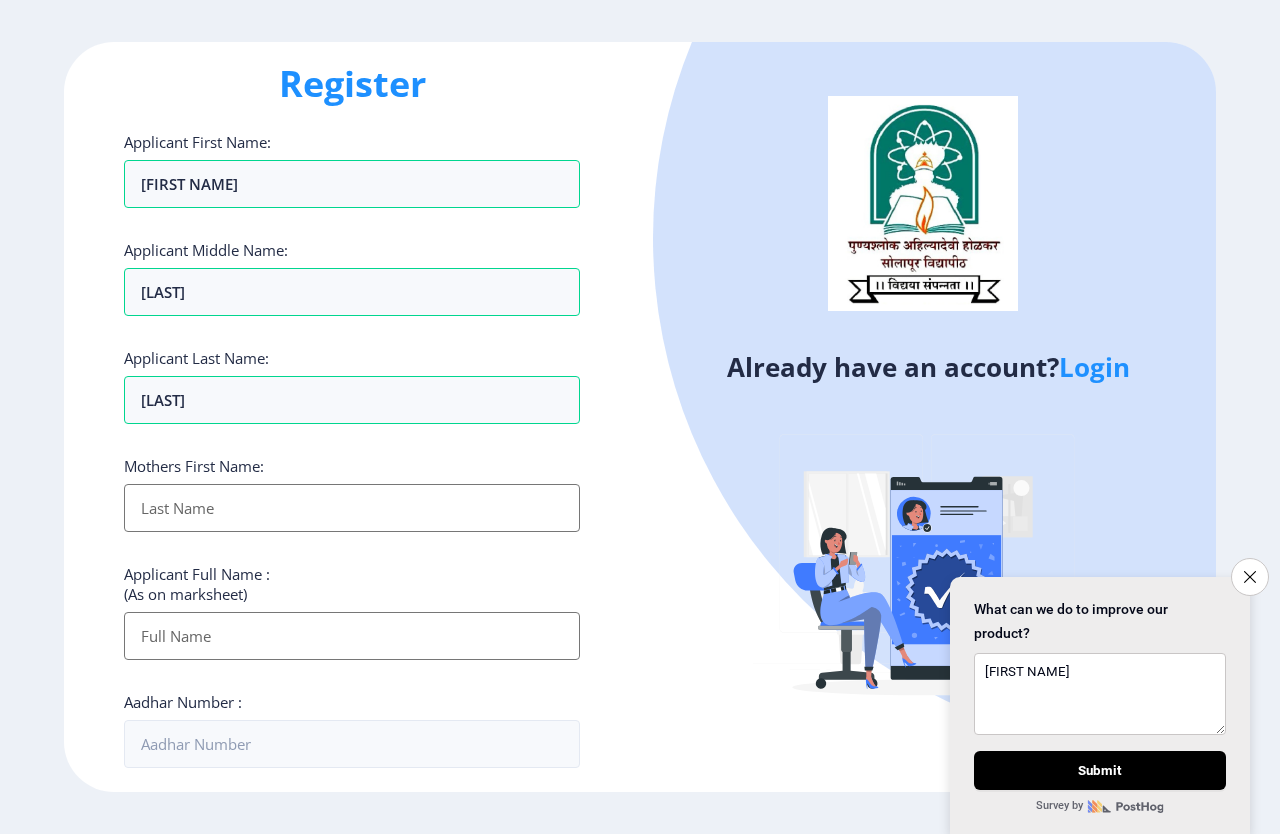 scroll, scrollTop: 100, scrollLeft: 0, axis: vertical 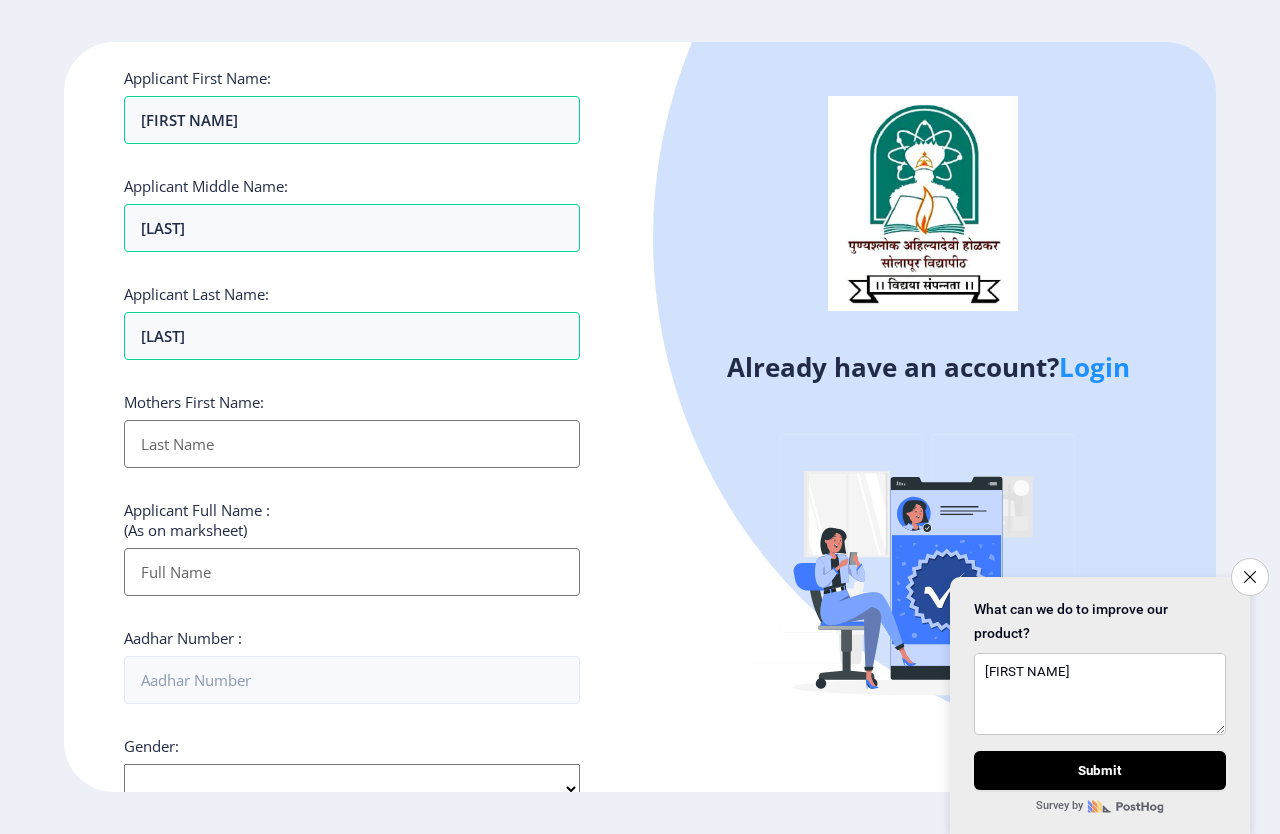 click on "Applicant First Name:" at bounding box center (352, 444) 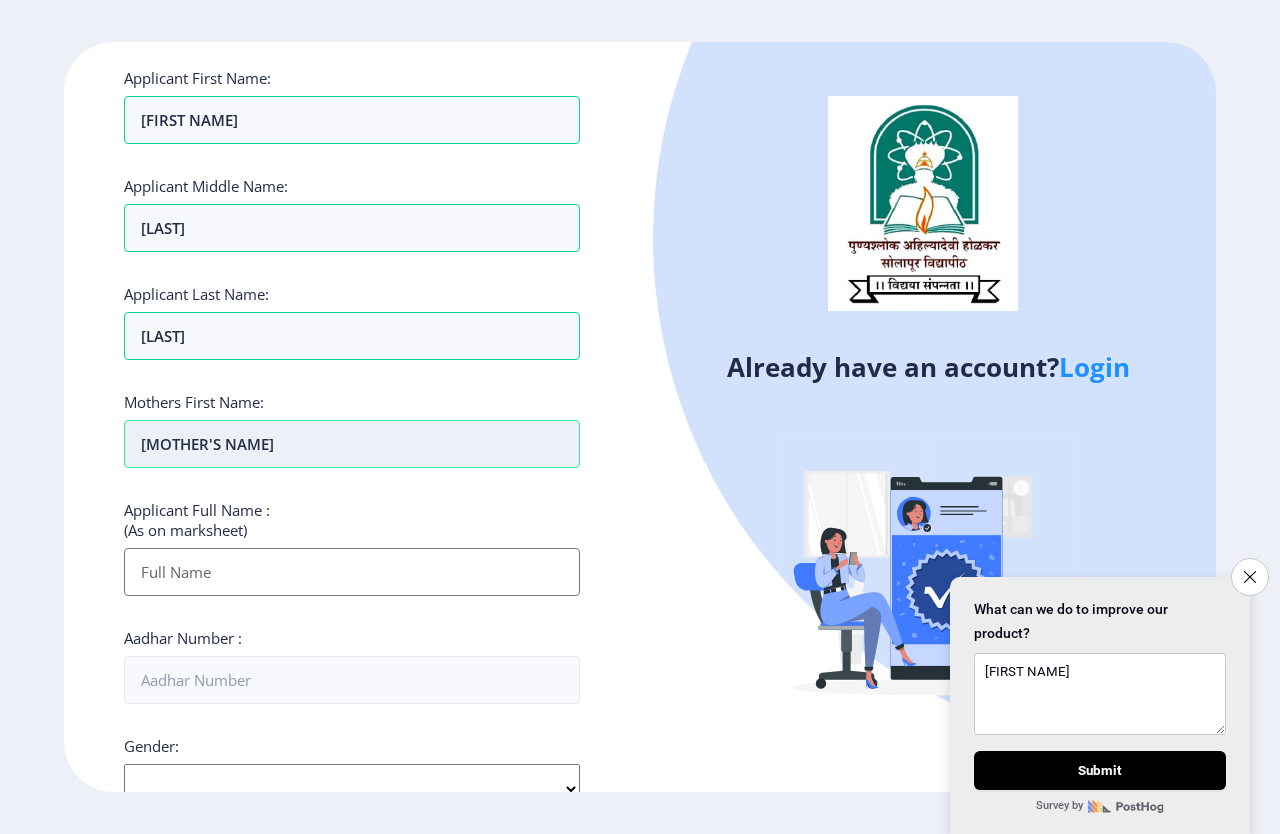 scroll, scrollTop: 200, scrollLeft: 0, axis: vertical 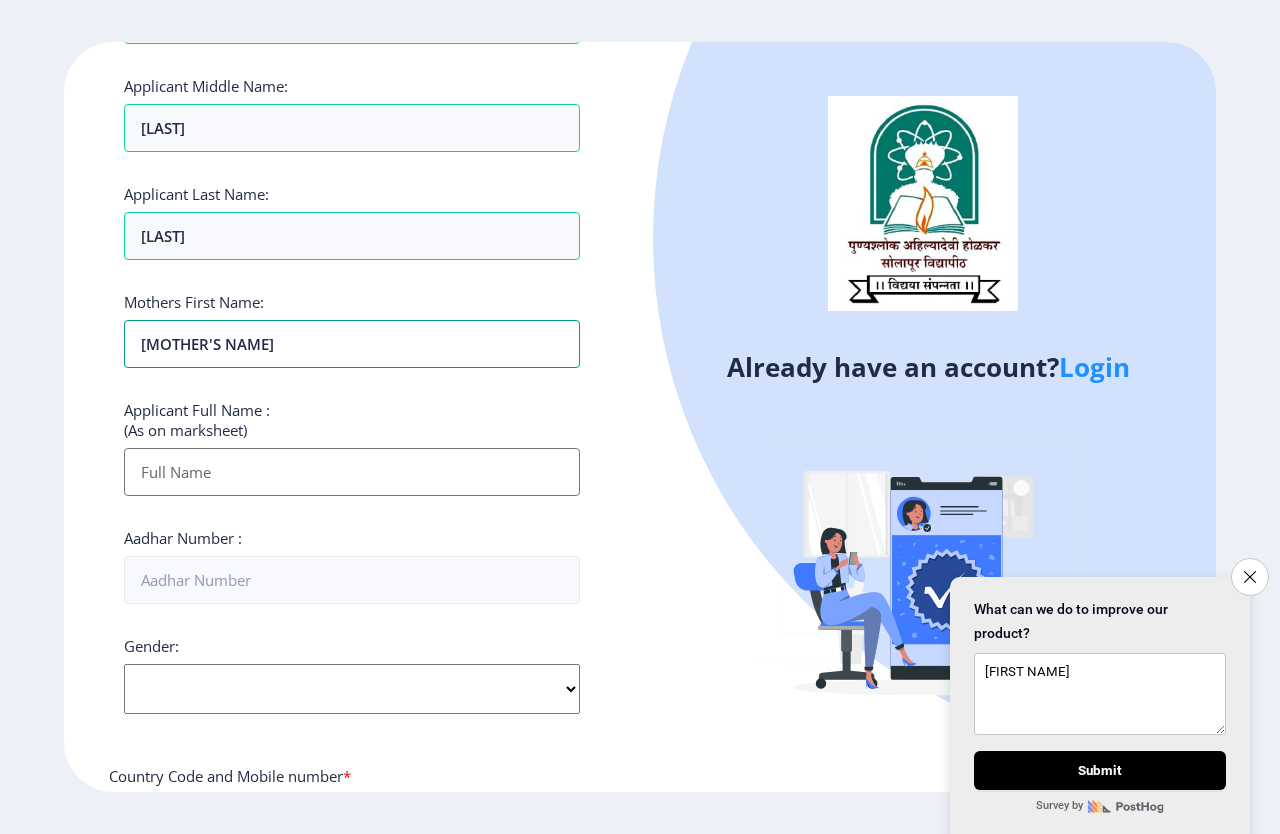 type on "[MOTHER'S NAME]" 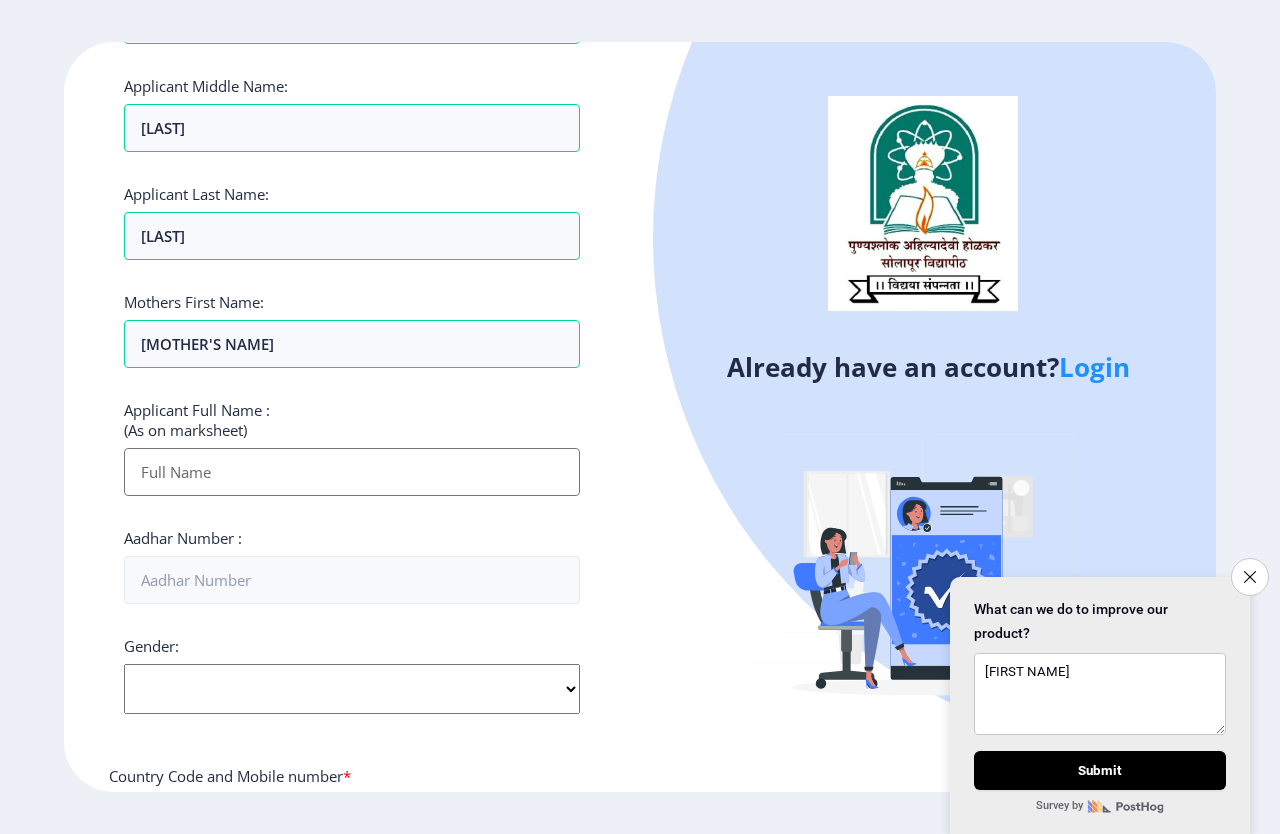 click on "Applicant First Name:" at bounding box center (352, 472) 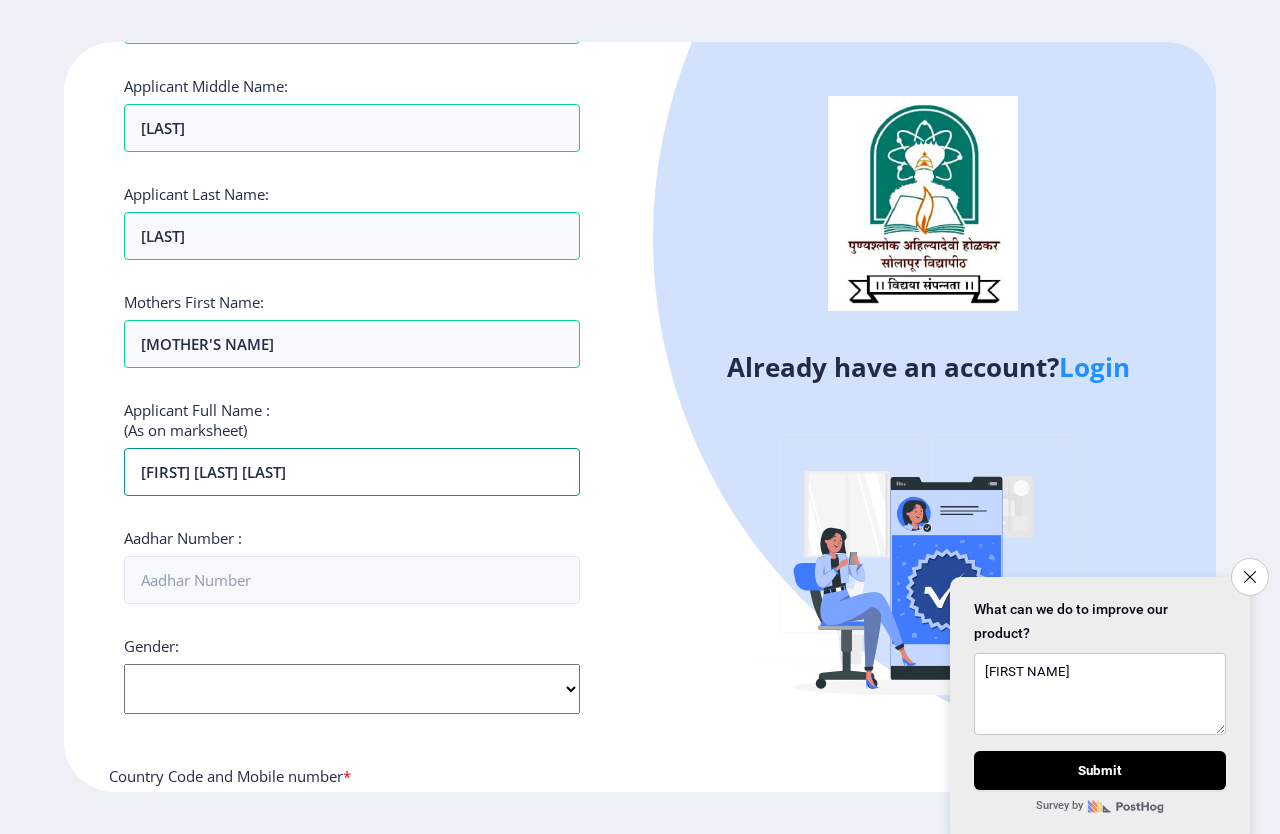 type on "[FIRST] [LAST] [LAST]" 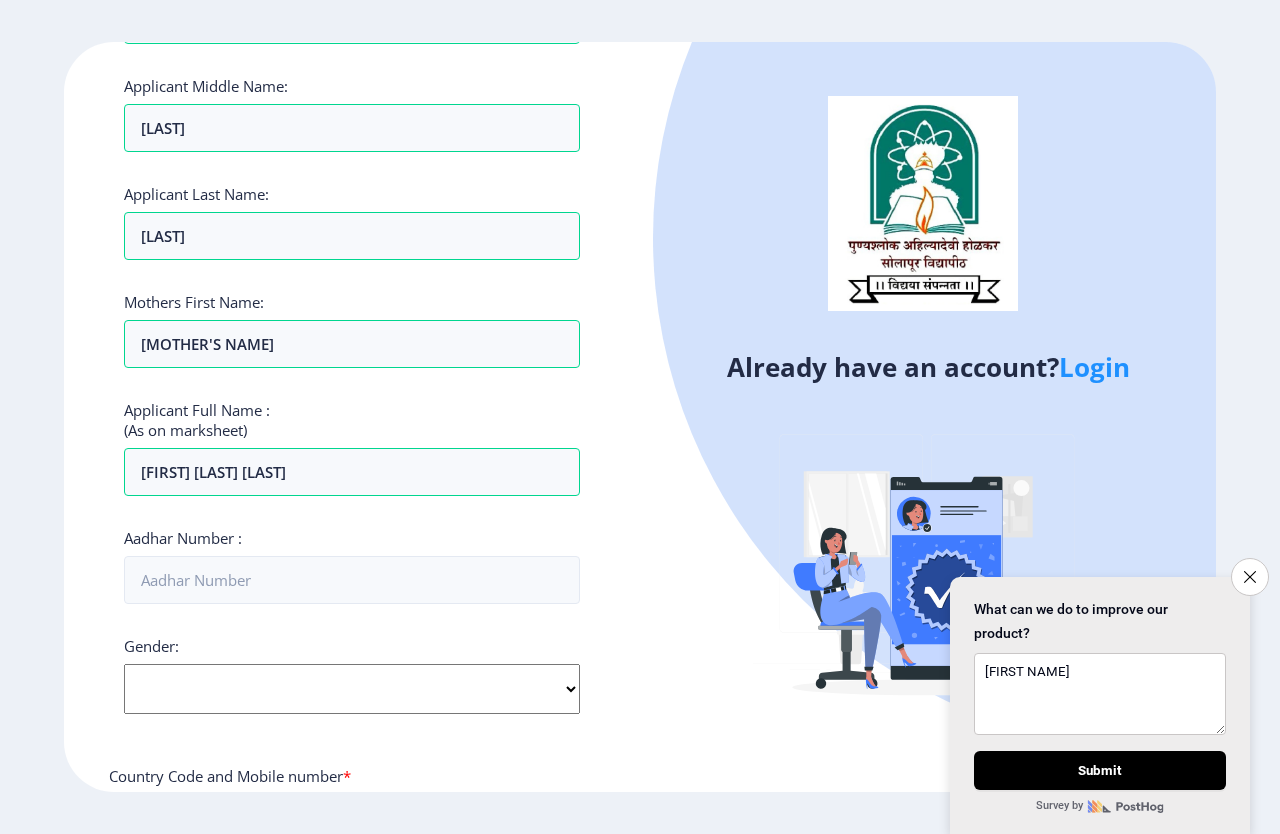 click on "Aadhar Number :" 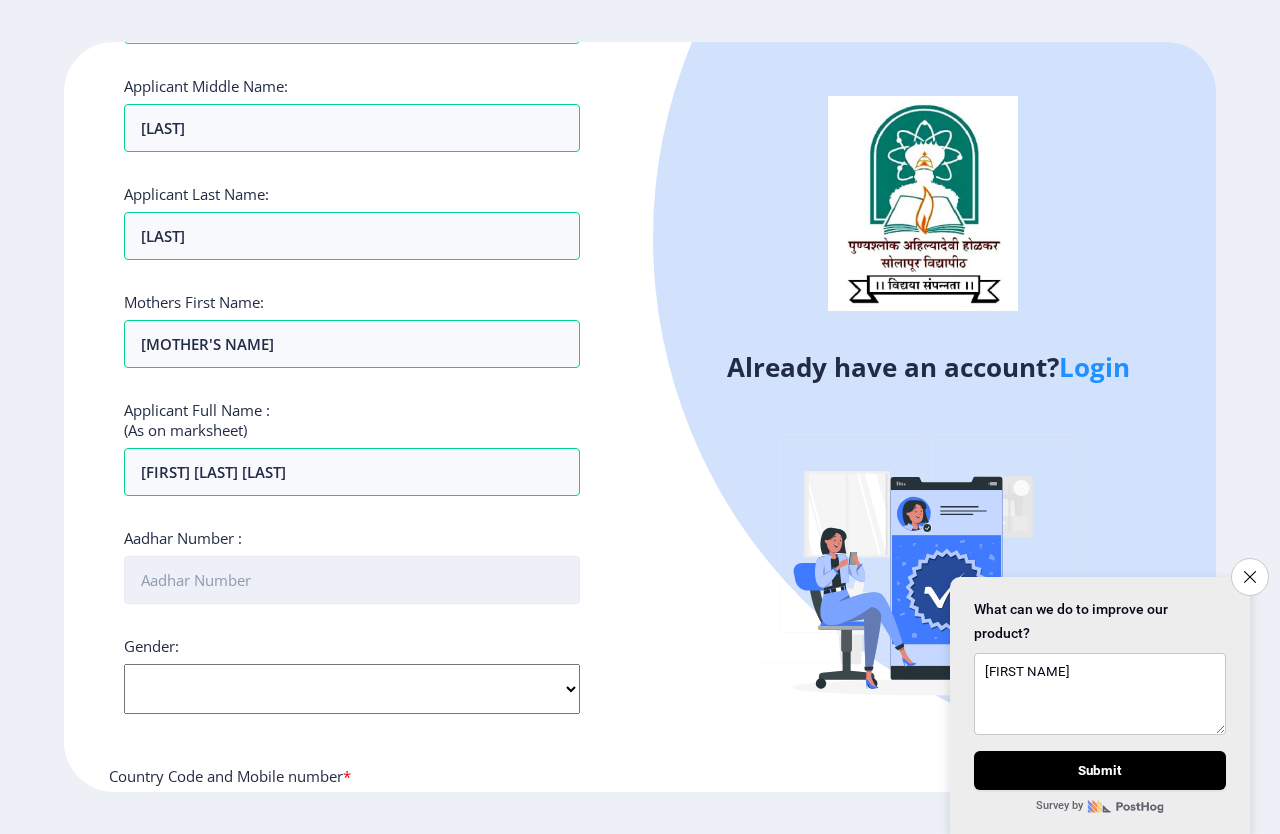 click on "Aadhar Number :" at bounding box center (352, 580) 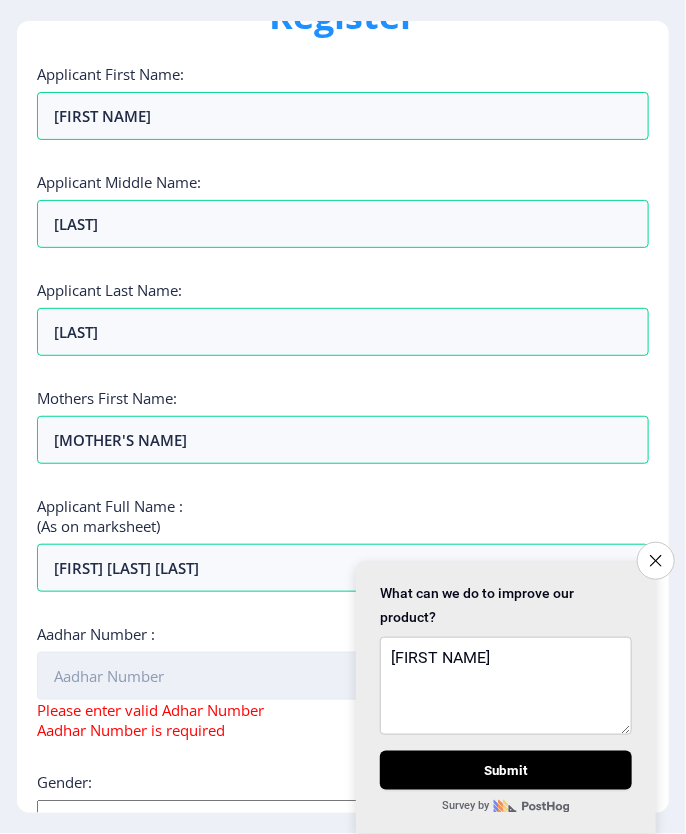 click on "Aadhar Number :" at bounding box center (343, 676) 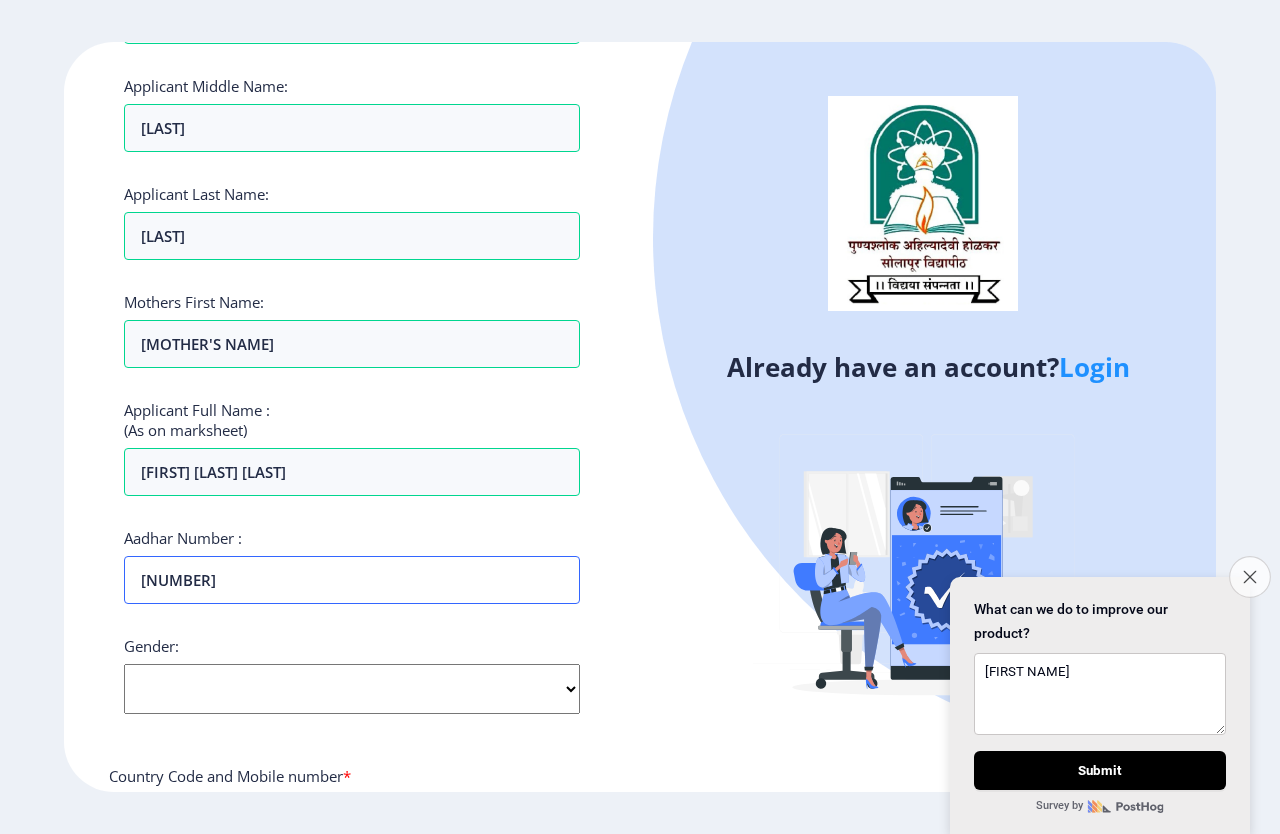 type on "[NUMBER]" 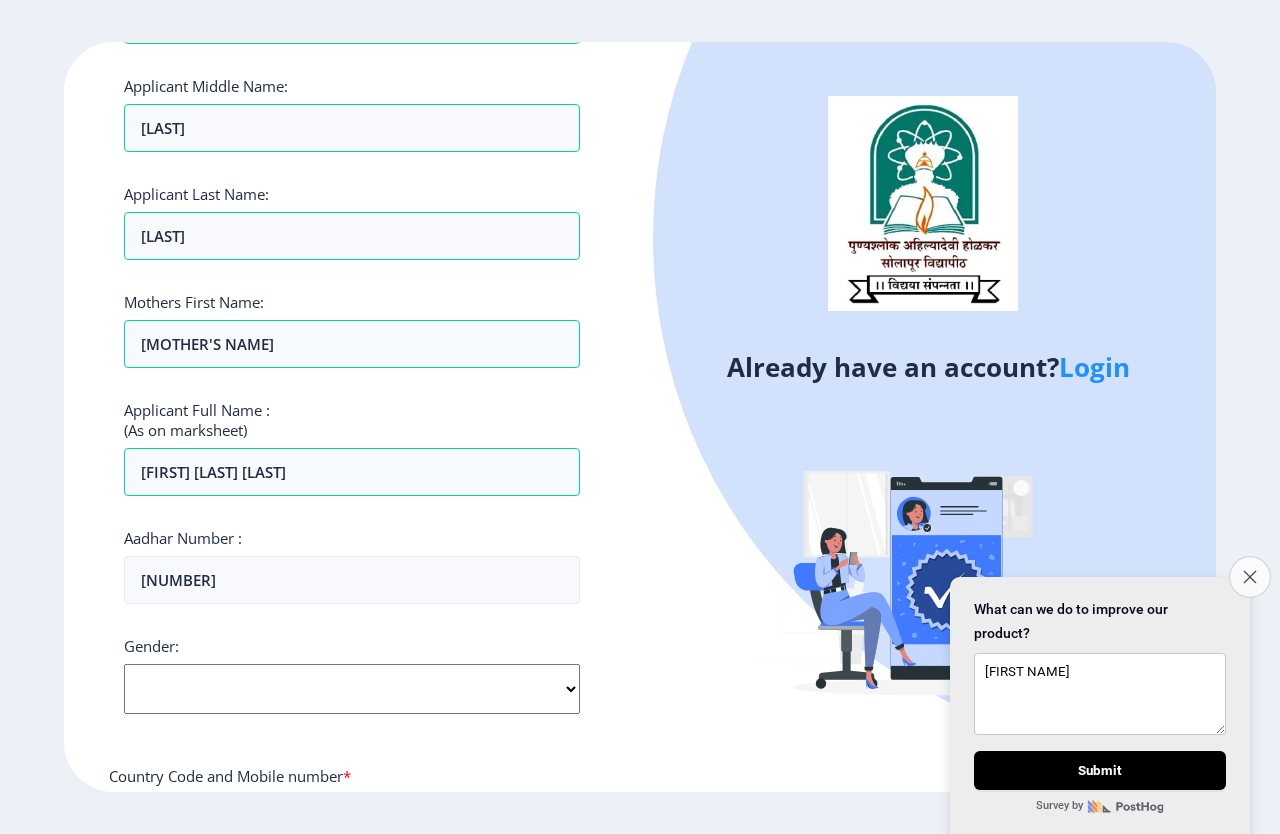 click on "Close survey" 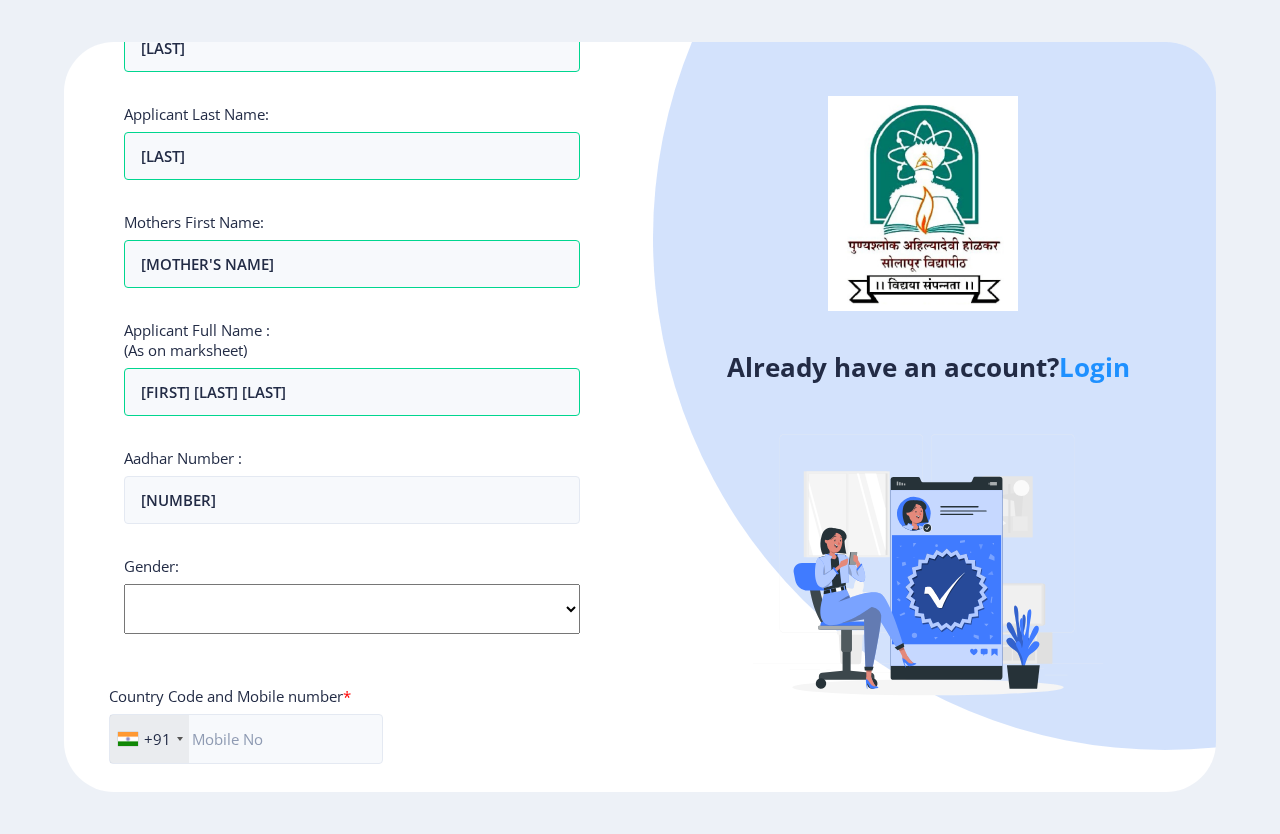 scroll, scrollTop: 300, scrollLeft: 0, axis: vertical 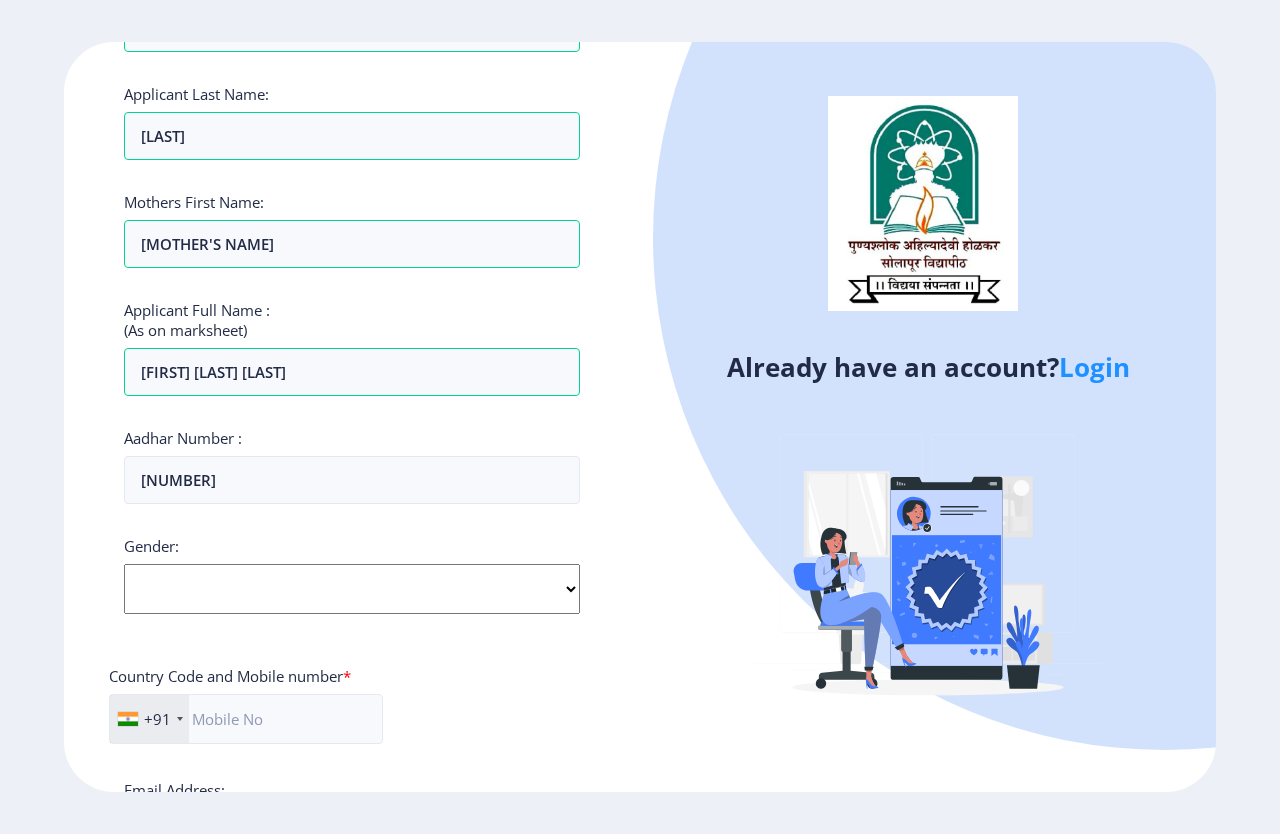 click on "Select Gender Male Female Other" 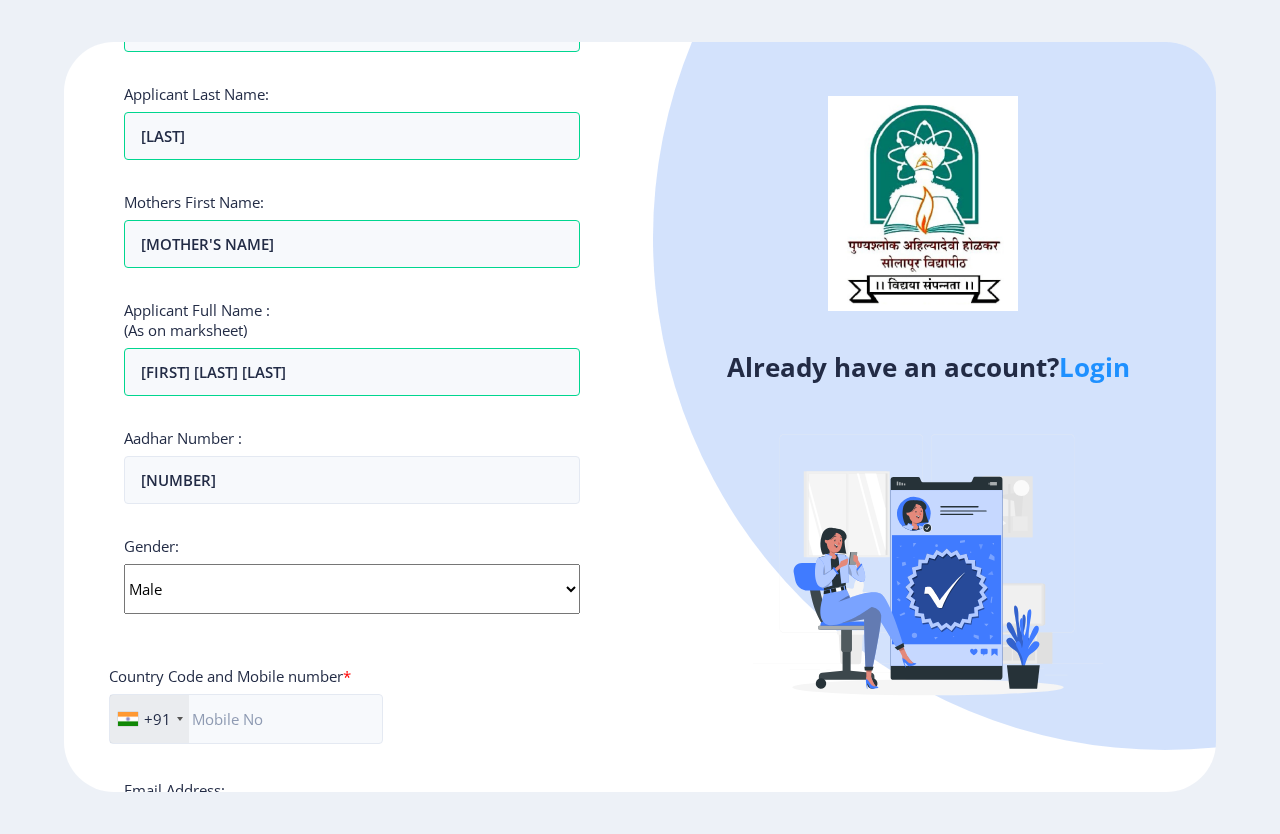 click on "Select Gender Male Female Other" 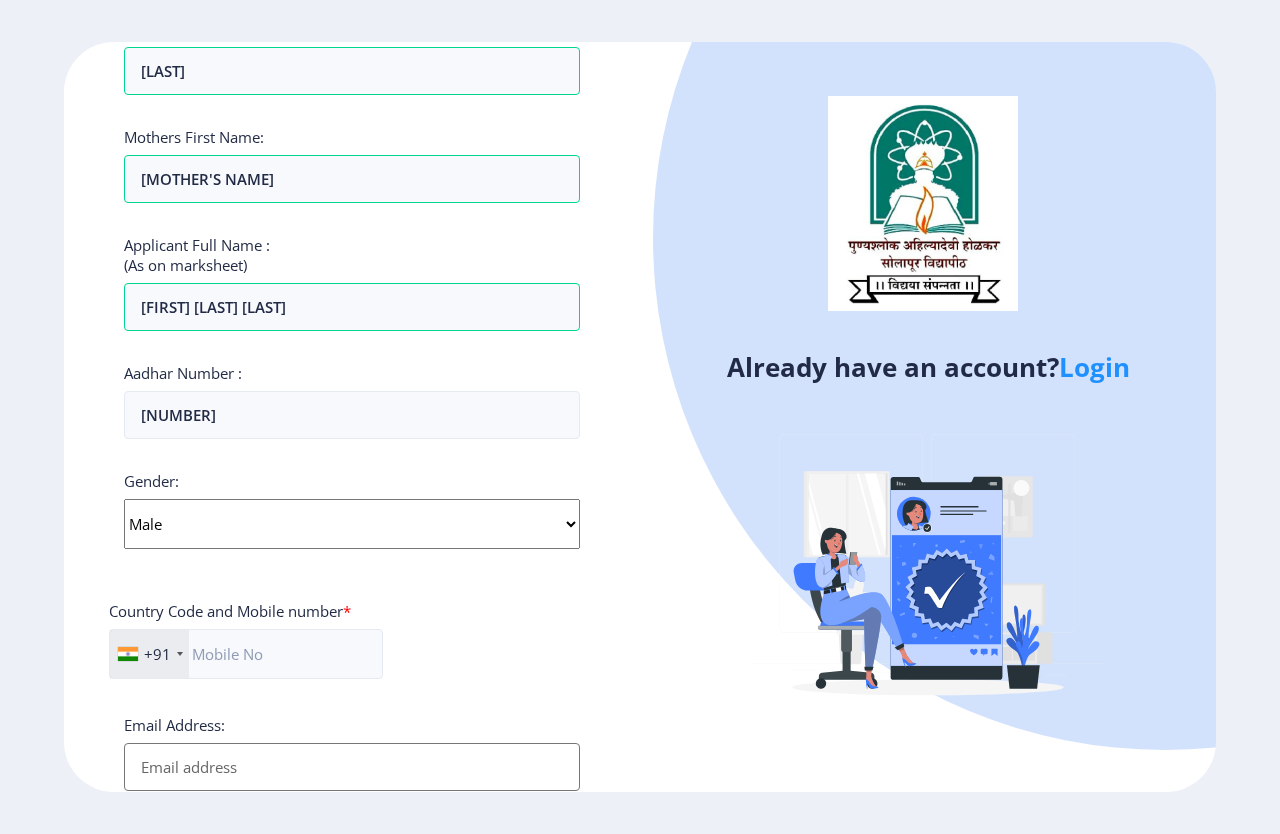 scroll, scrollTop: 500, scrollLeft: 0, axis: vertical 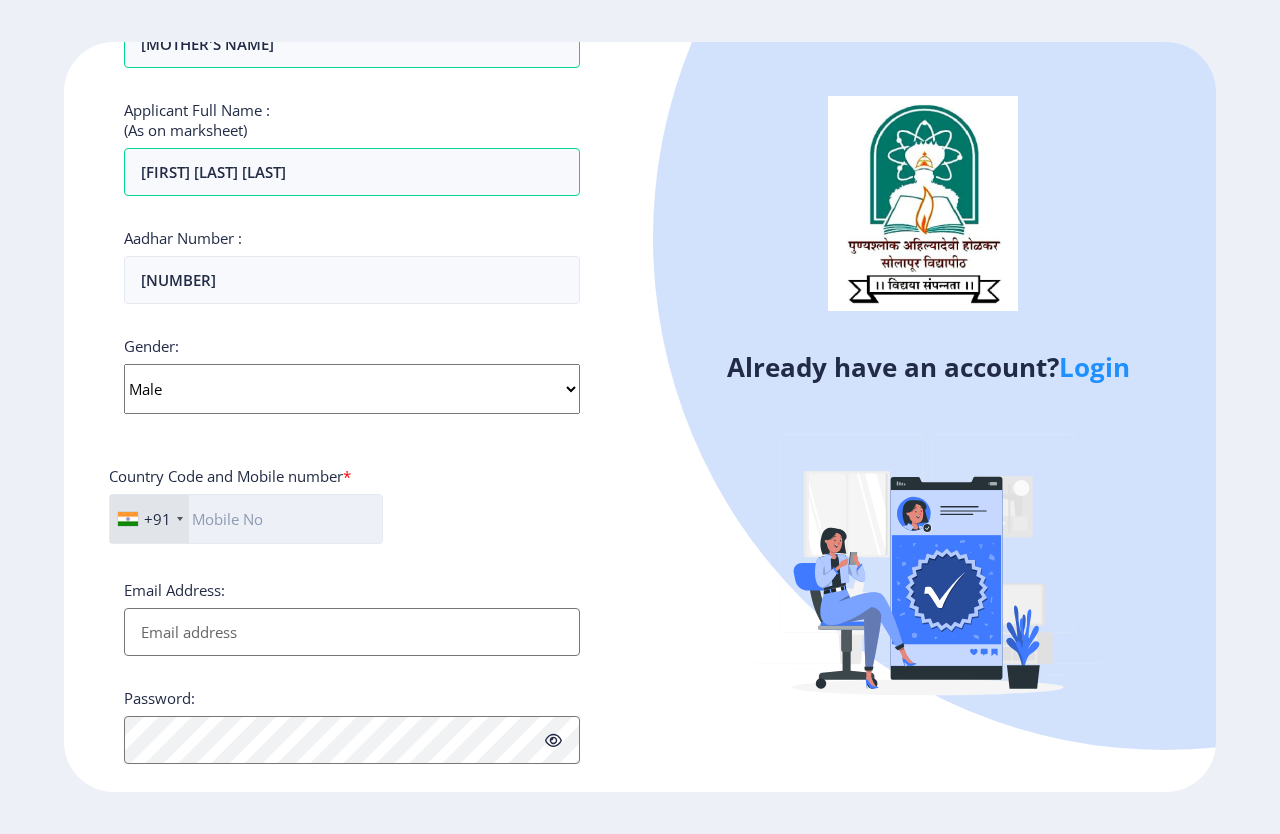 click 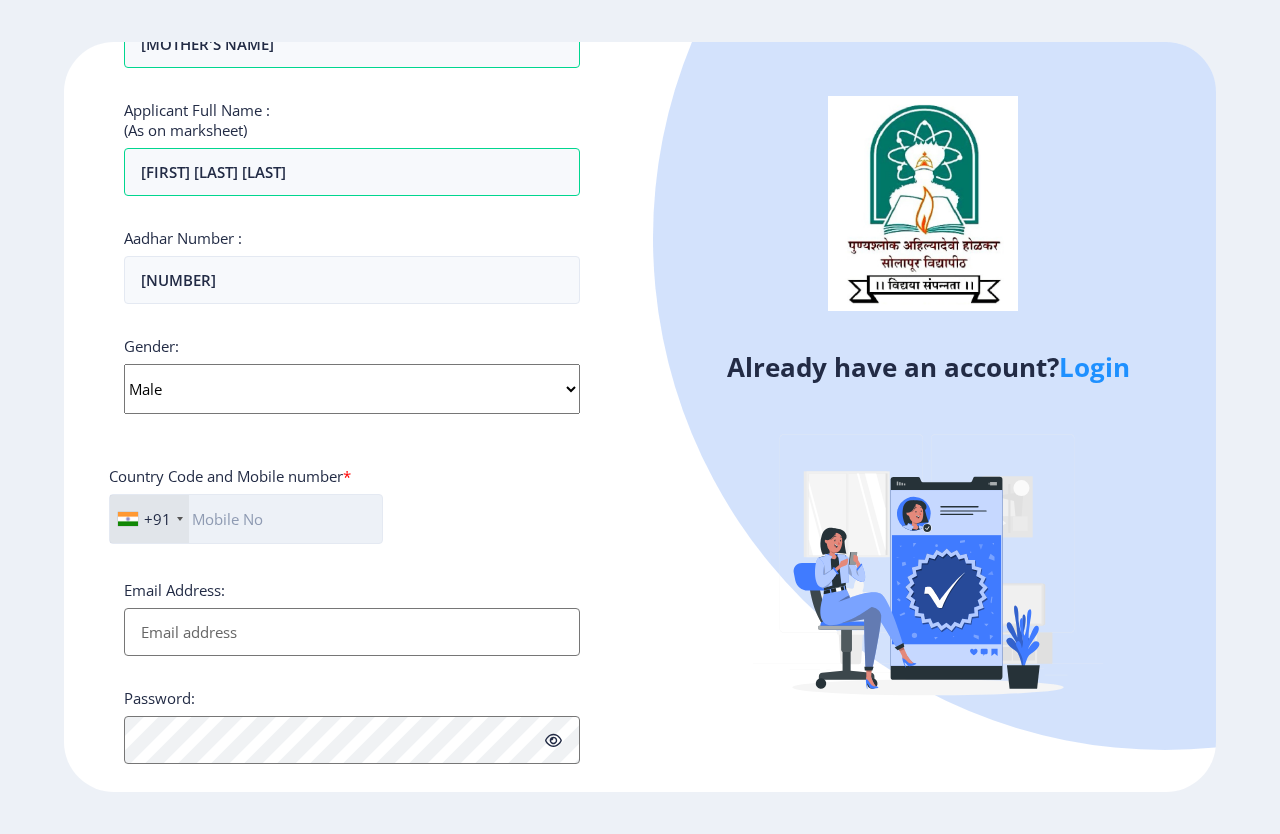 type on "[PHONE]" 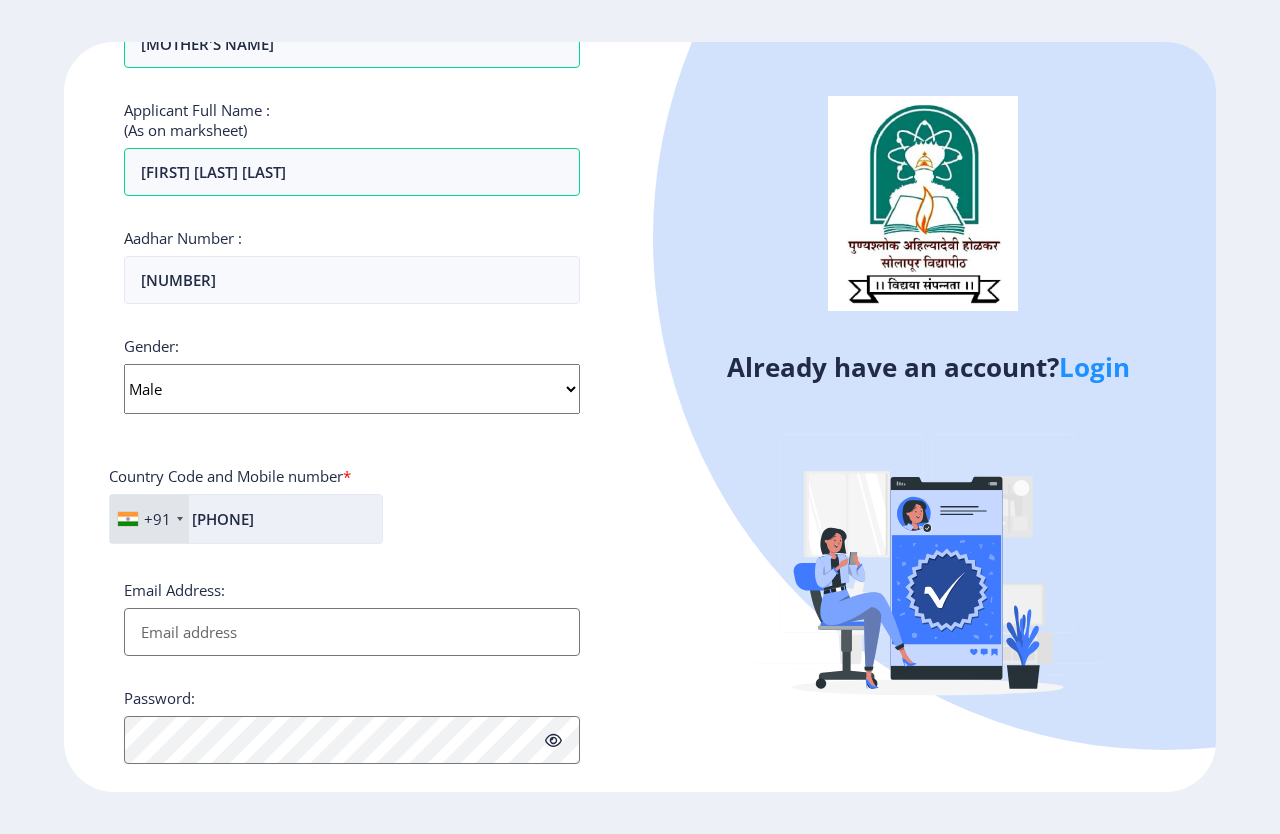 type on "[EMAIL]" 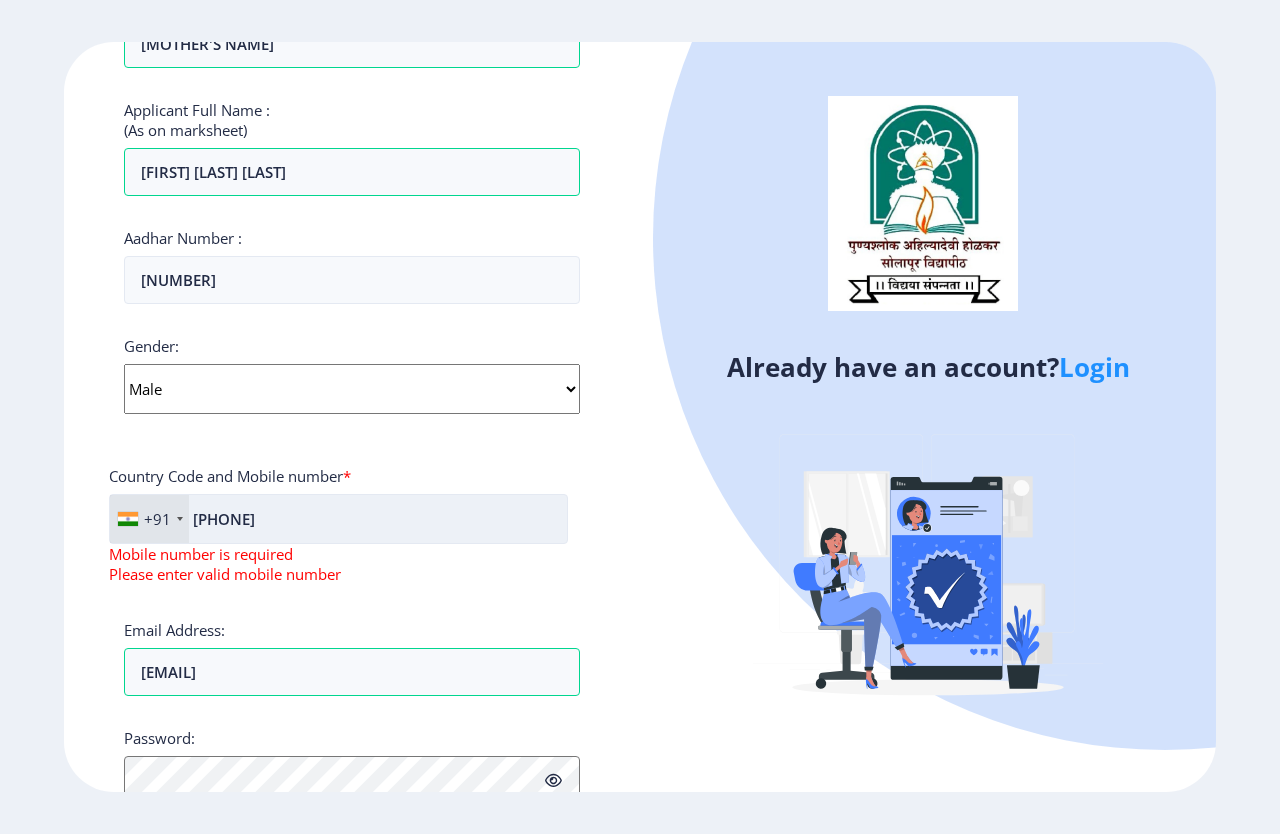 click on "[PHONE]" 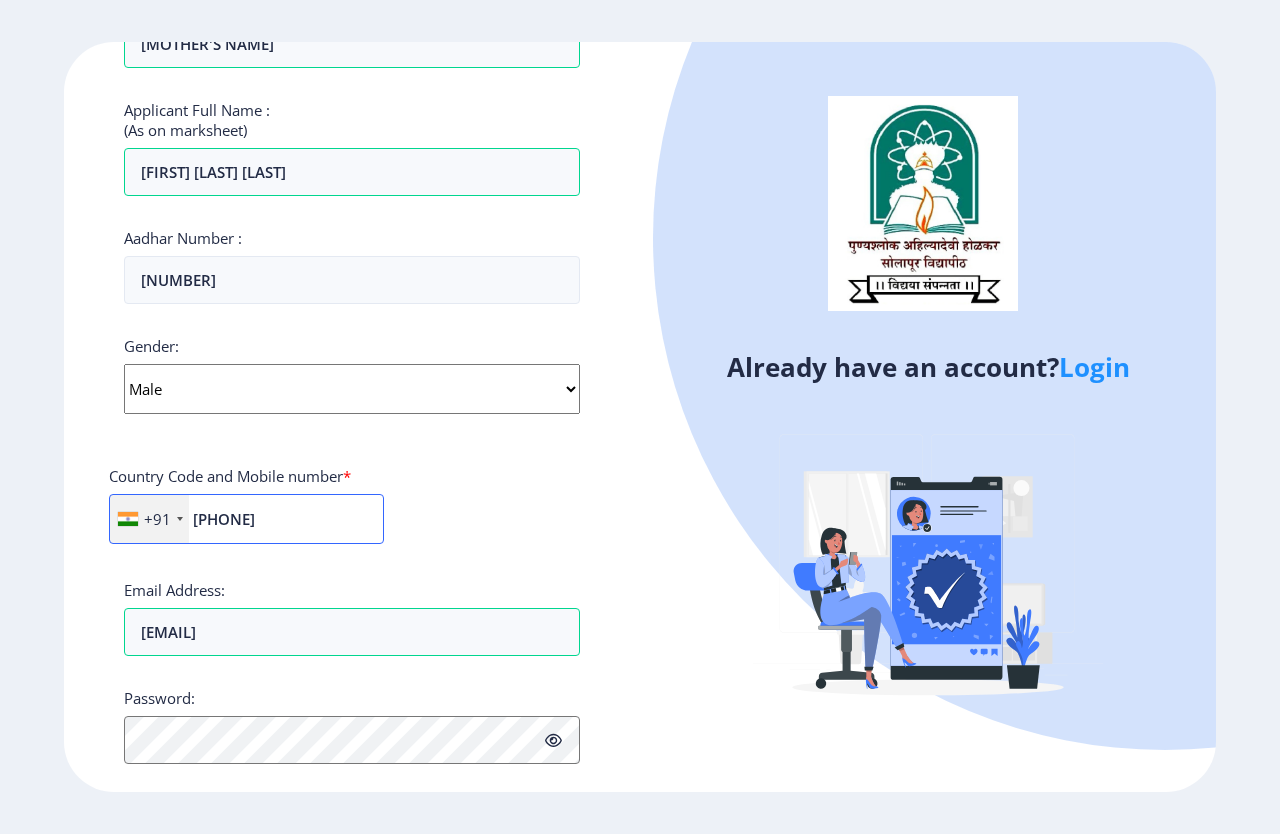 type on "[PHONE]" 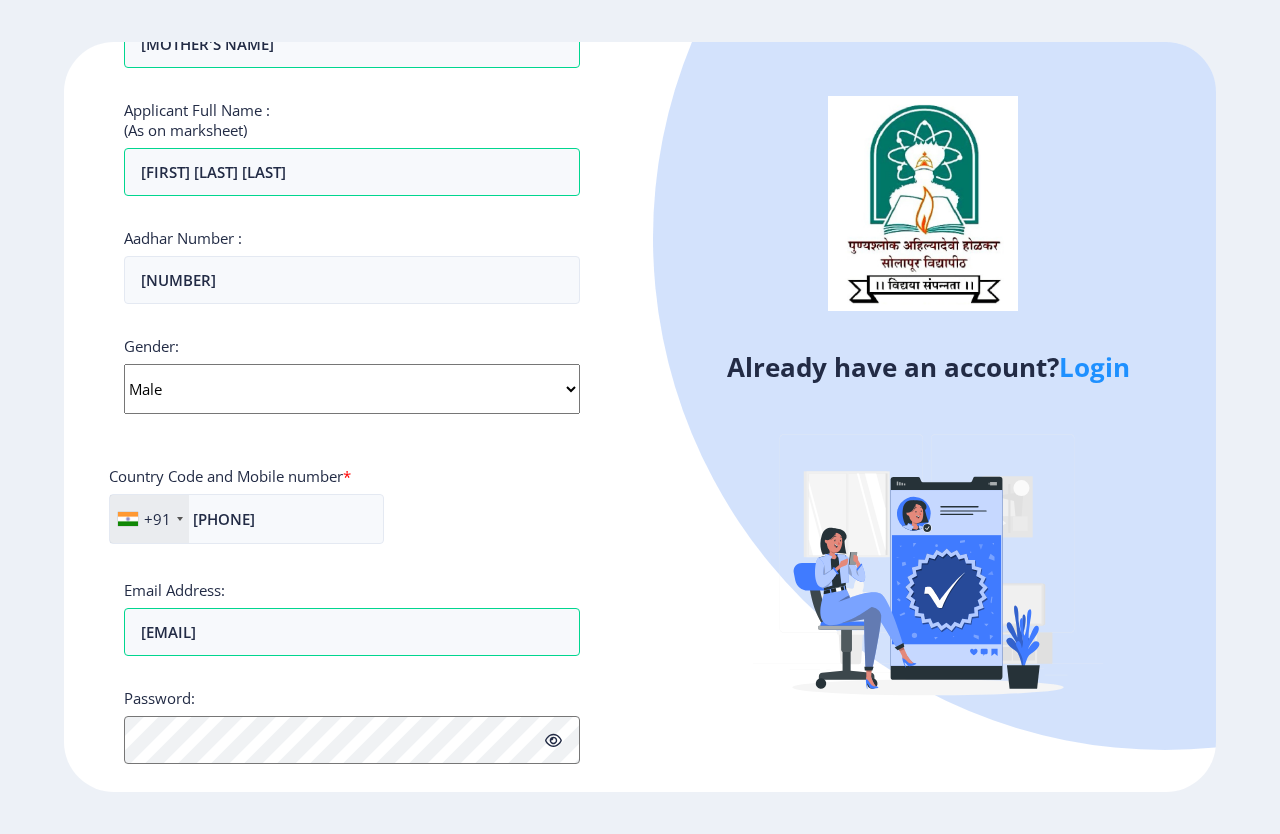 click on "Country Code and Mobile number  *" 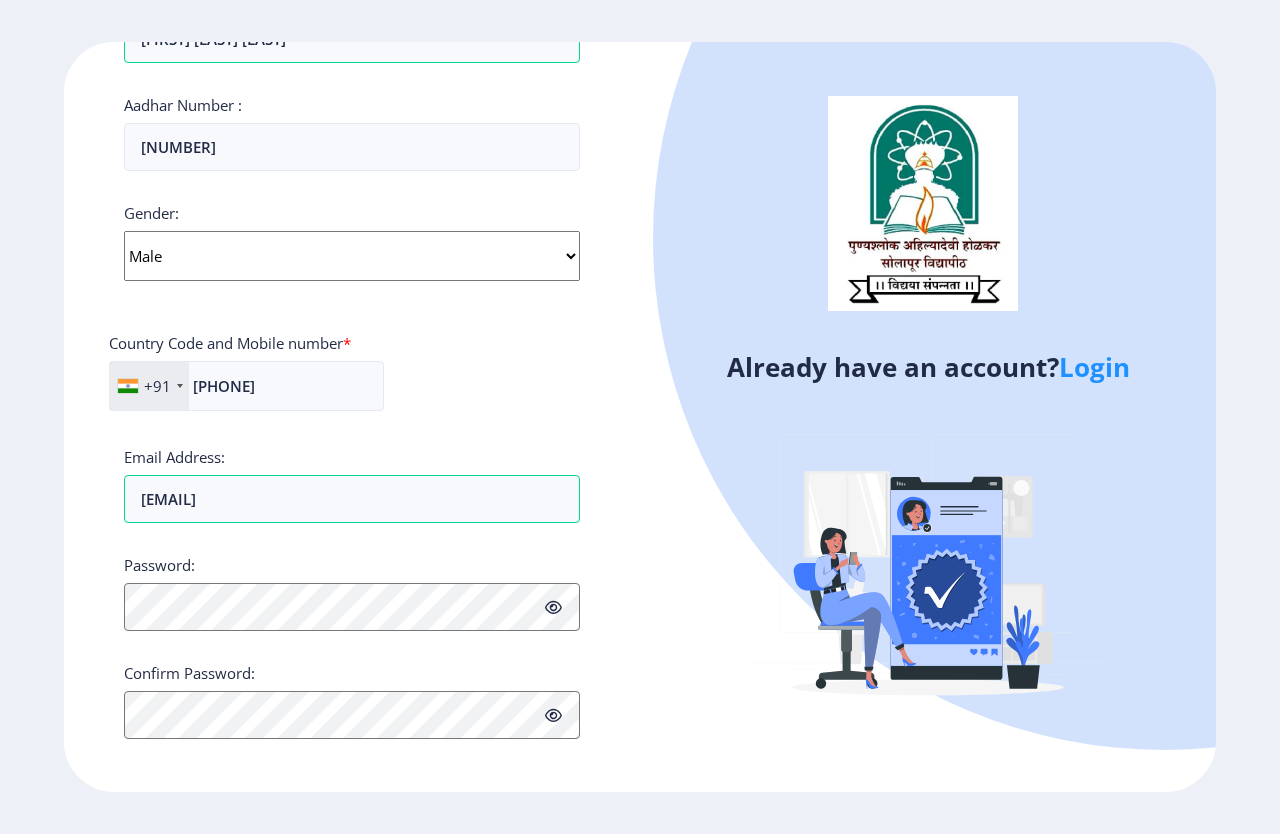 scroll, scrollTop: 639, scrollLeft: 0, axis: vertical 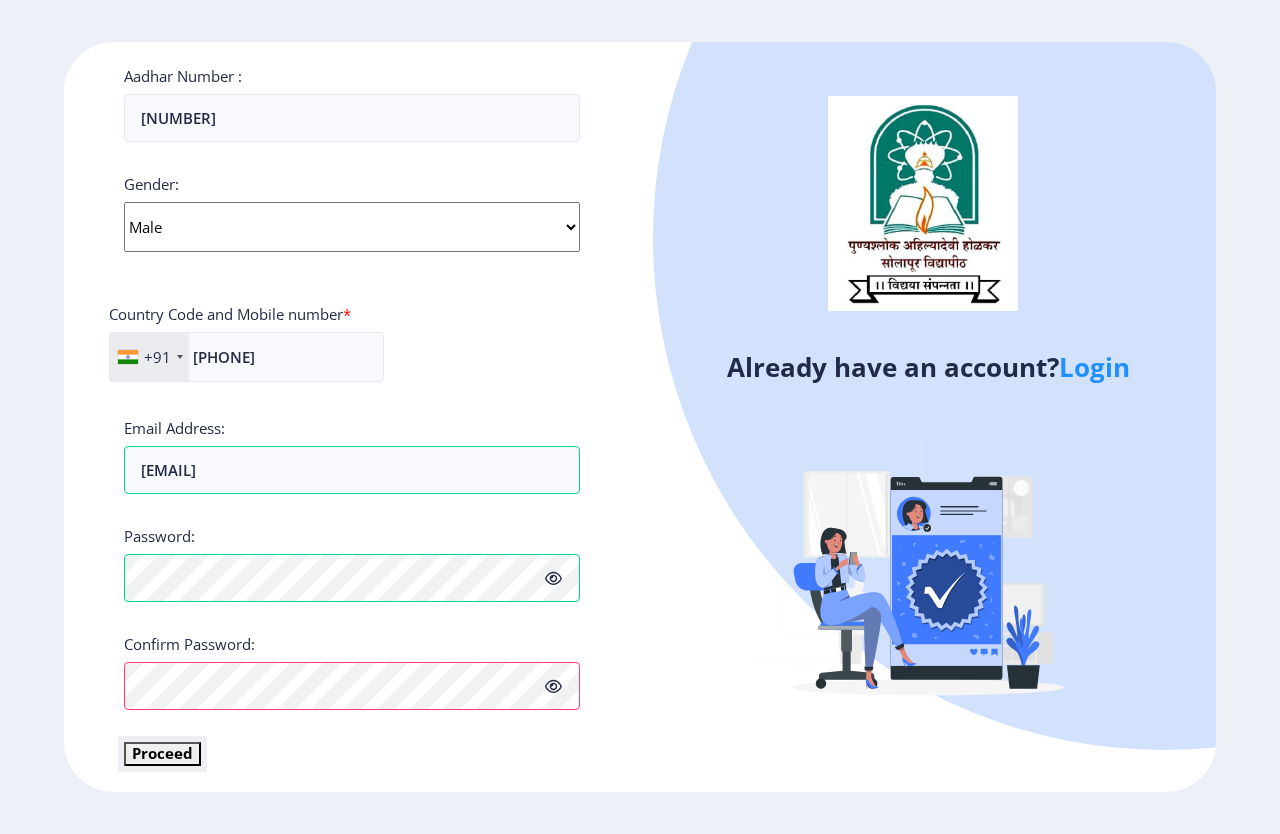 click on "Proceed" 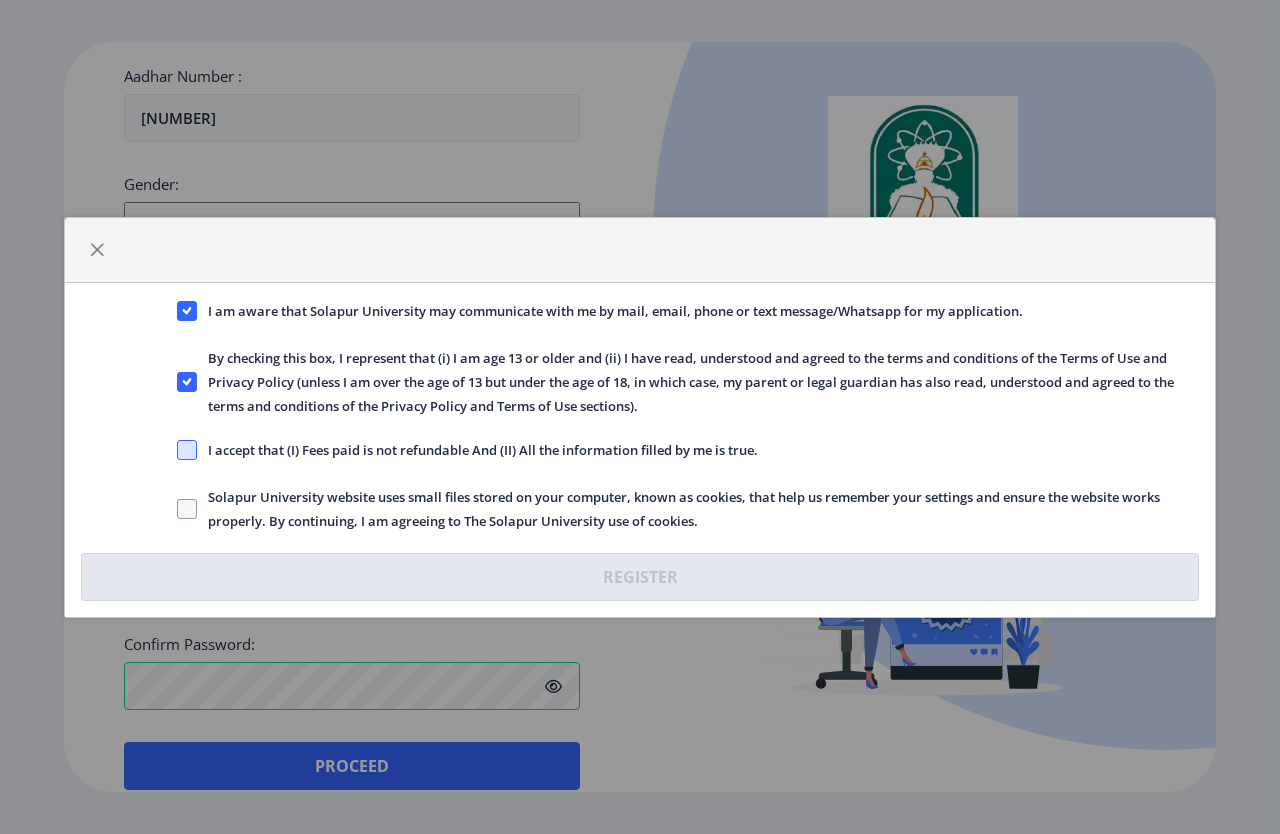 click 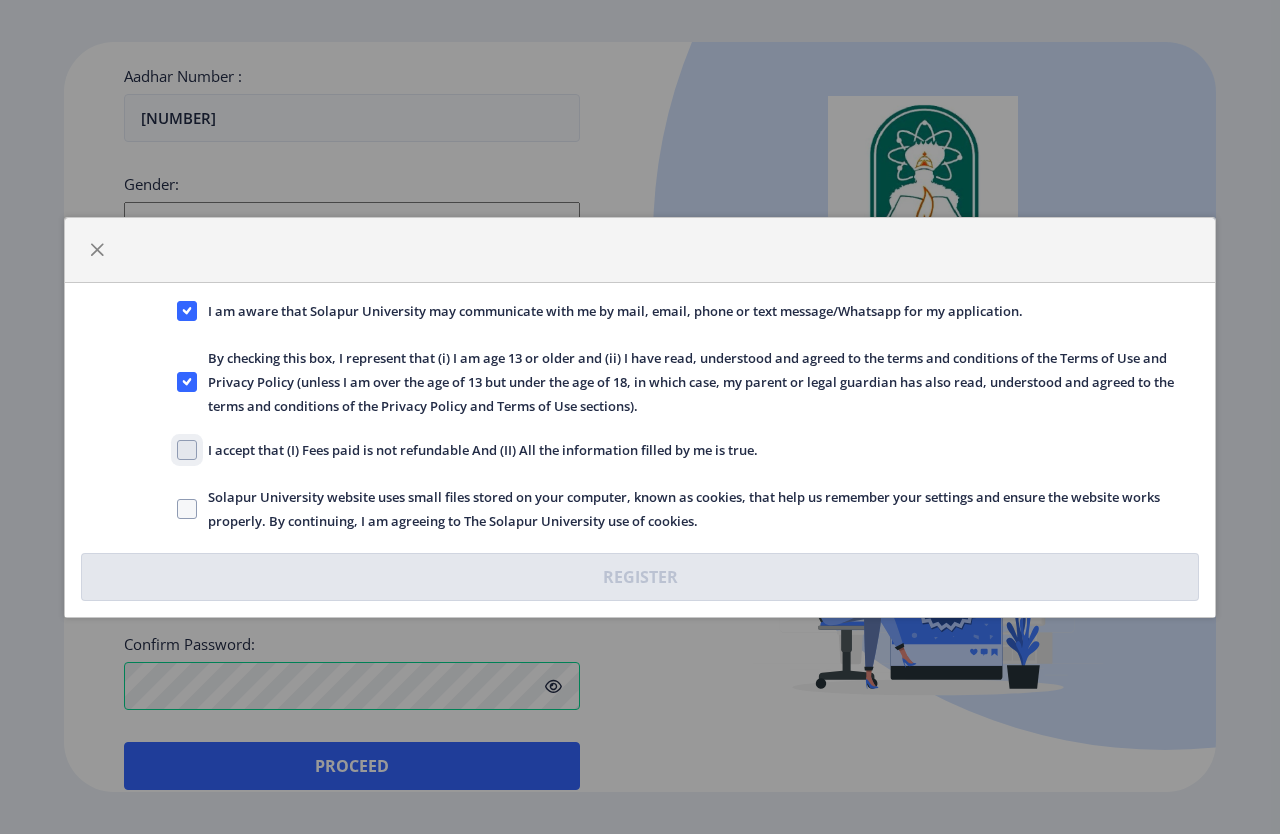 click on "I accept that (I) Fees paid is not refundable And (II) All the information filled by me is true." 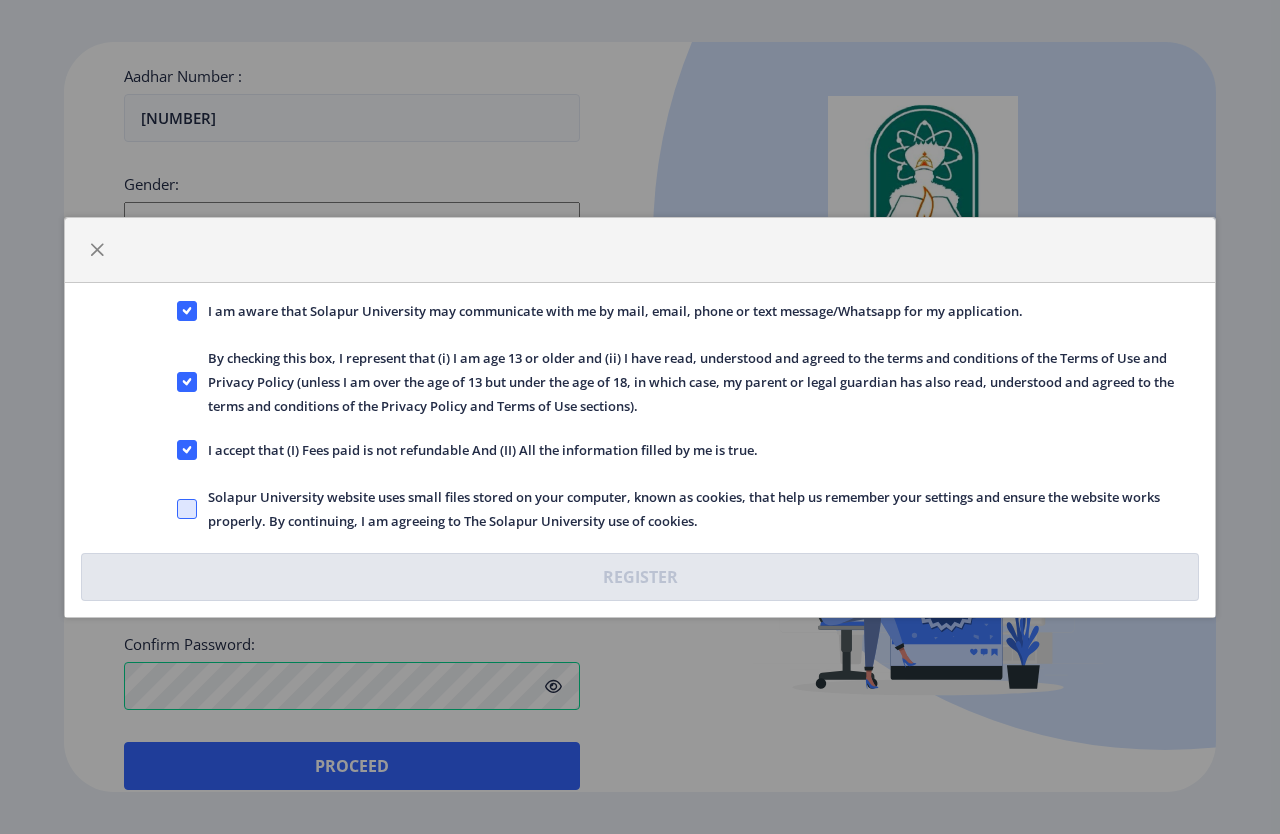 click 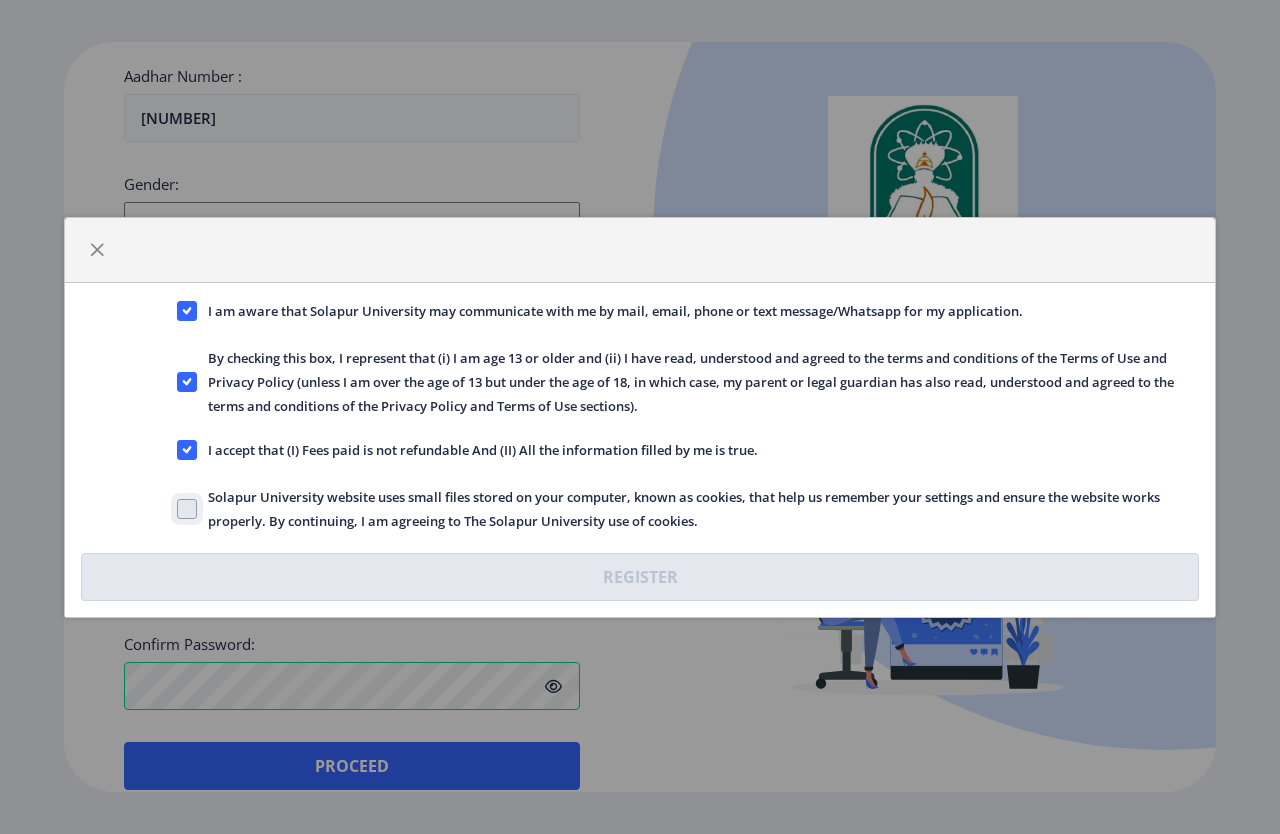 checkbox on "true" 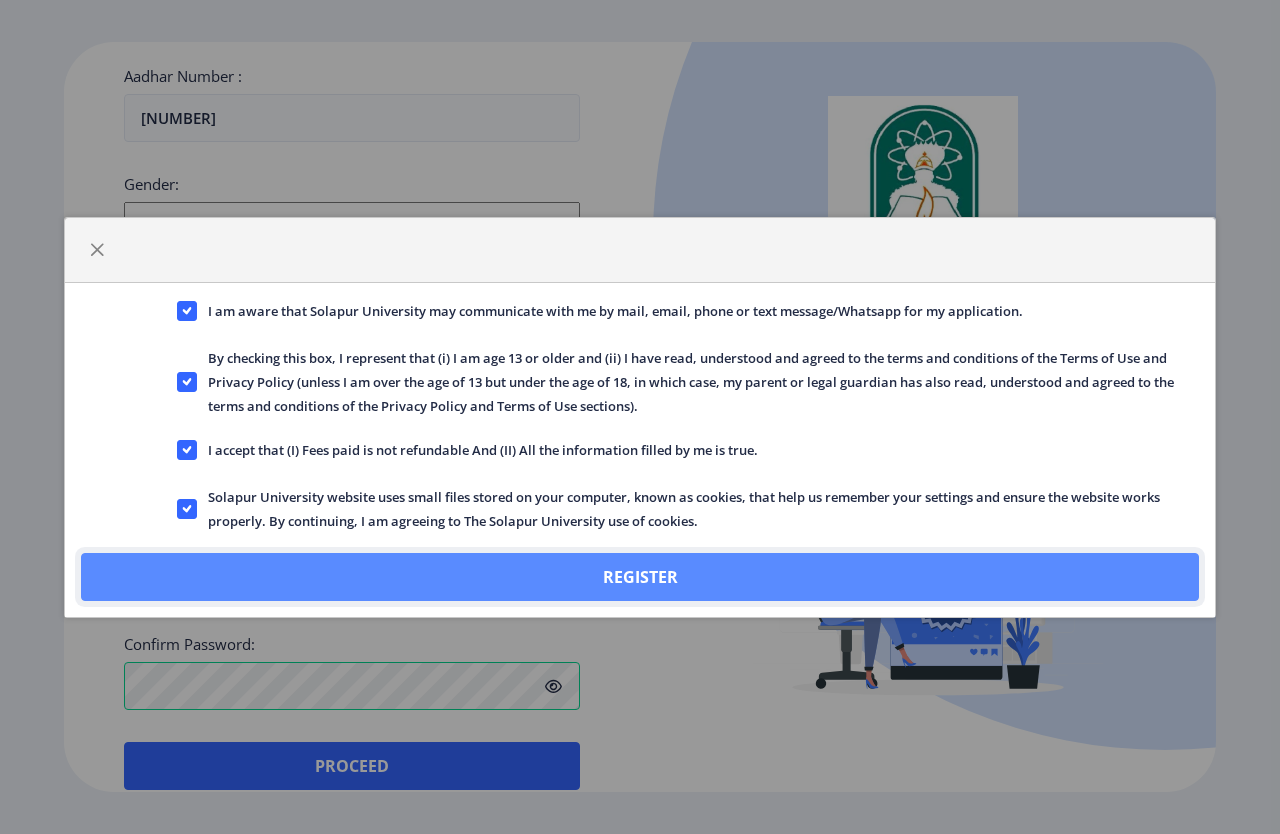 click on "Register" 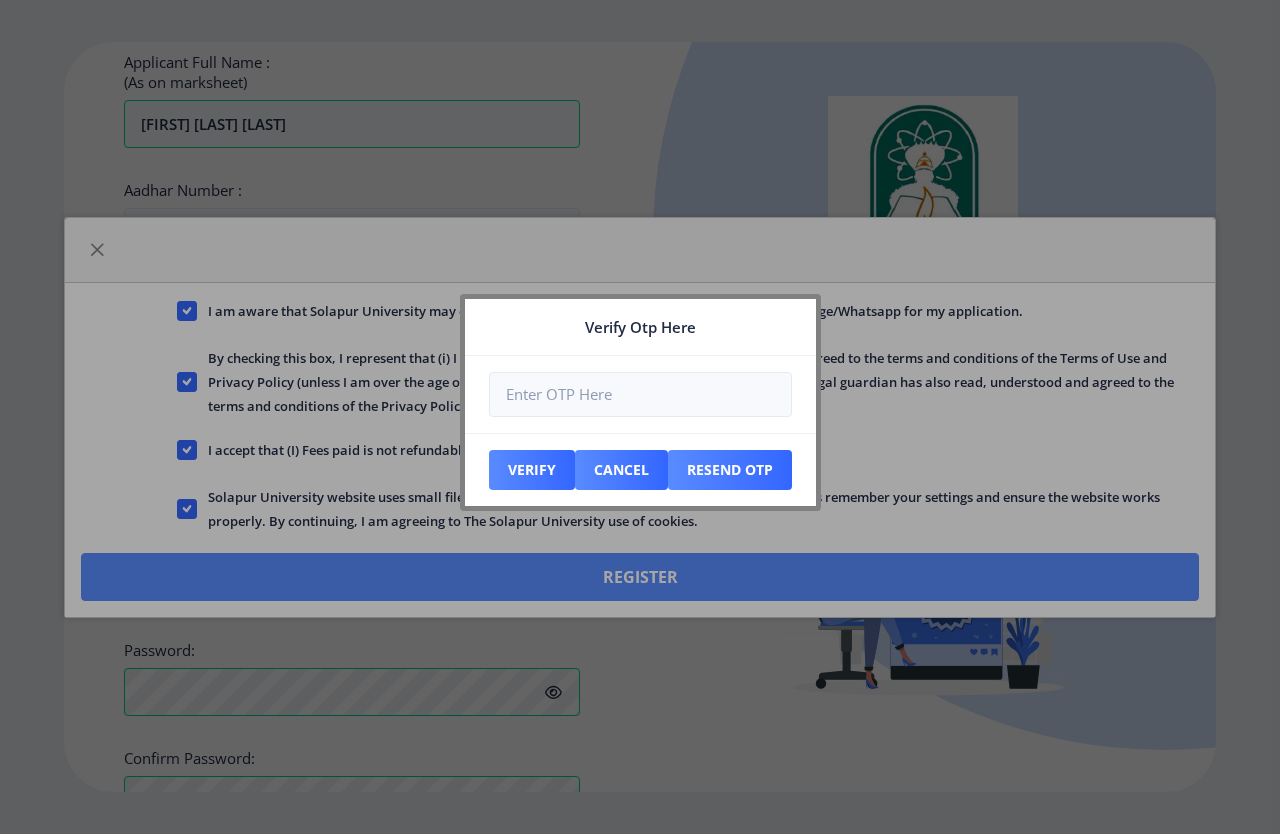 scroll, scrollTop: 776, scrollLeft: 0, axis: vertical 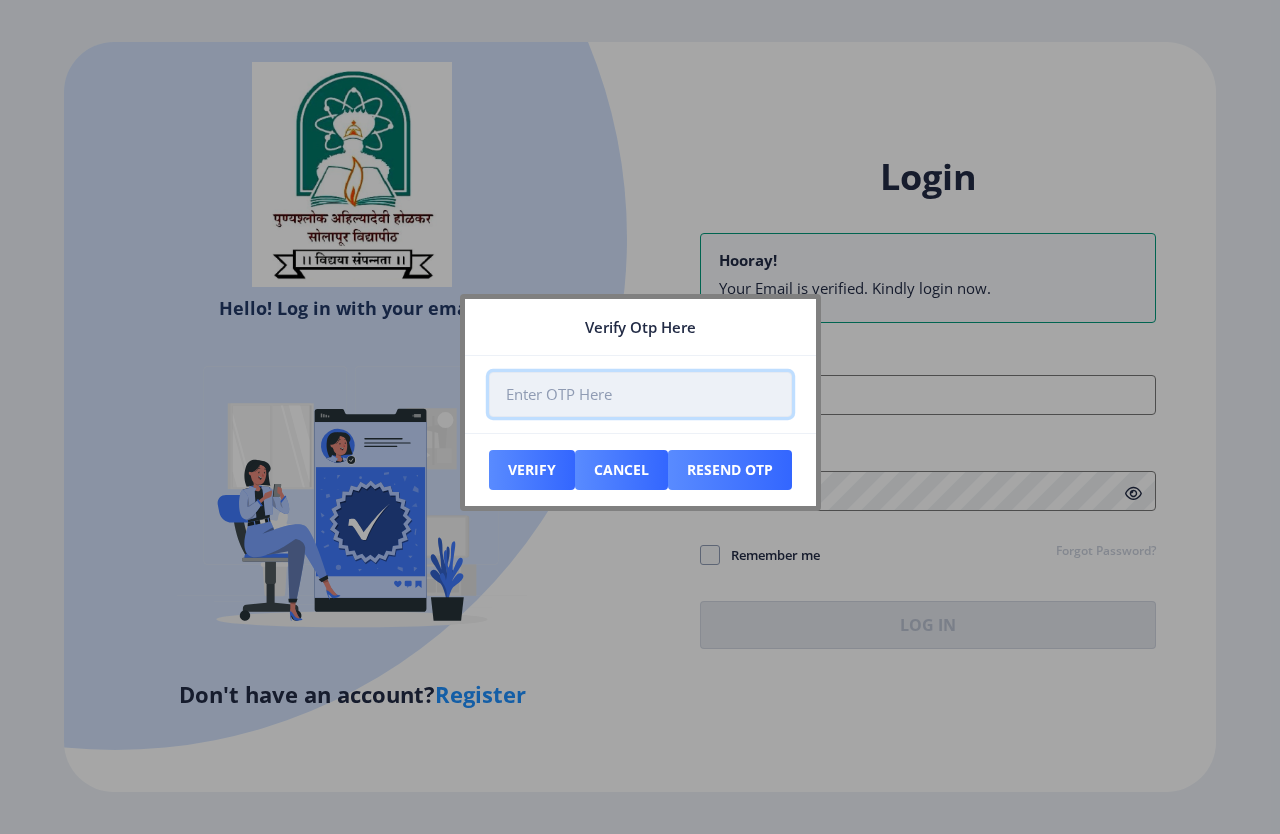 click at bounding box center [640, 394] 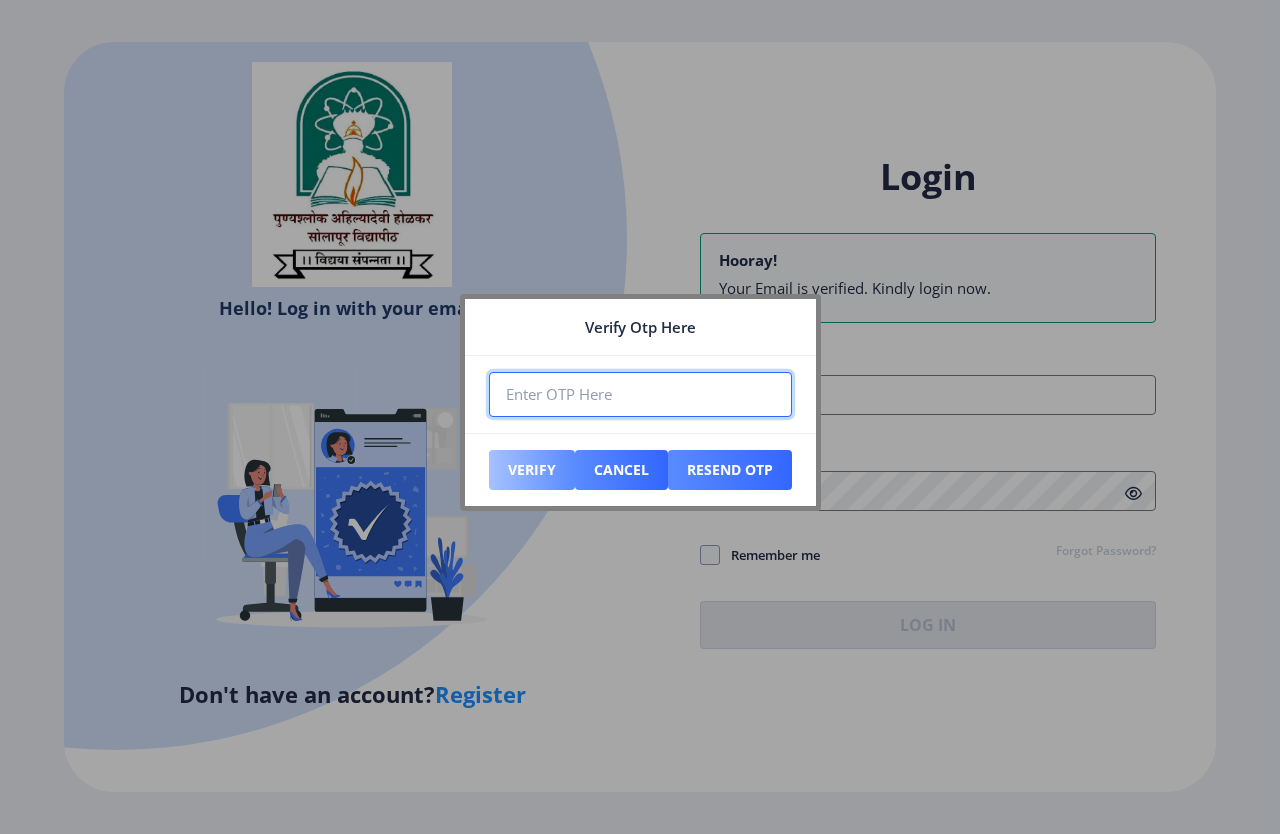 type on "[NUMBER]" 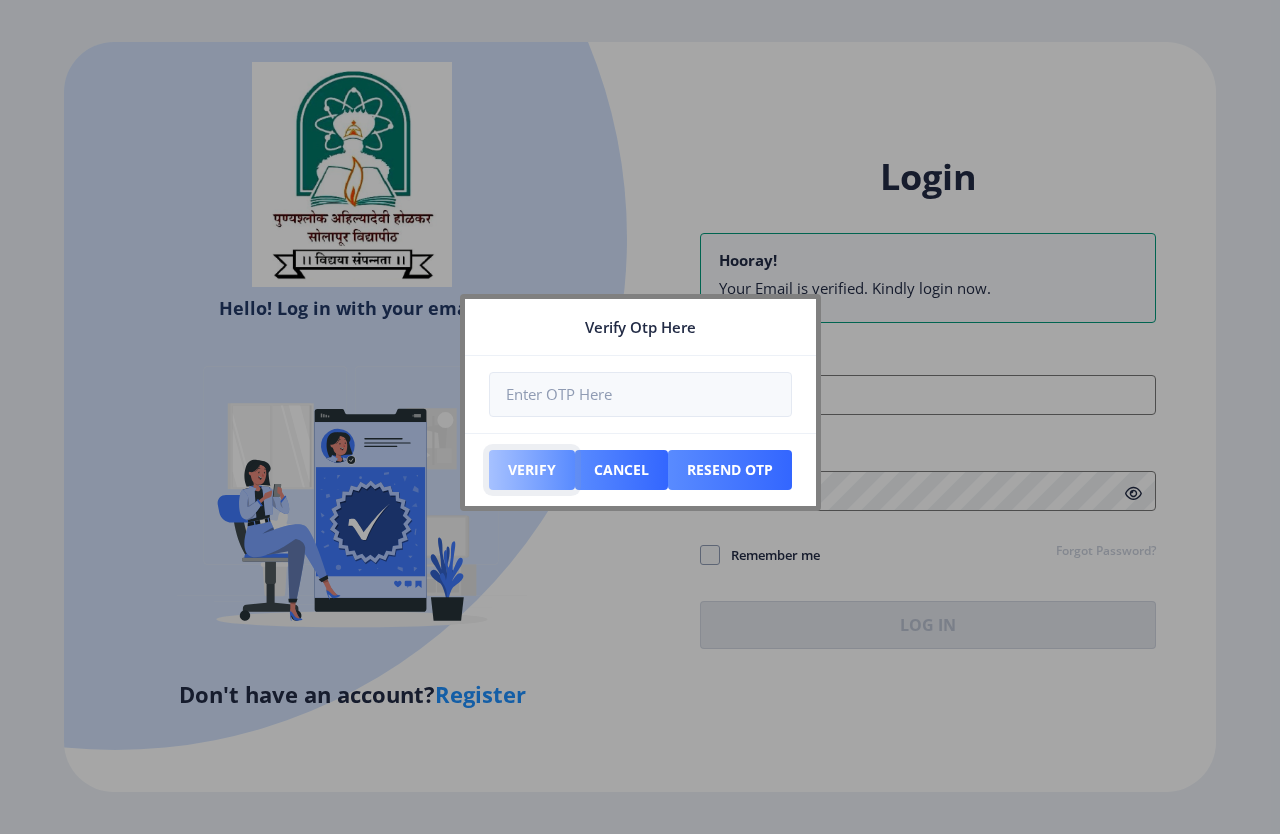 click on "Verify" at bounding box center (532, 470) 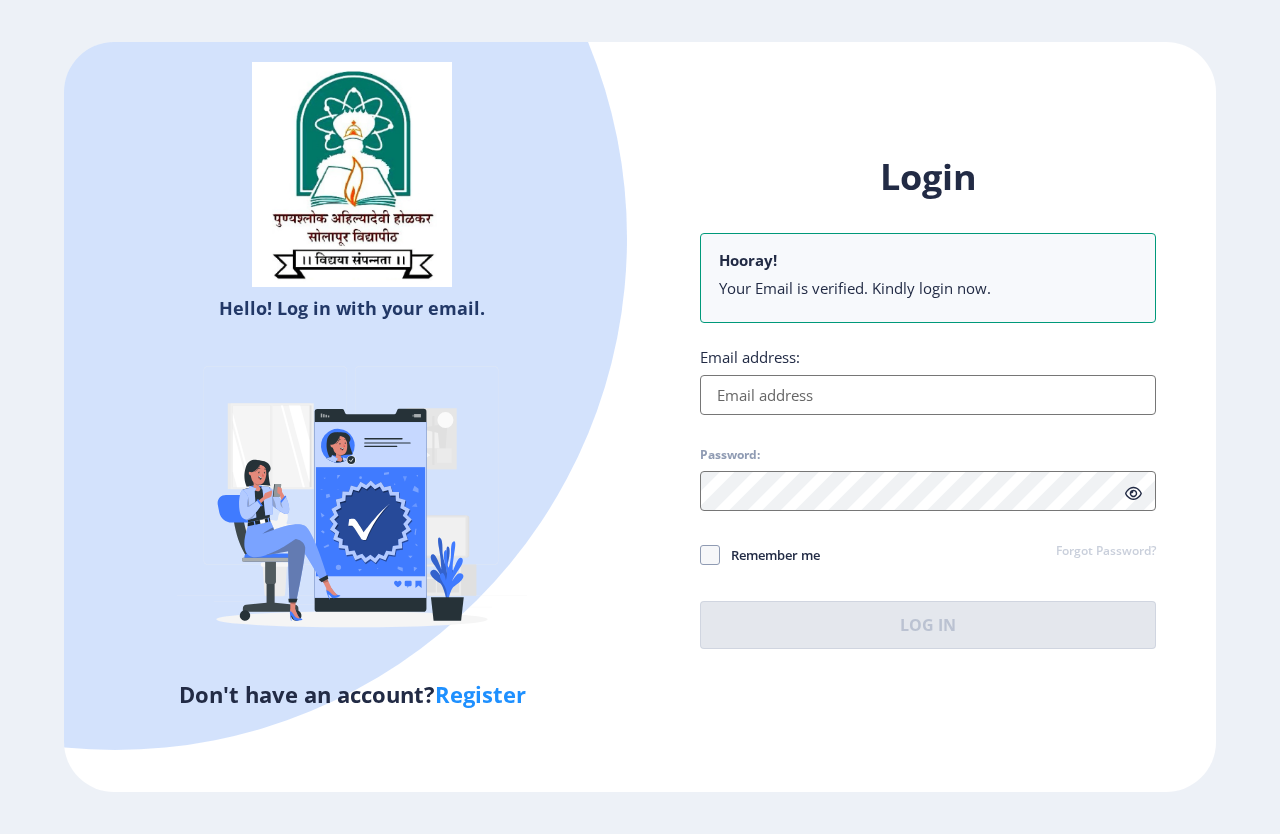 click on "Email address:" at bounding box center (928, 395) 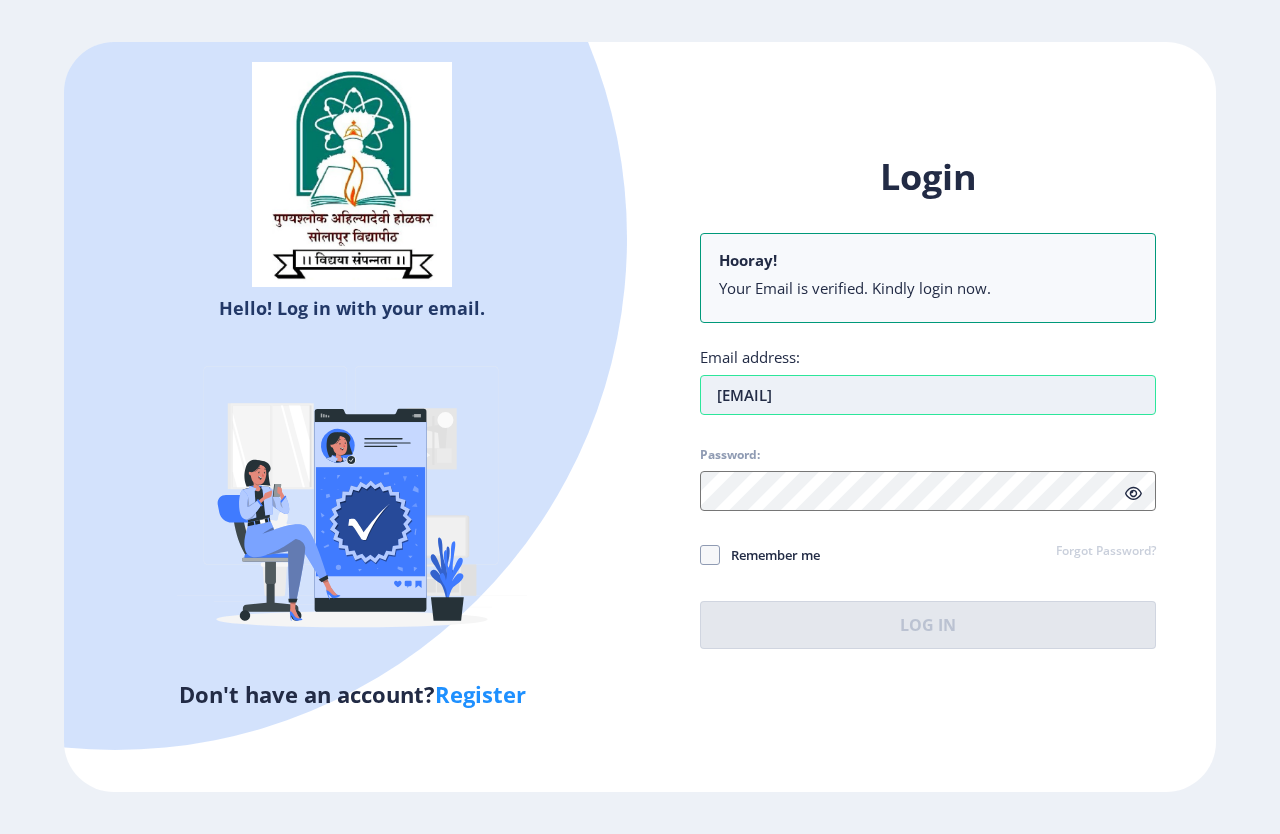 type on "[EMAIL]" 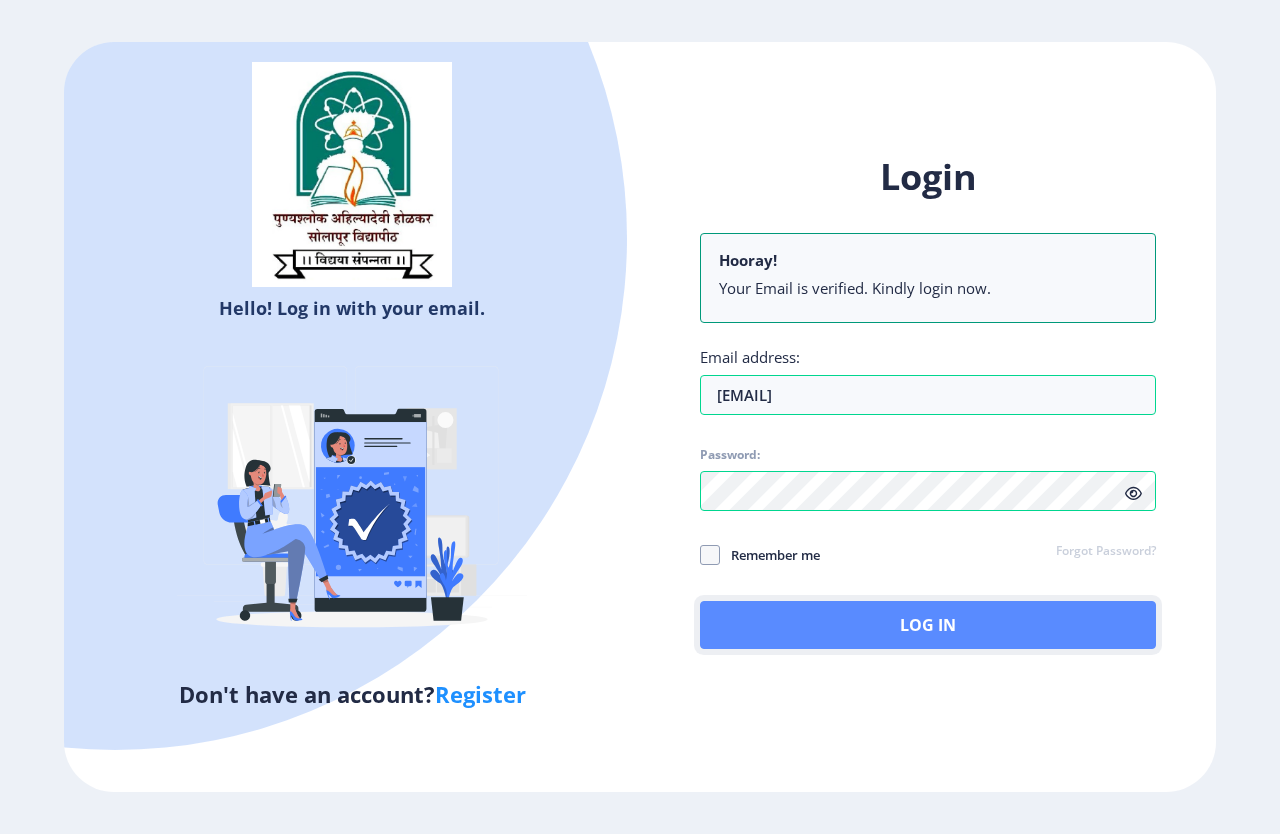 click on "Log In" 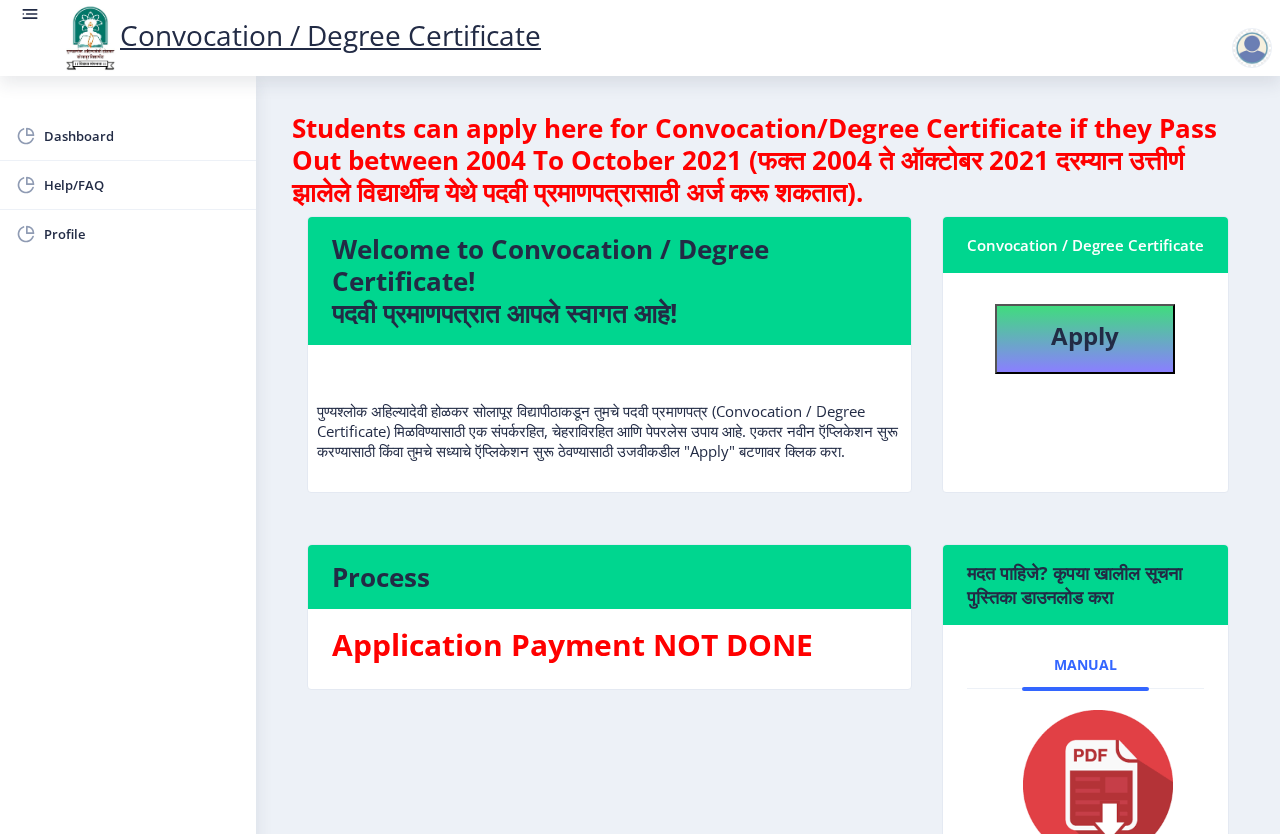 scroll, scrollTop: 2, scrollLeft: 0, axis: vertical 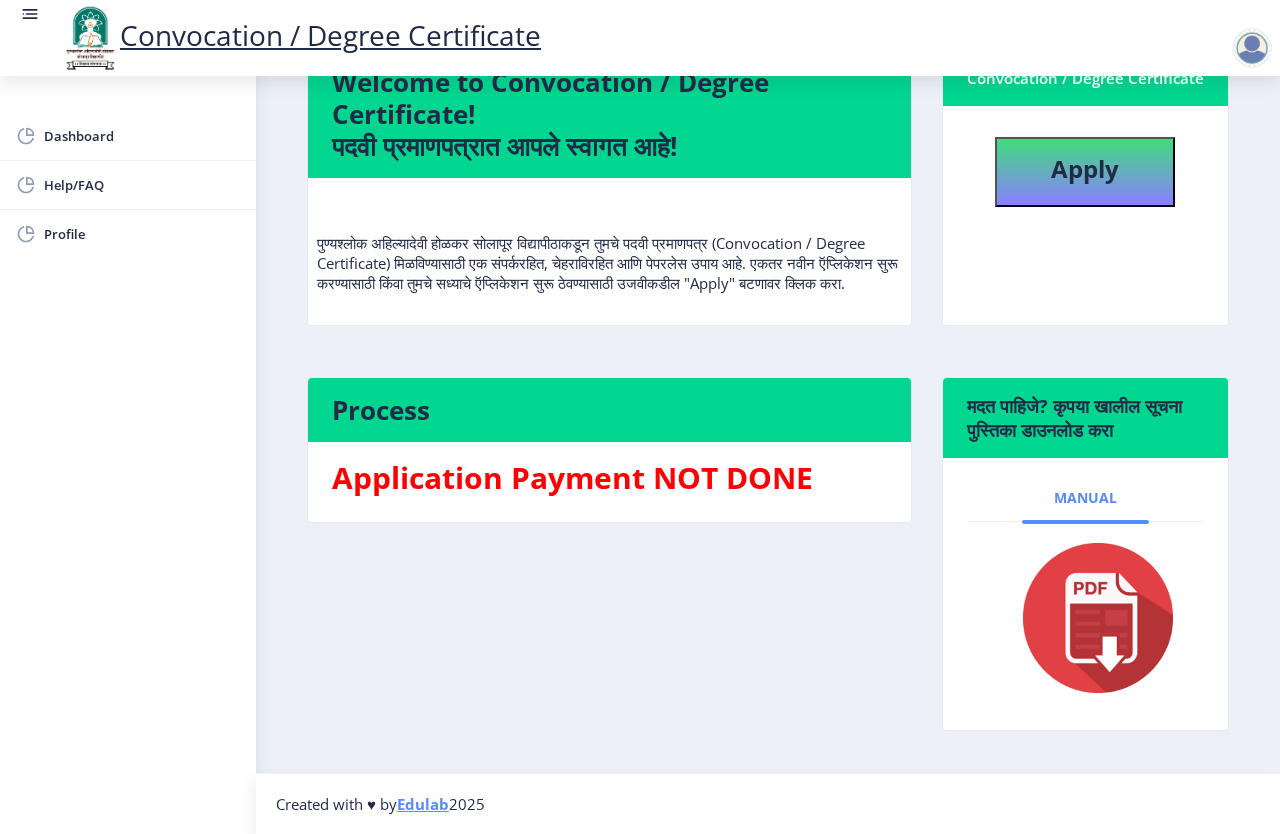 click on "Manual" 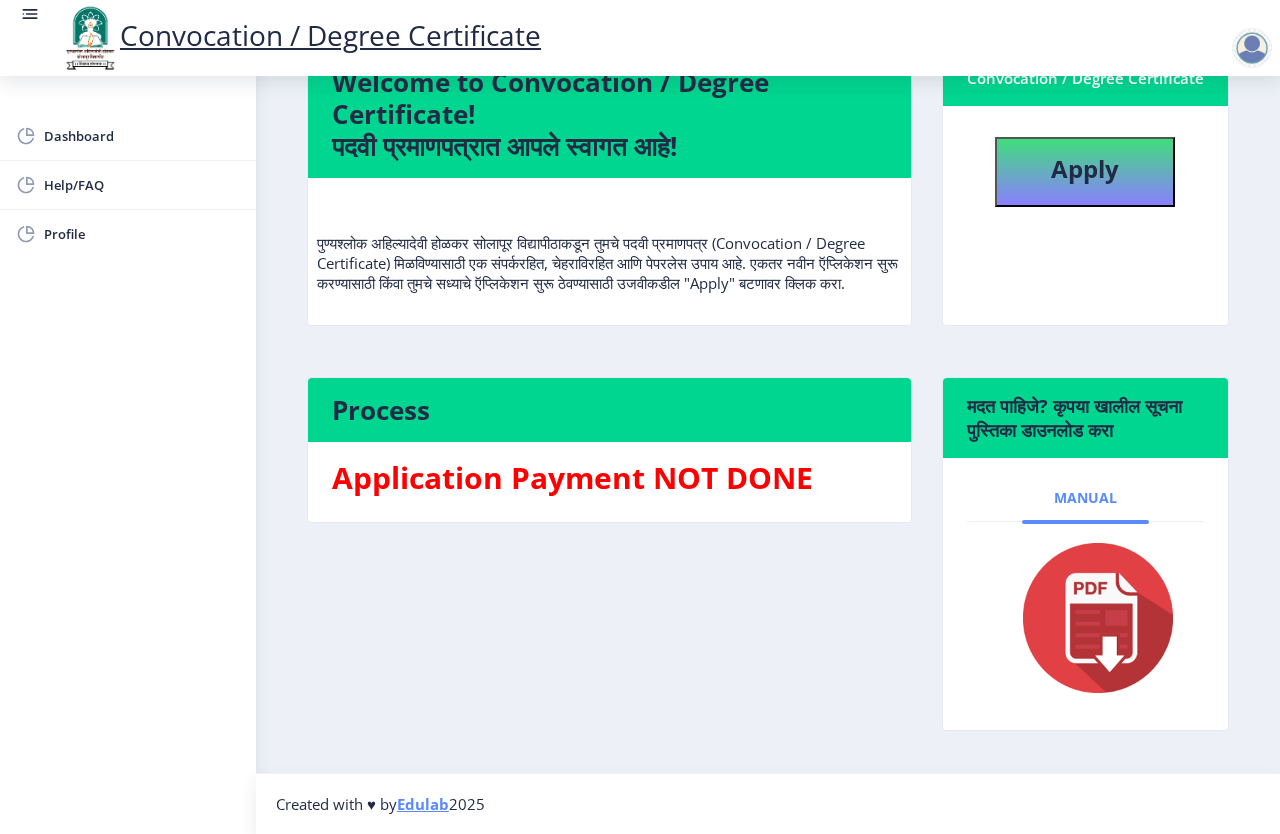click on "Manual" 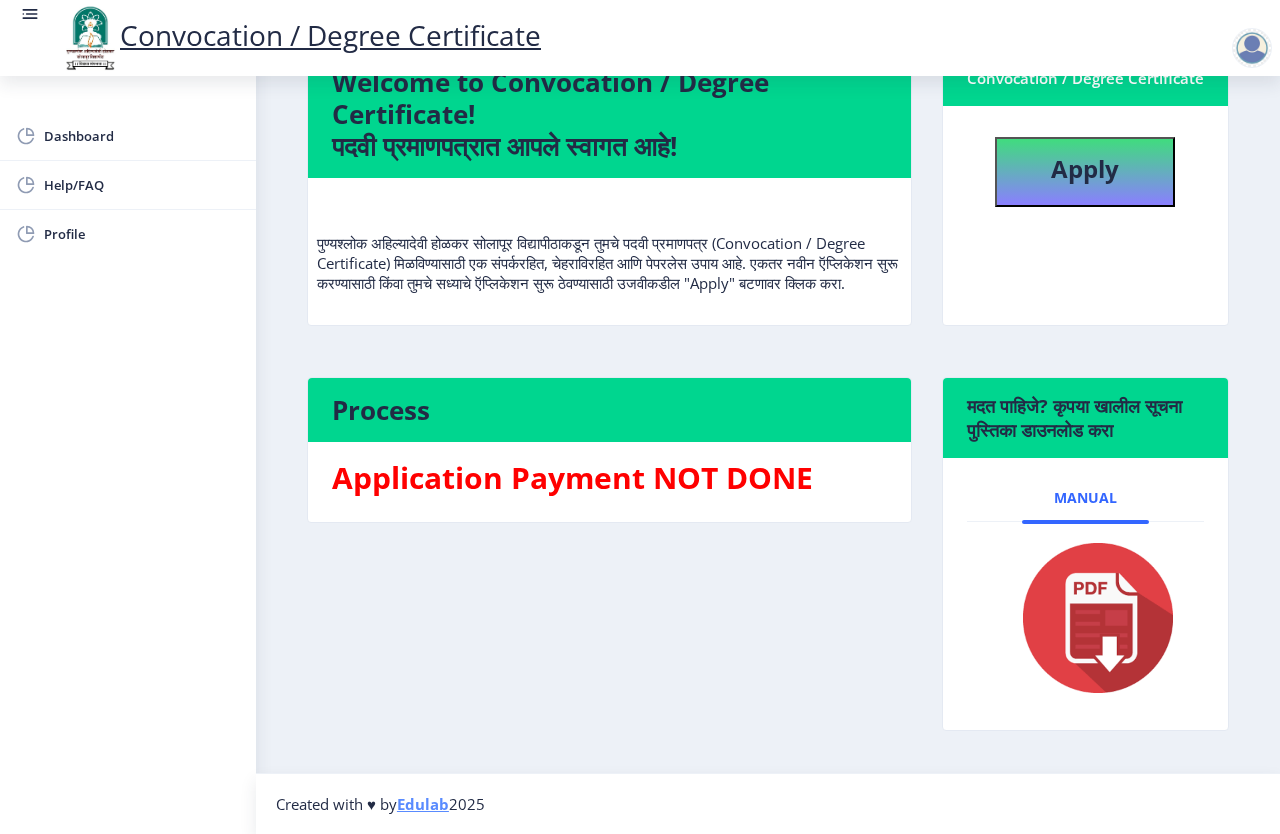 click 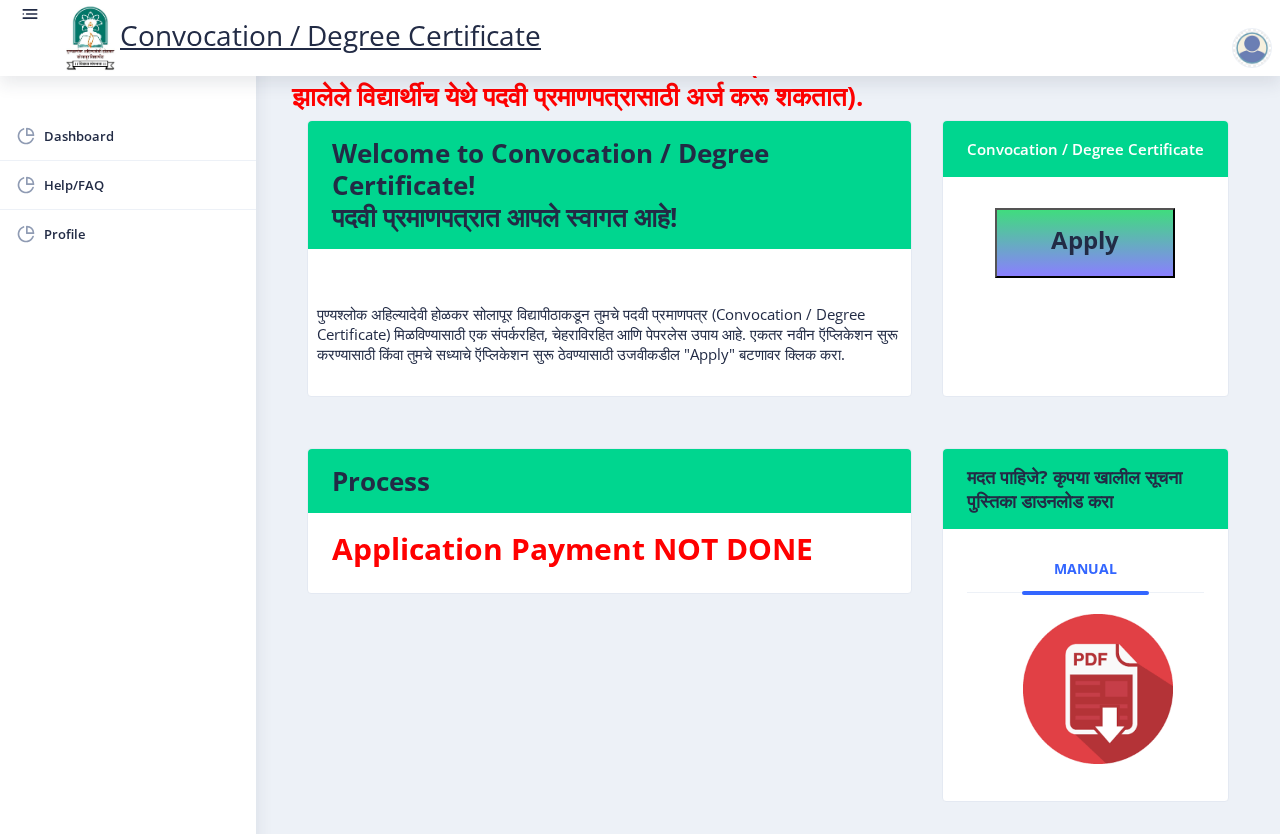scroll, scrollTop: 0, scrollLeft: 0, axis: both 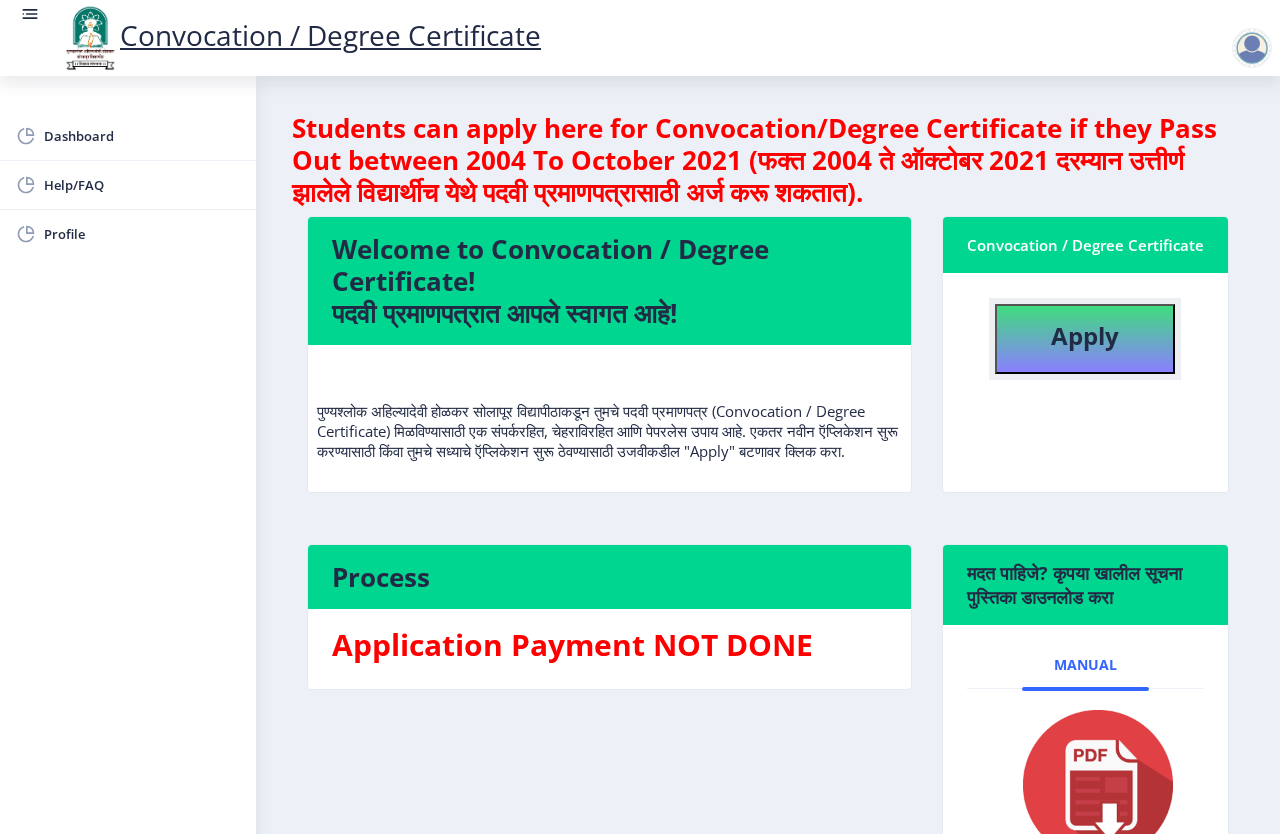 click on "Apply" 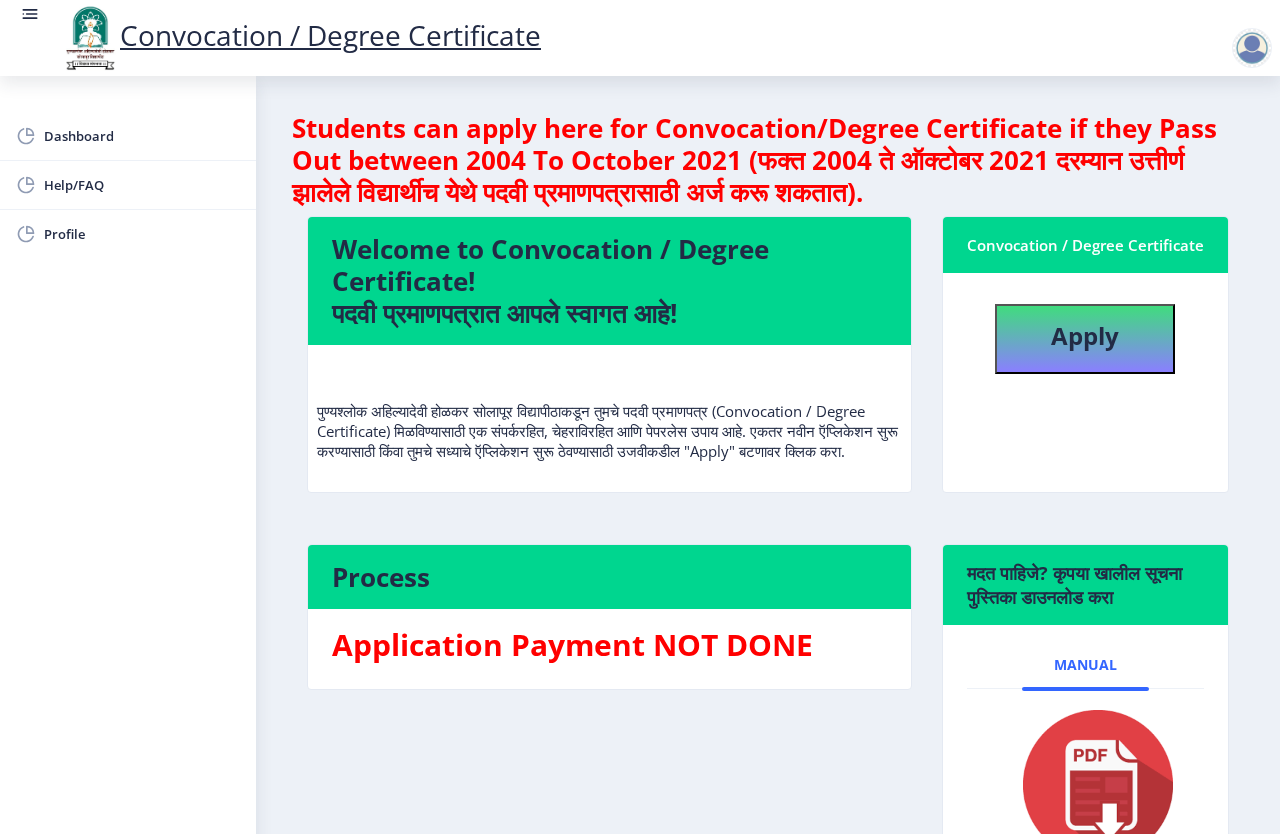 select 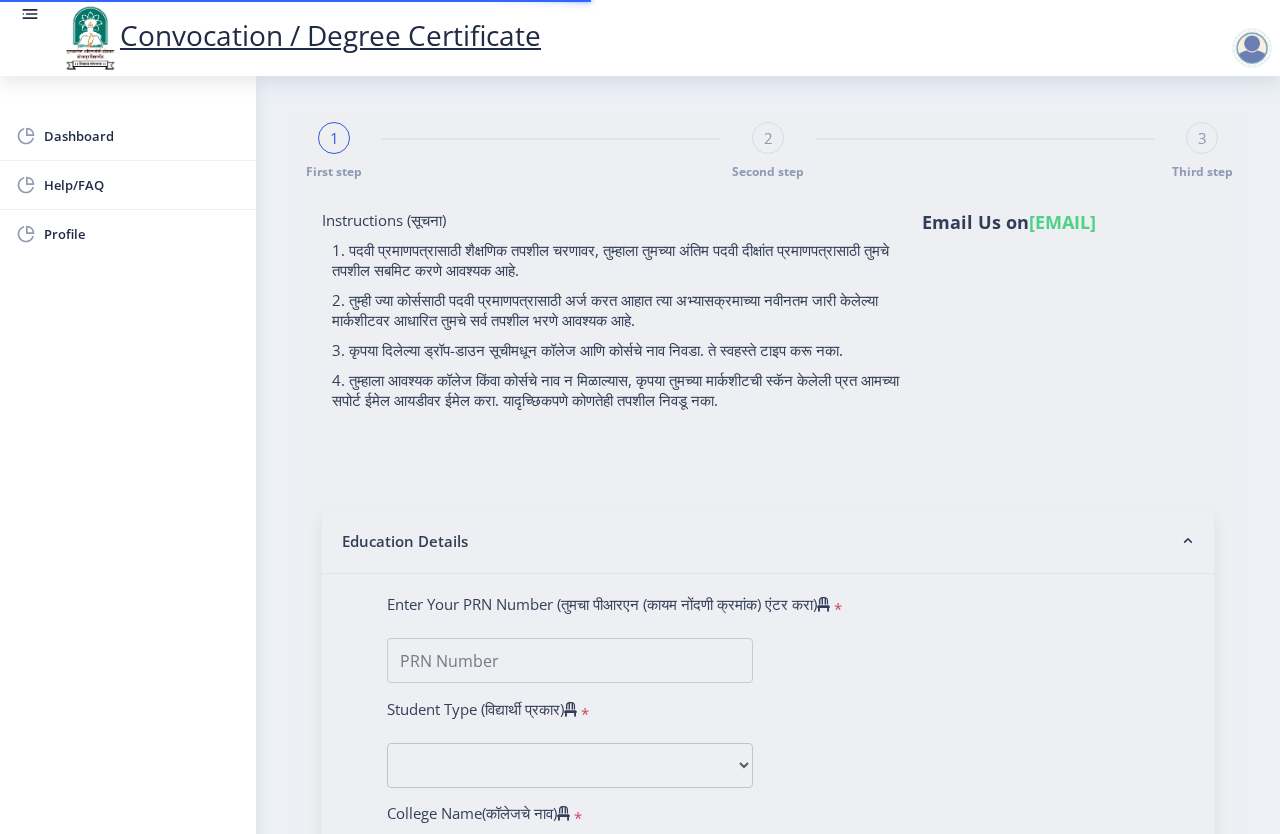 type on "[FIRST] [LAST] [LAST]" 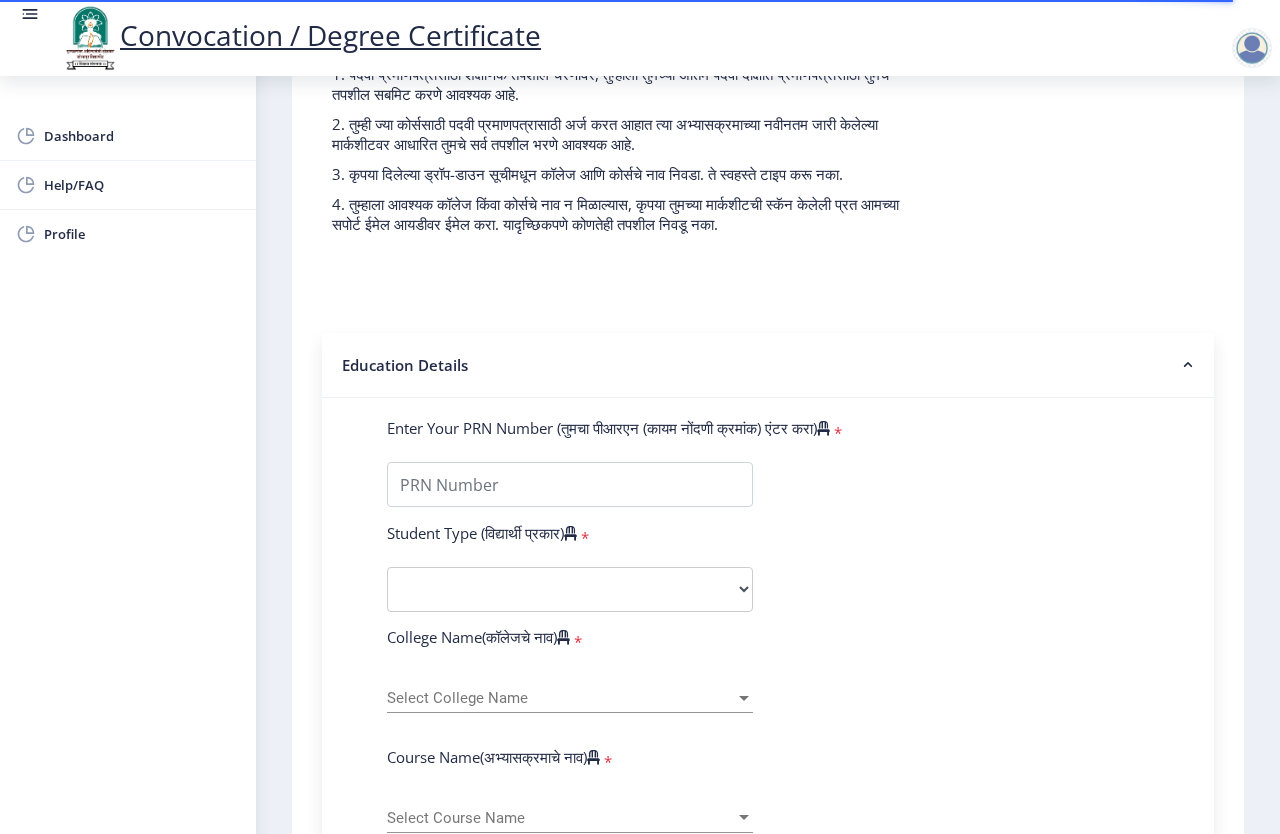 scroll, scrollTop: 300, scrollLeft: 0, axis: vertical 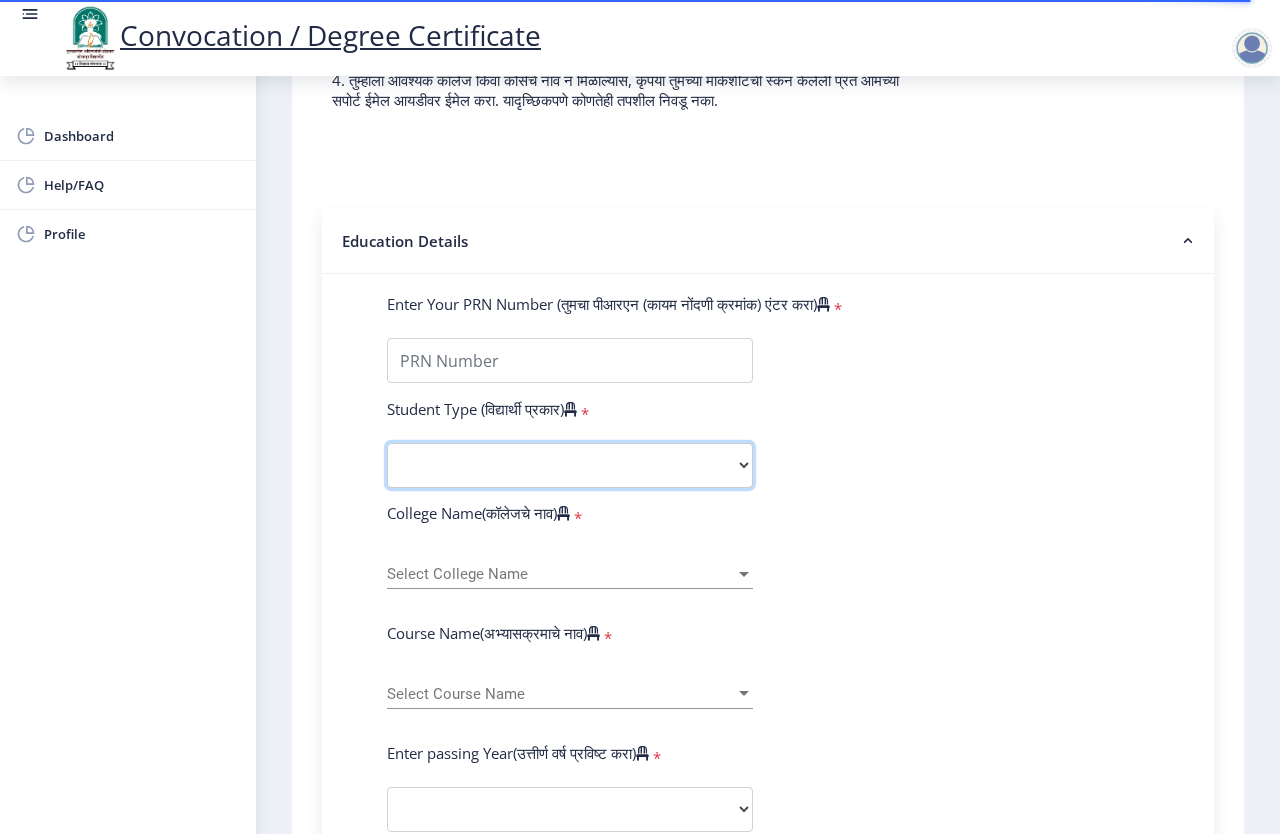 click on "Select Student Type Regular External" at bounding box center [570, 465] 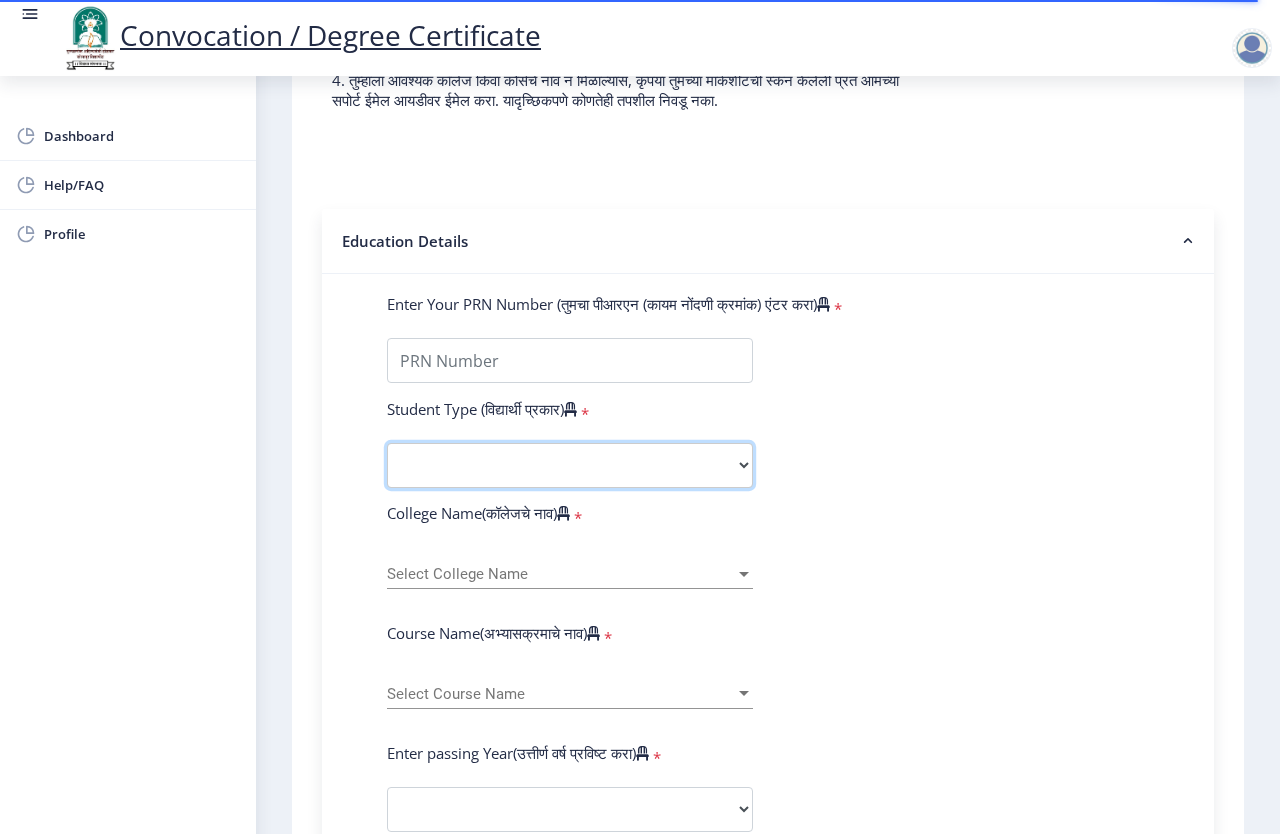 click on "Select Student Type Regular External" at bounding box center (570, 465) 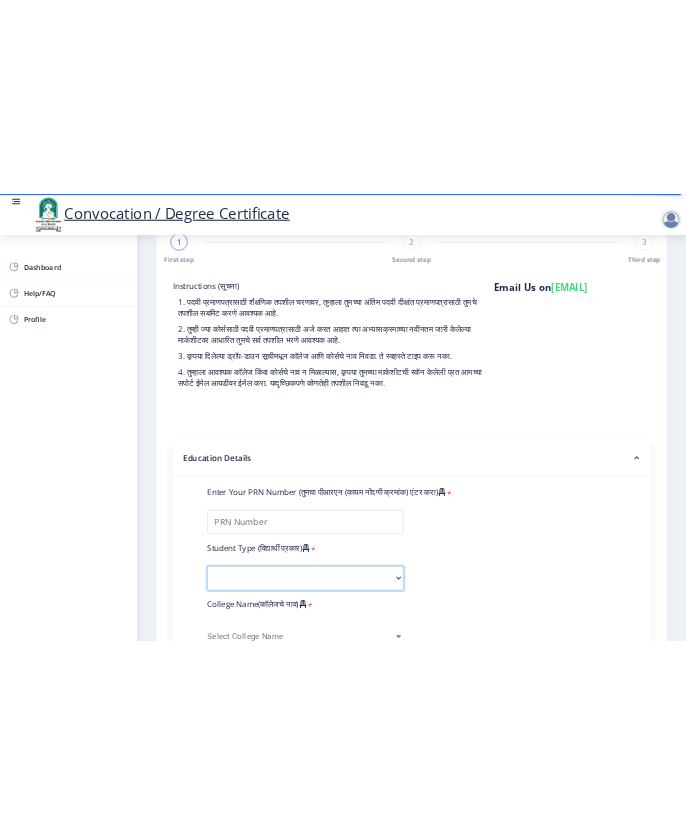scroll, scrollTop: 0, scrollLeft: 0, axis: both 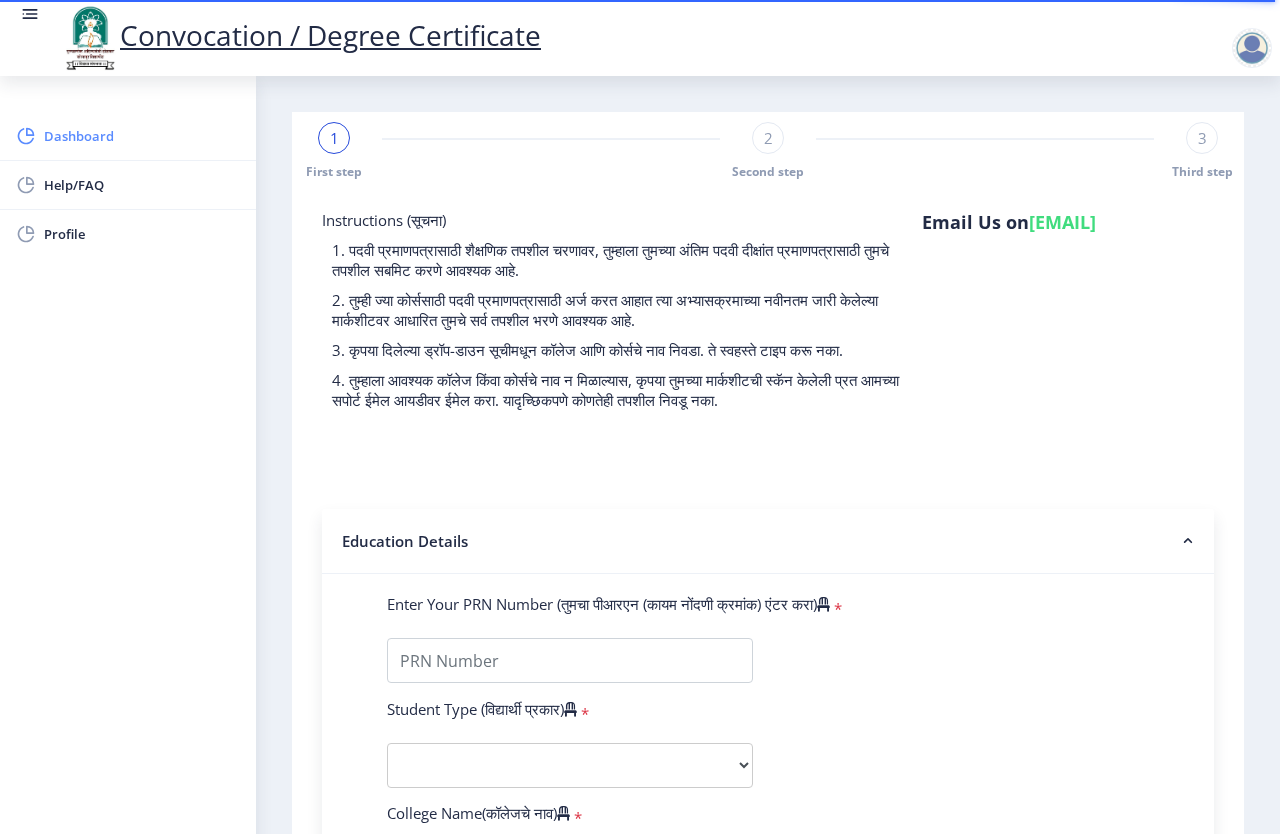 click on "Dashboard" 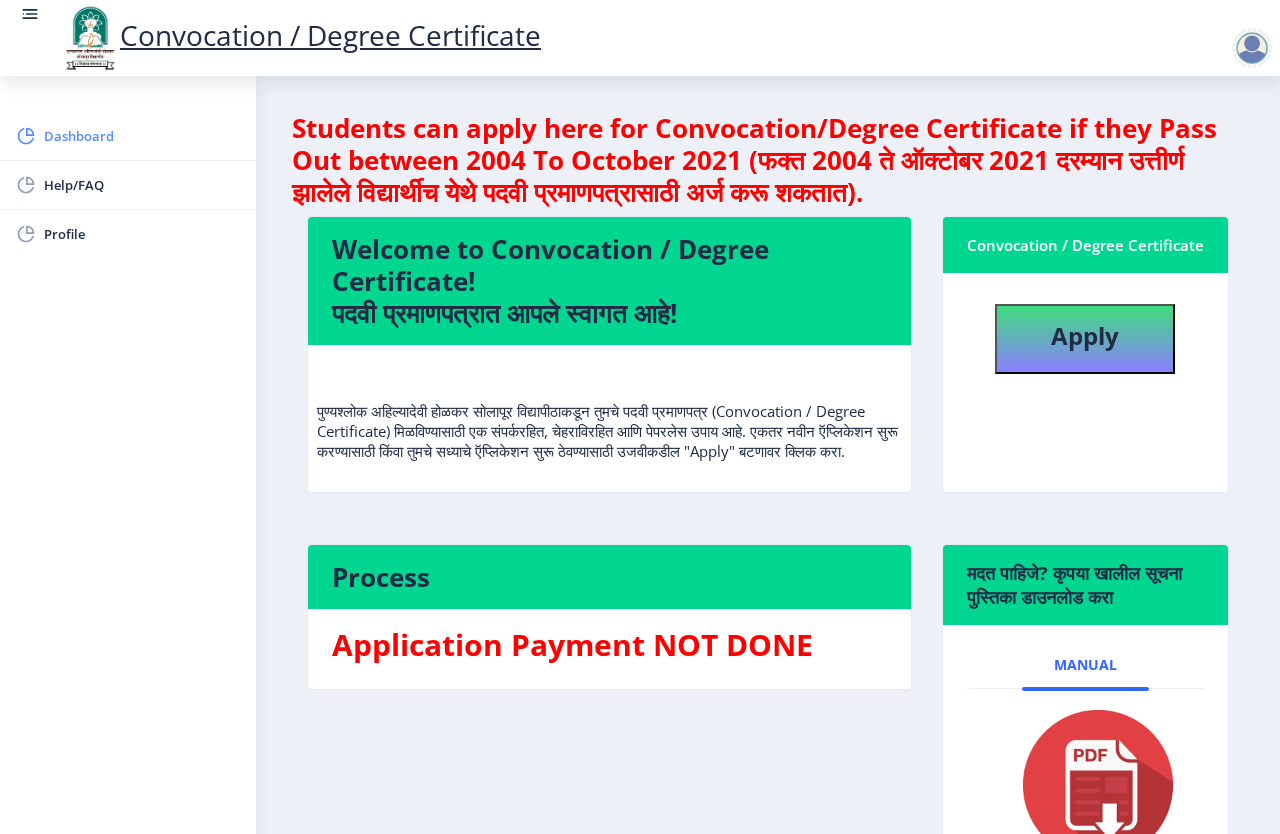 click on "Dashboard" 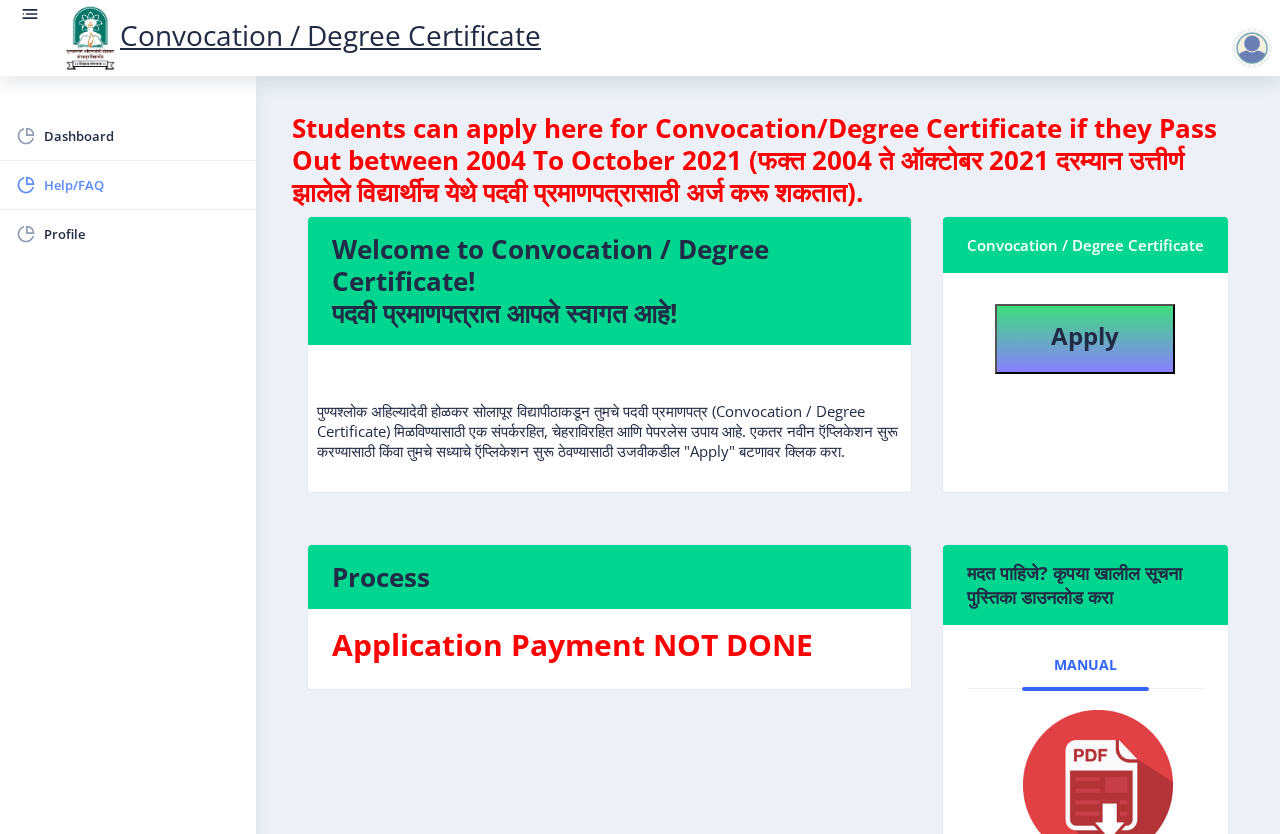 click on "Help/FAQ" 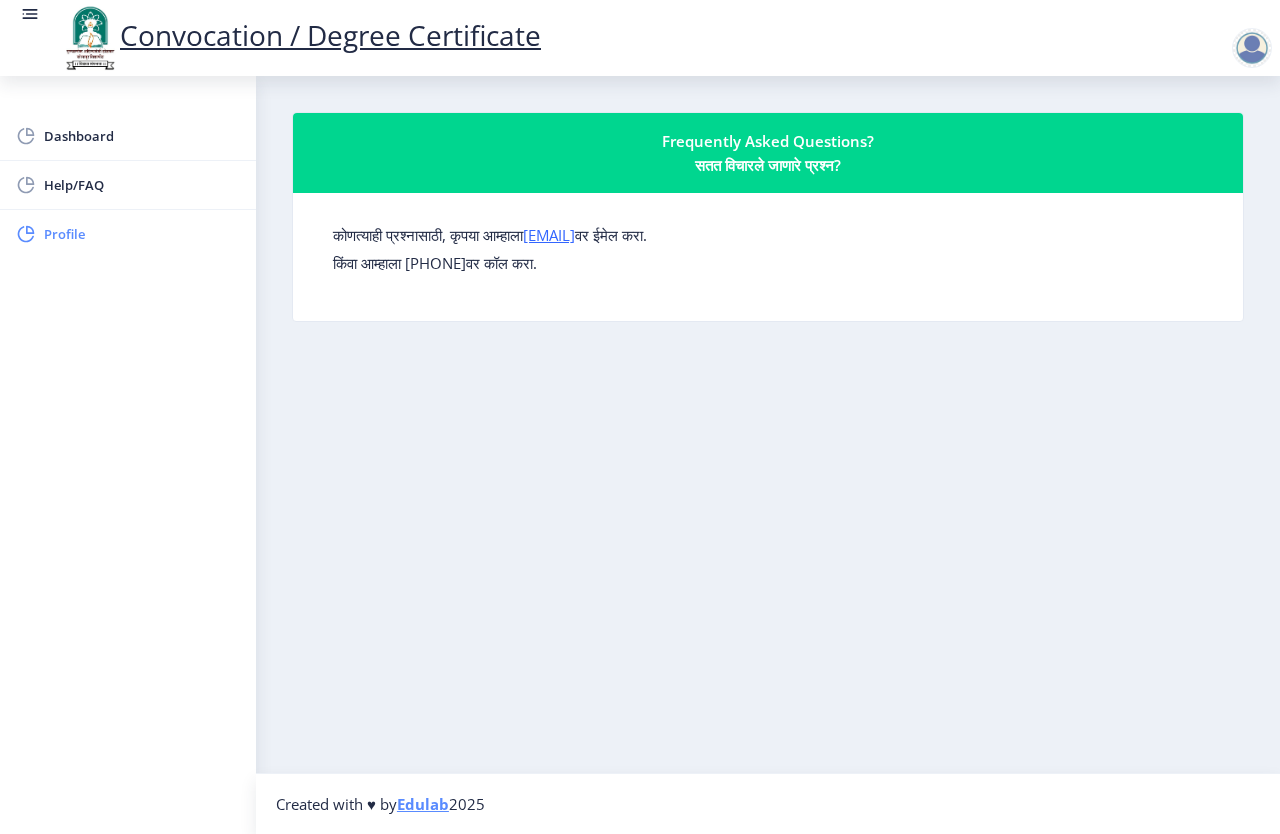 click on "Profile" 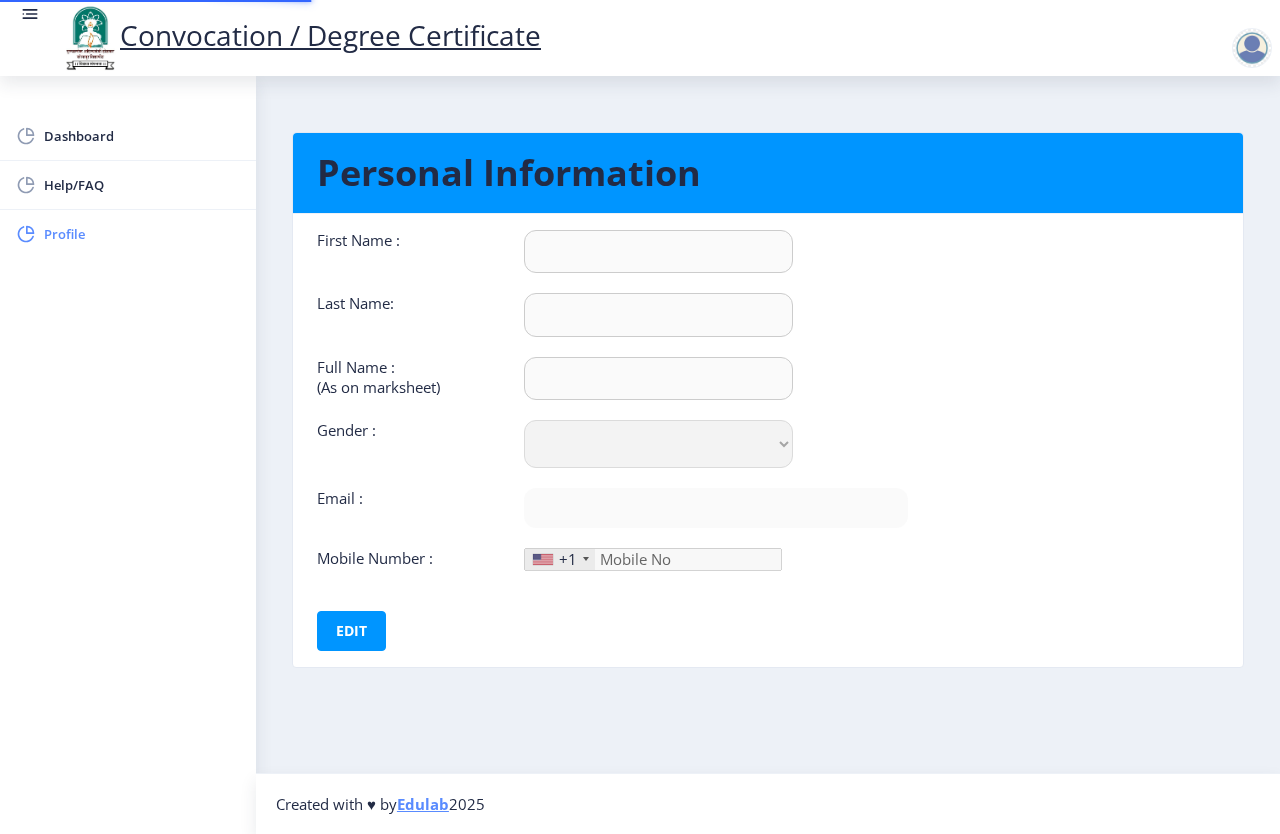 type on "[FIRST NAME]" 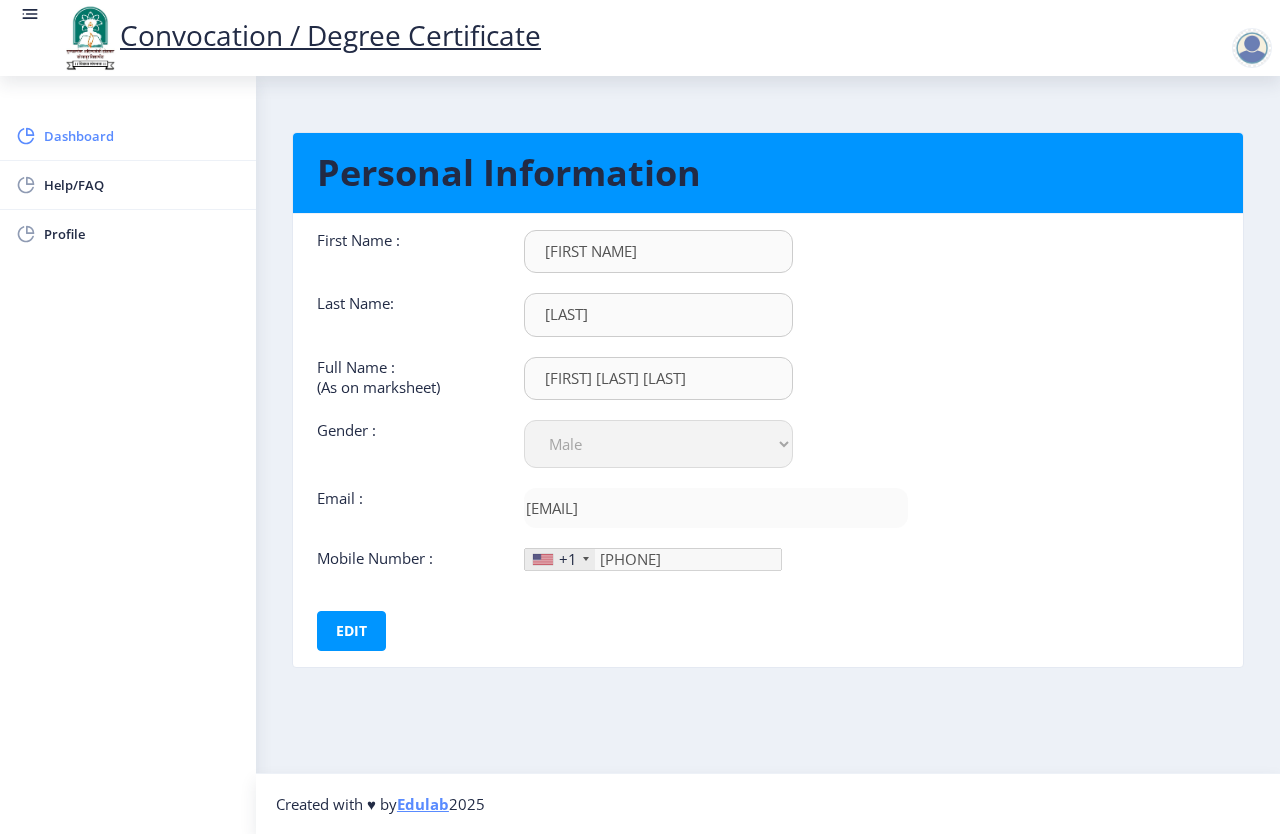 click on "Dashboard" 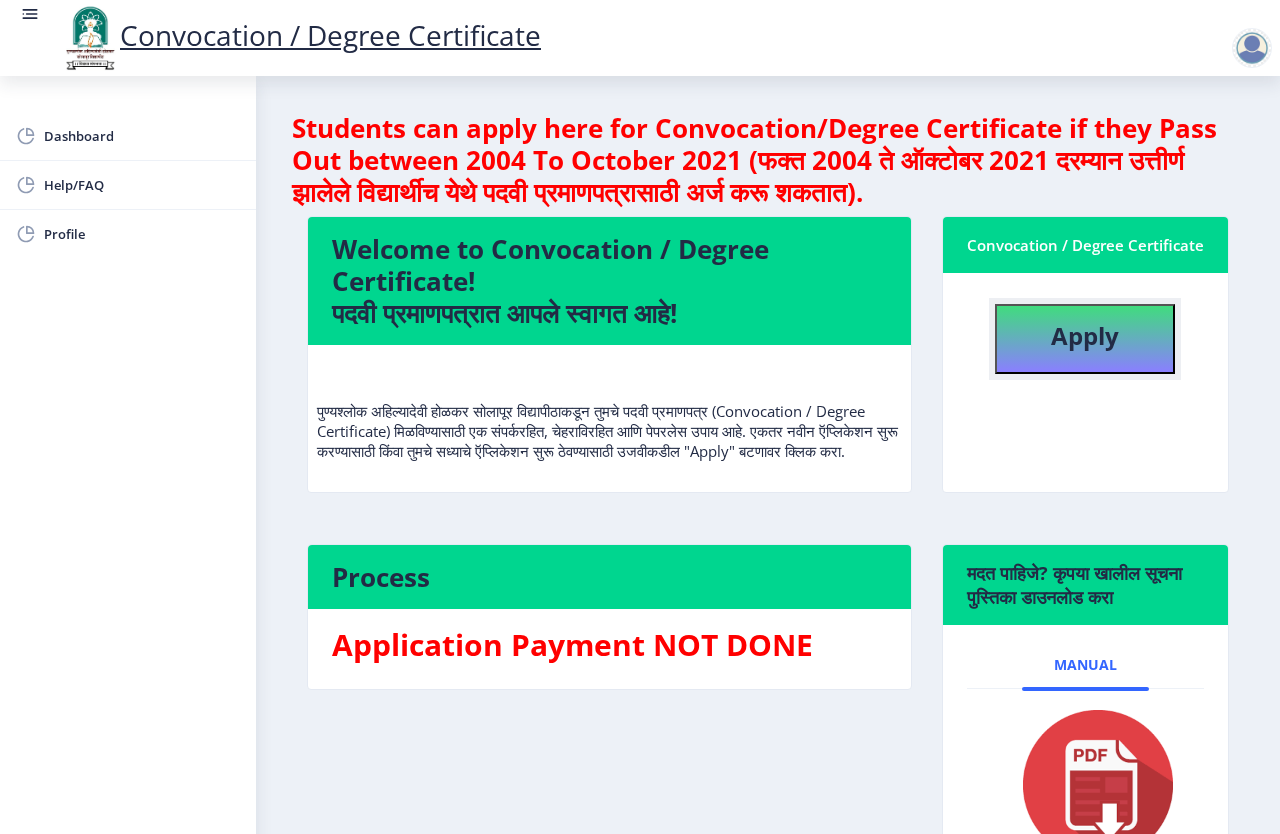 click on "Apply" 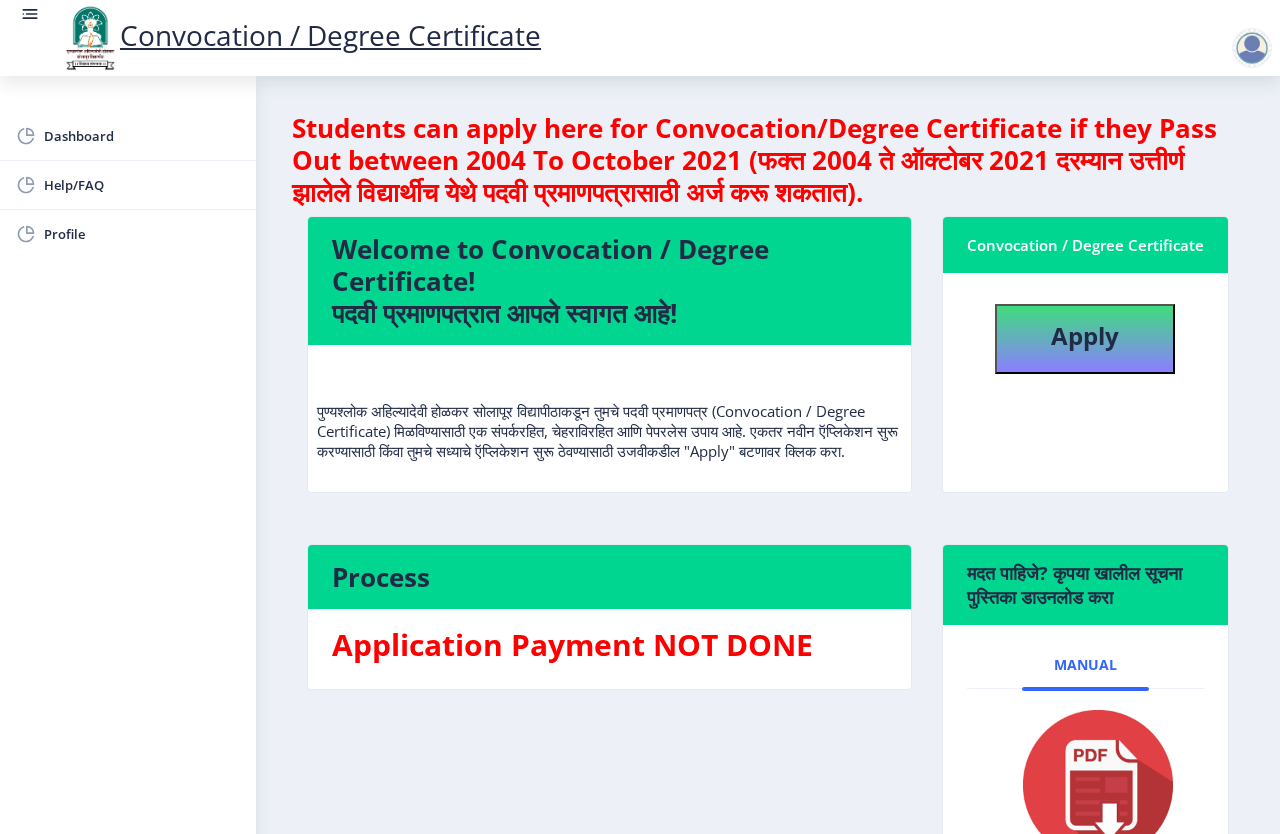 select 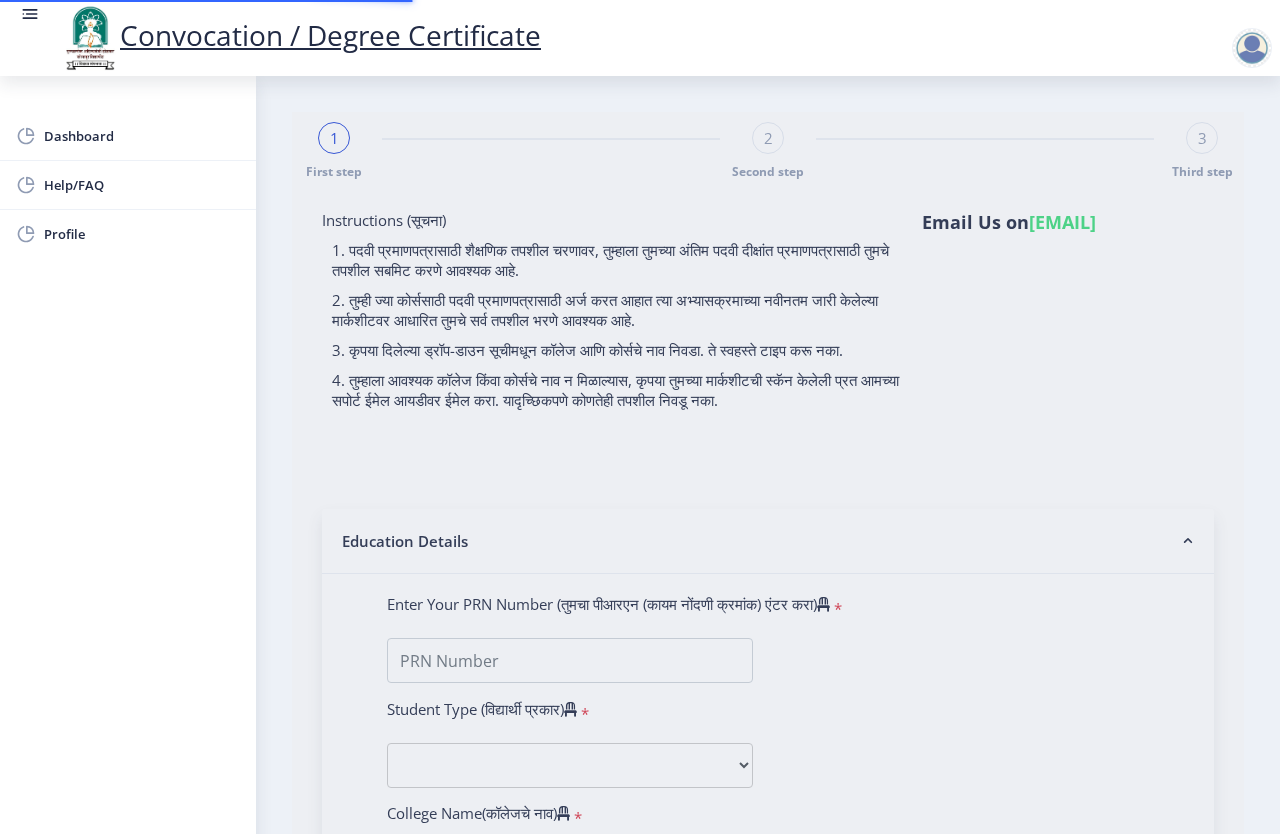 type on "[FIRST] [LAST] [LAST]" 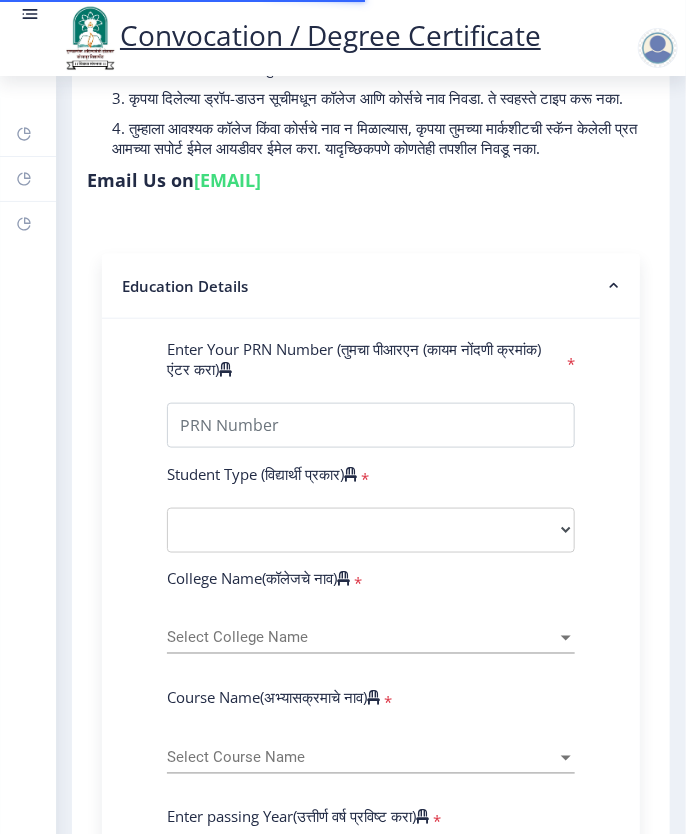 scroll, scrollTop: 400, scrollLeft: 0, axis: vertical 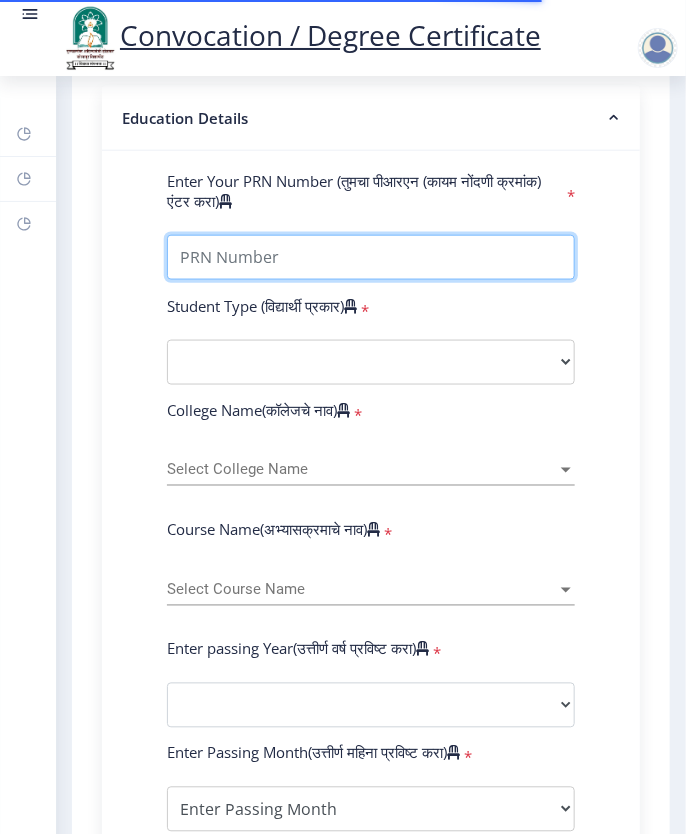 click on "Enter Your PRN Number (तुमचा पीआरएन (कायम नोंदणी क्रमांक) एंटर करा)" at bounding box center (371, 257) 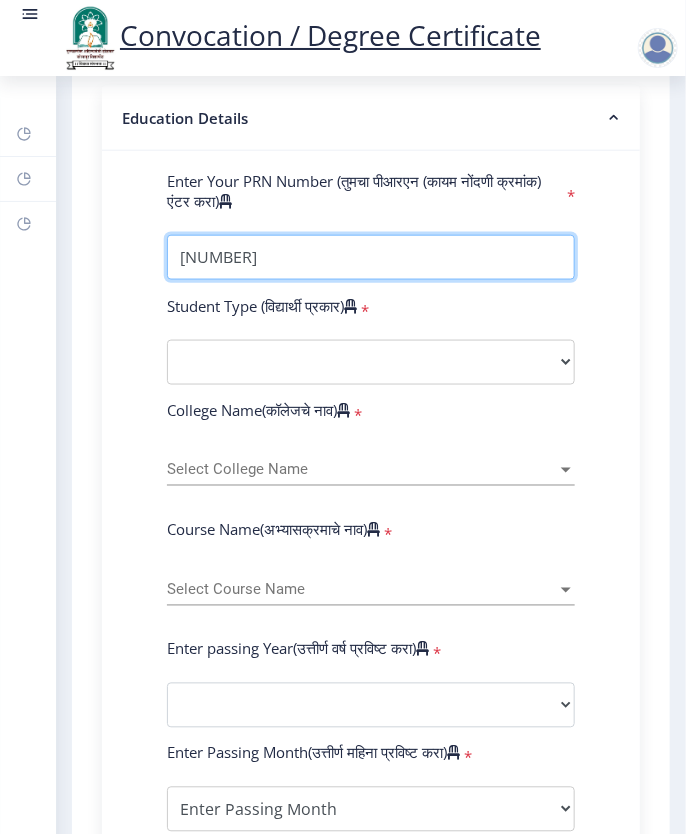 type on "[NUMBER]" 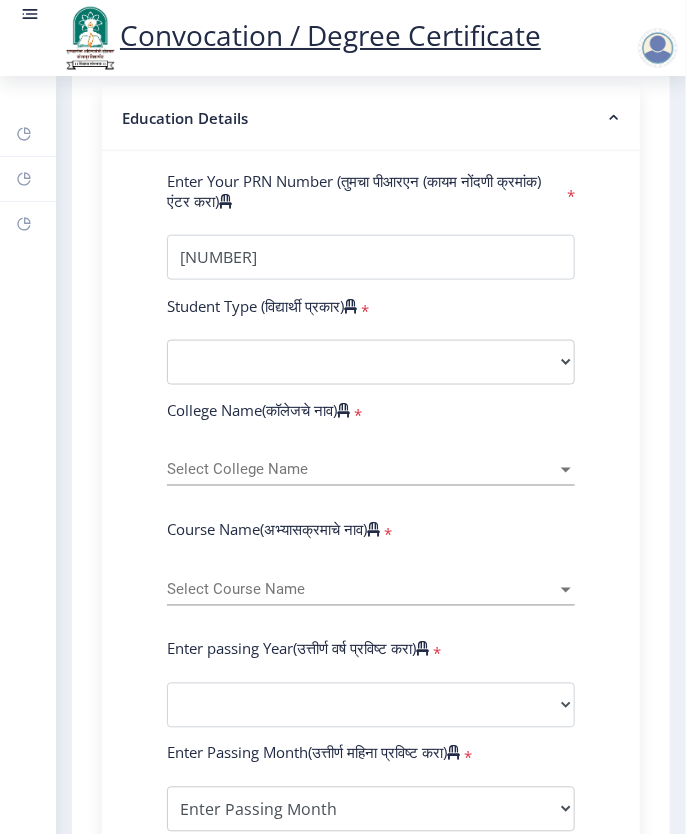 click on "Student Type (विद्यार्थी प्रकार)    *" 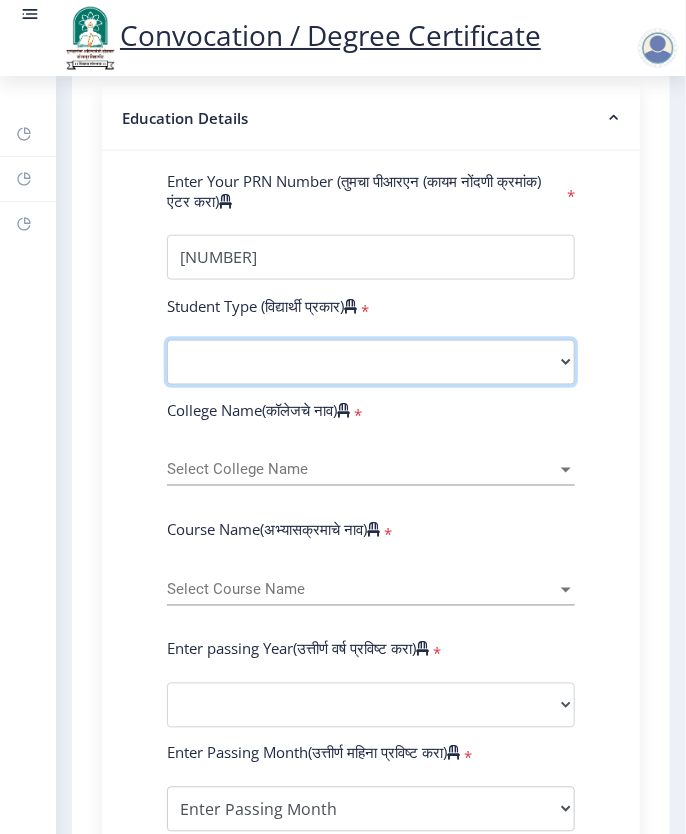 click on "Select Student Type Regular External" at bounding box center (371, 362) 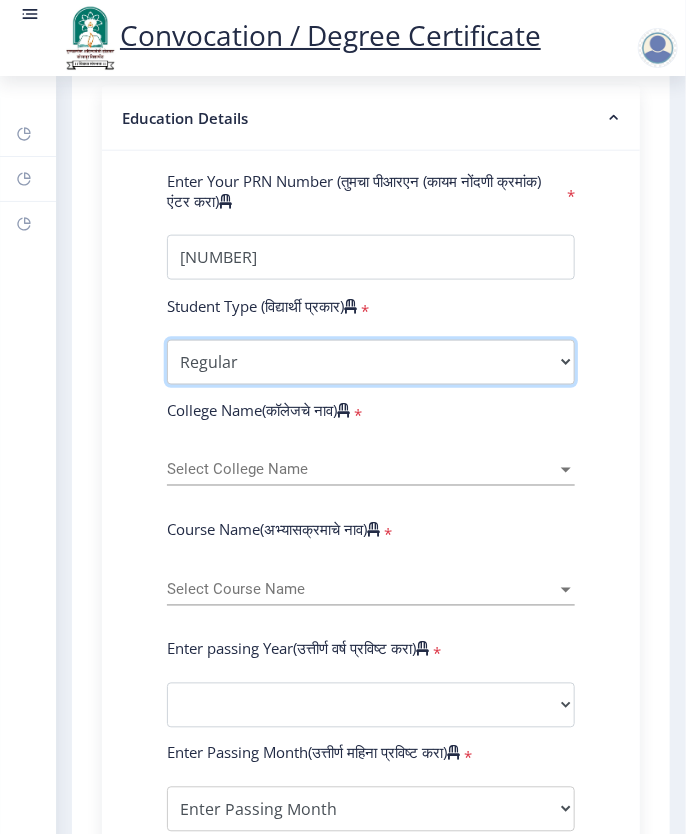 click on "Select Student Type Regular External" at bounding box center (371, 362) 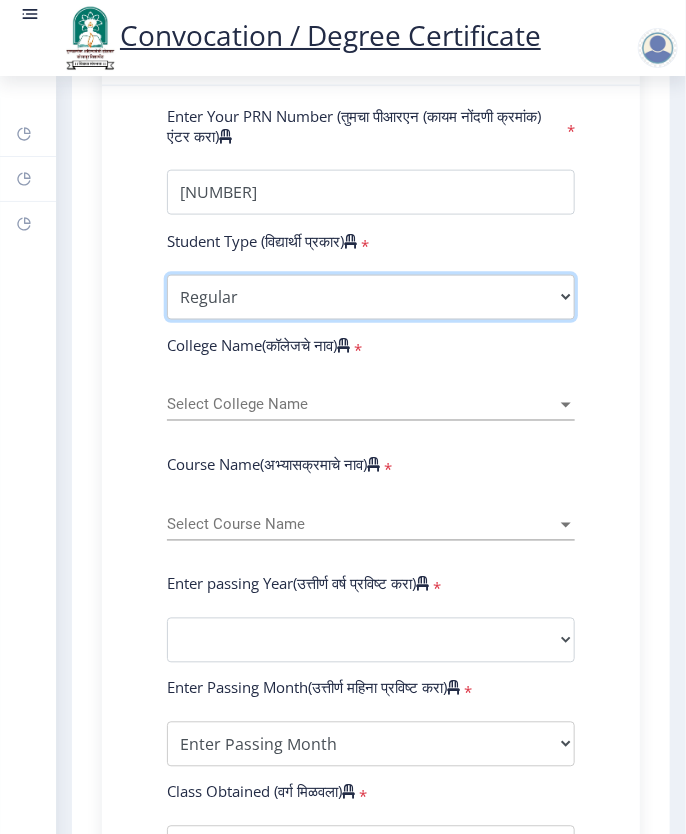 scroll, scrollTop: 500, scrollLeft: 0, axis: vertical 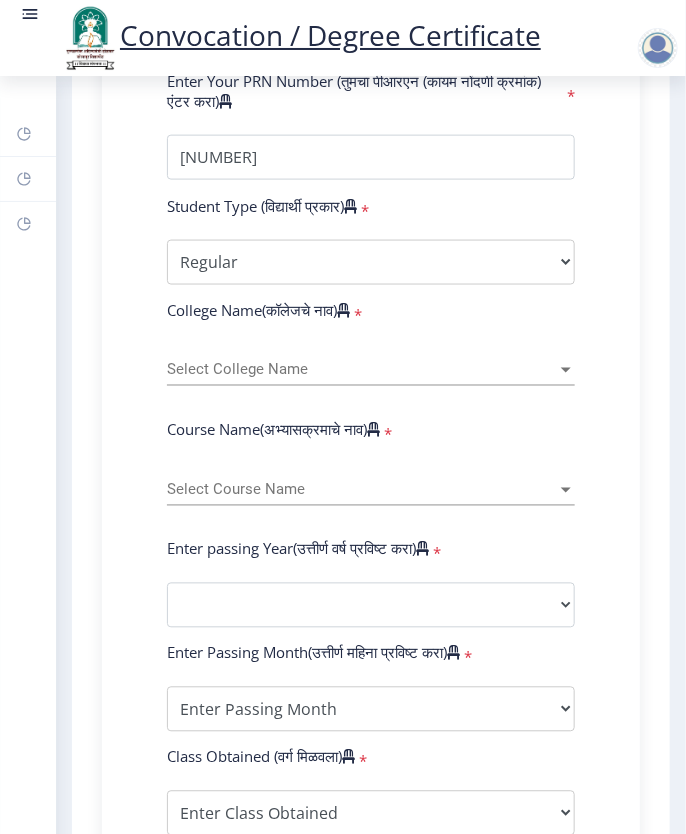 click on "Select College Name" at bounding box center (362, 370) 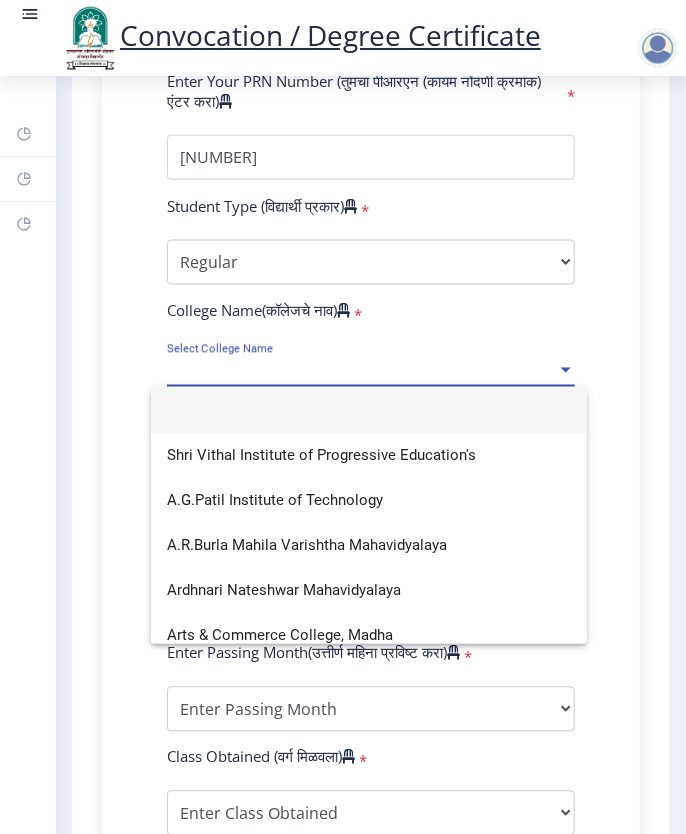 click 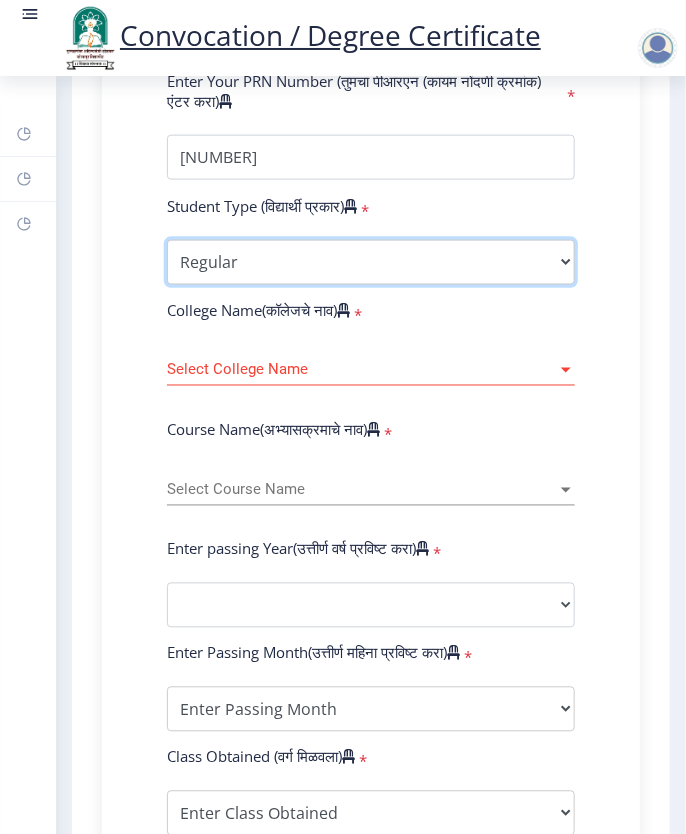 click on "Select Student Type Regular External" at bounding box center (371, 262) 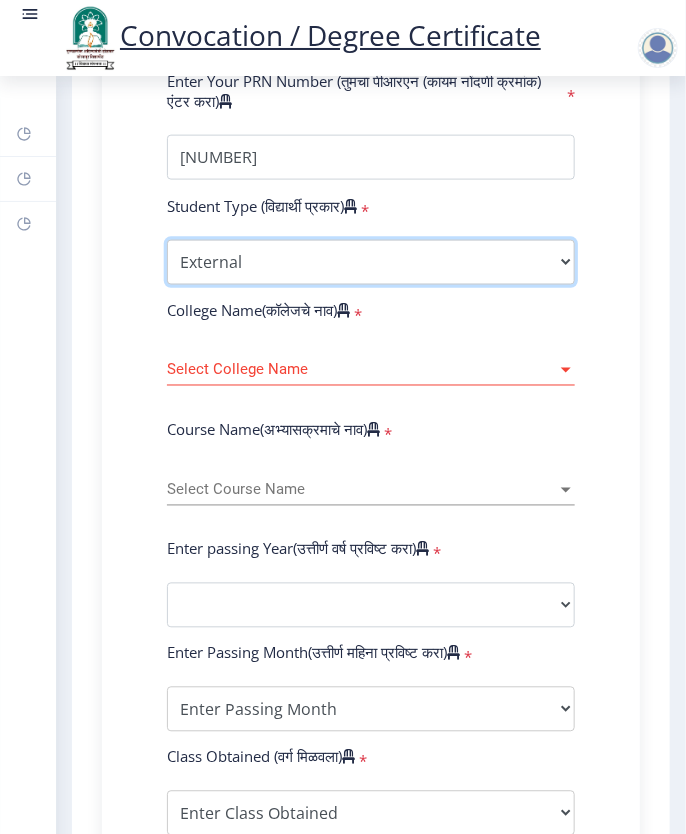 click on "Select Student Type Regular External" at bounding box center (371, 262) 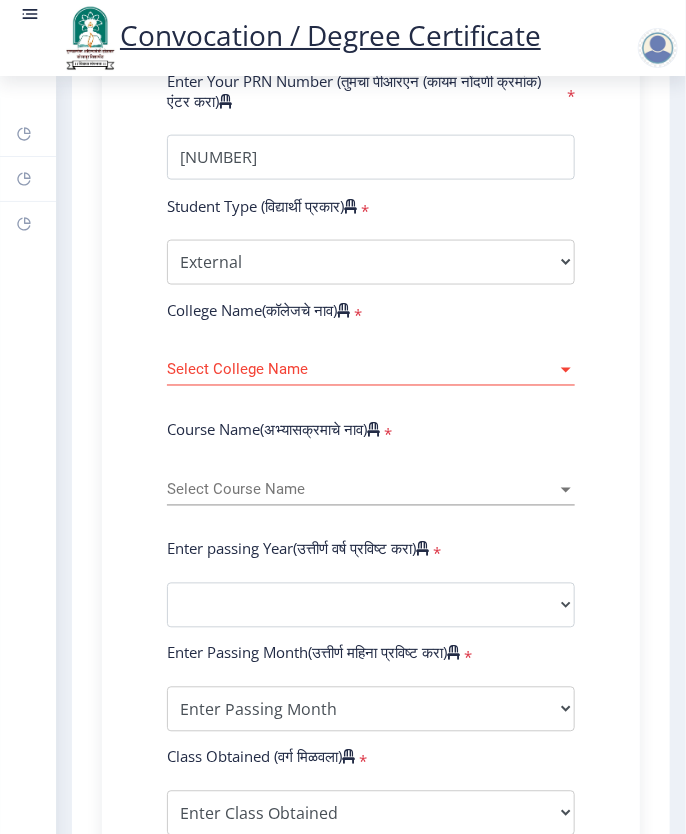 click on "Instructions (सूचना) 1. पदवी प्रमाणपत्रासाठी शैक्षणिक तपशील चरणावर, तुम्हाला तुमच्या अंतिम पदवी दीक्षांत प्रमाणपत्रासाठी तुमचे तपशील सबमिट करणे आवश्यक आहे.   2. तुम्ही ज्या कोर्ससाठी पदवी प्रमाणपत्रासाठी अर्ज करत आहात त्या अभ्यासक्रमाच्या नवीनतम जारी केलेल्या मार्कशीटवर आधारित तुमचे सर्व तपशील भरणे आवश्यक आहे.  Email Us on   [EMAIL] Education Details   Enter Your PRN Number (तुमचा पीआरएन (कायम नोंदणी क्रमांक) एंटर करा)   * * Regular * *" 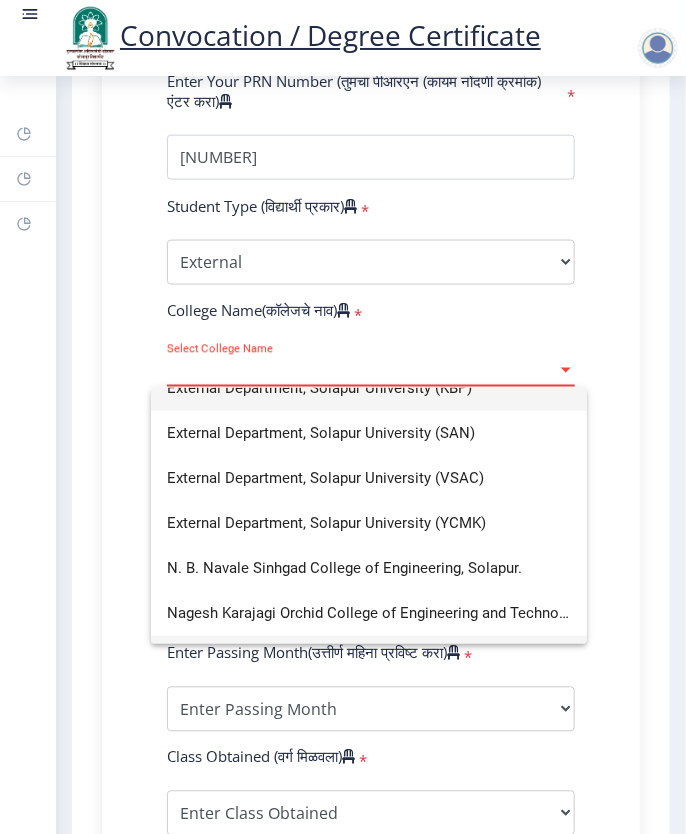 scroll, scrollTop: 228, scrollLeft: 0, axis: vertical 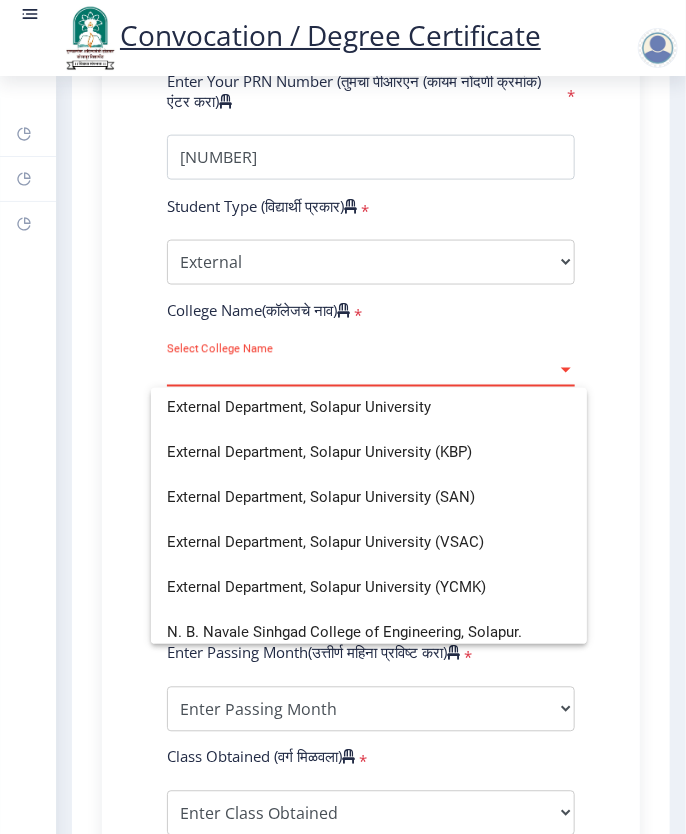type on "SOLAP" 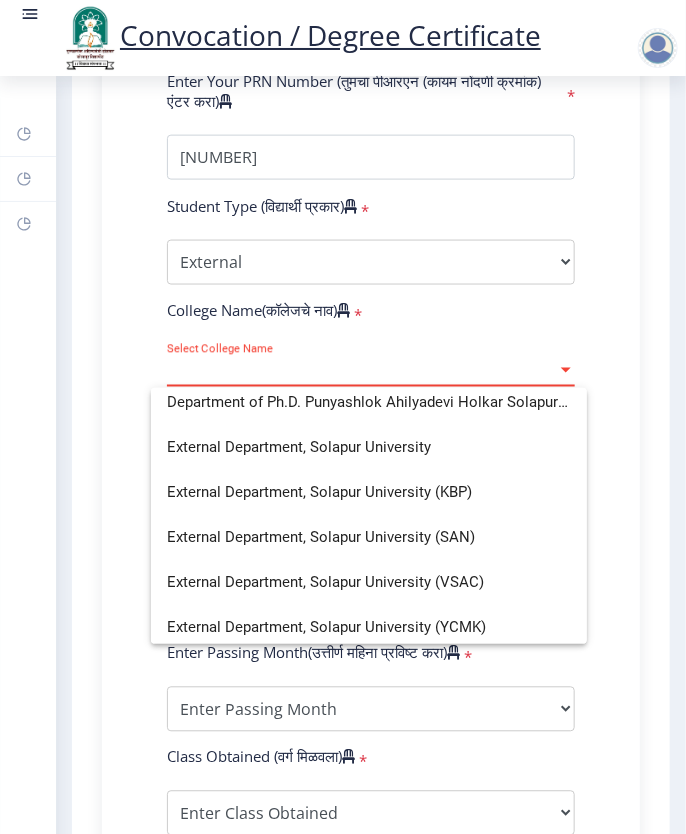 scroll, scrollTop: 154, scrollLeft: 0, axis: vertical 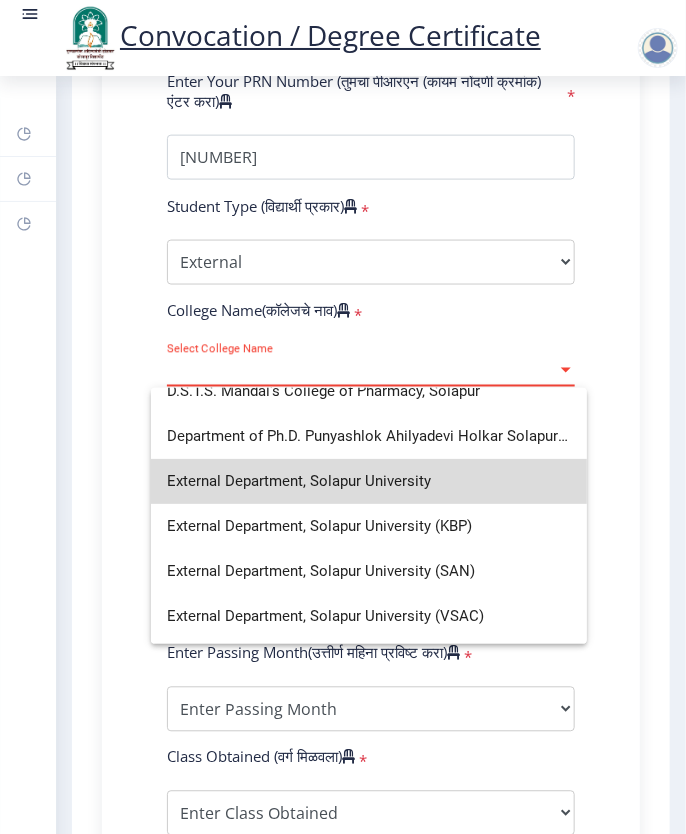 click on "External Department, Solapur University" at bounding box center [369, 481] 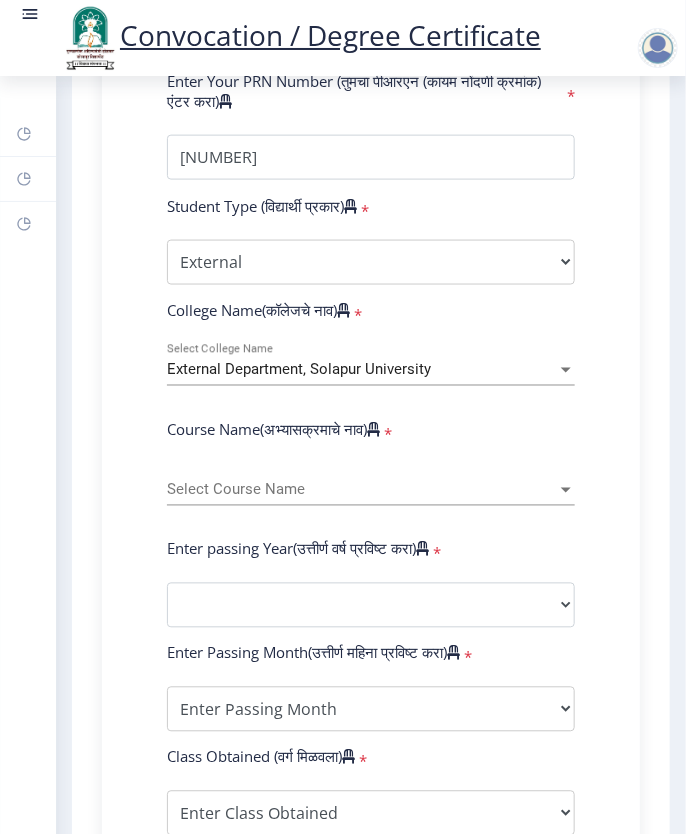 click on "Select Course Name" at bounding box center (362, 490) 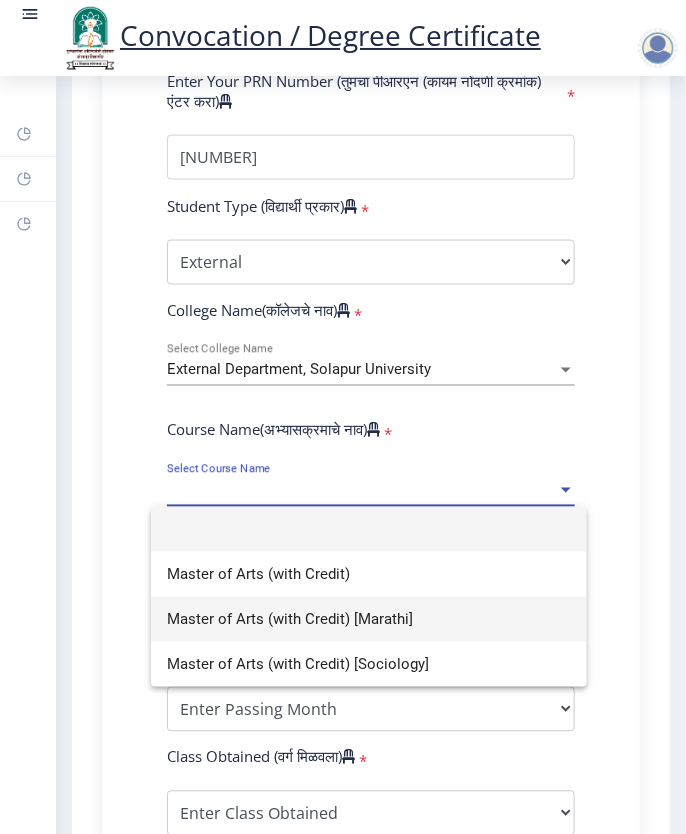 click on "Master of Arts (with Credit) [Marathi]" at bounding box center [369, 619] 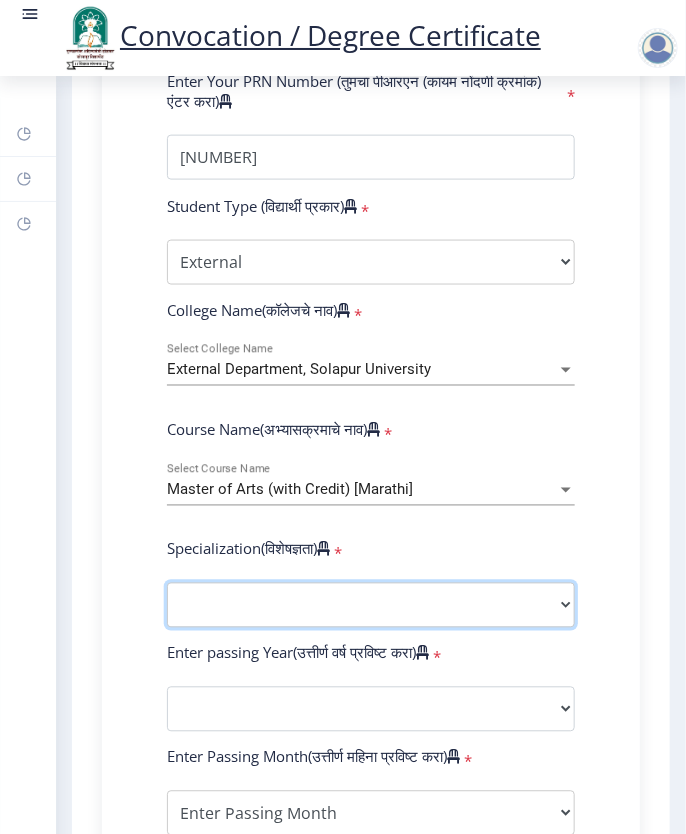 click on "Specialization English Hindi Marathi Urdu Ancient Indian History Culture  Clinical Psychology Economics History Mass Communication Political Science Rural Development Sanskrit Sociology Applied Economics Kannada Geography Music (Tabla/Pakhavaj) Pali Prakrit Other" at bounding box center (371, 605) 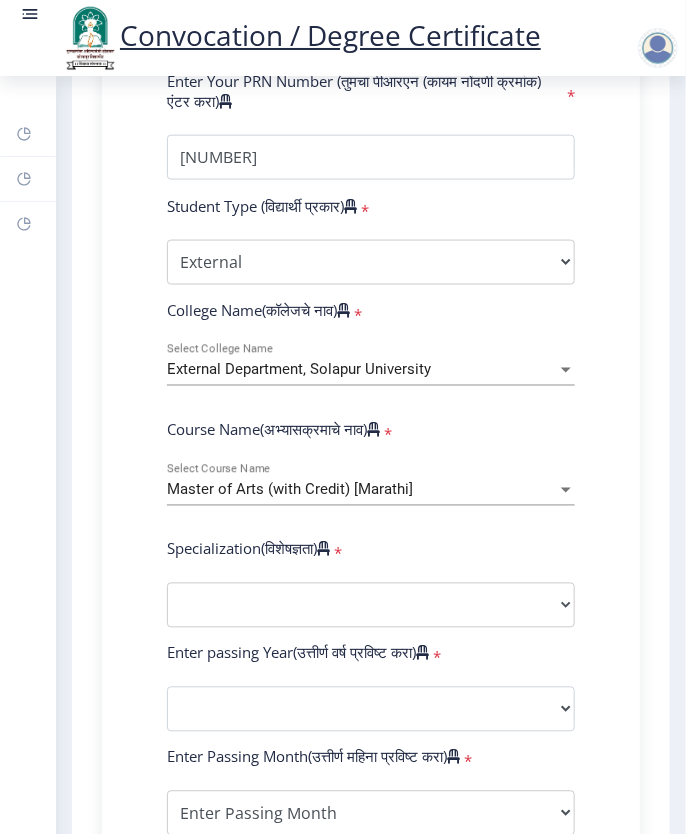 click on "Master of Arts (with Credit)" 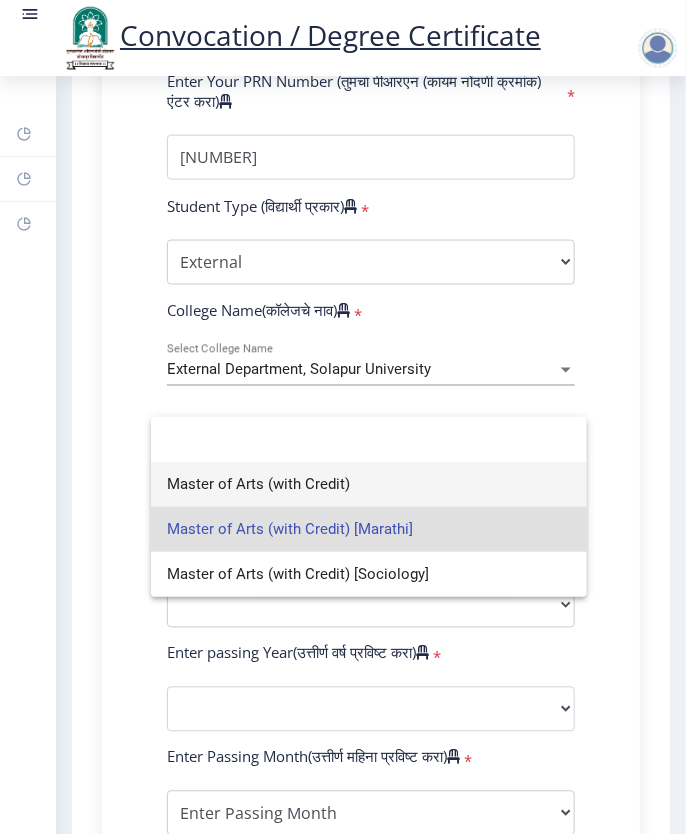 click on "Master of Arts (with Credit)" at bounding box center (369, 484) 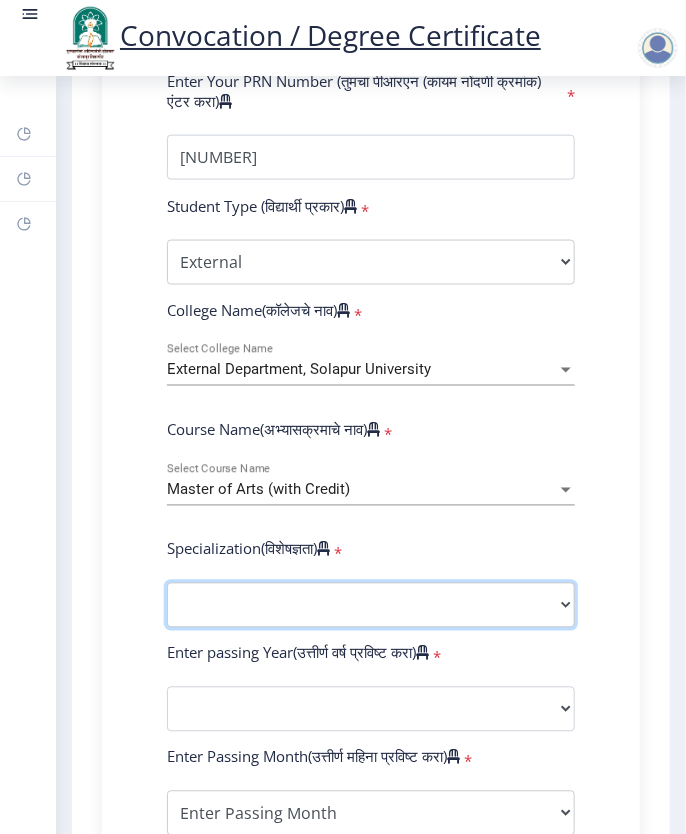 click on "Specialization English Hindi Marathi Urdu Ancient Indian History Culture  Clinical Psychology Economics History Mass Communication Political Science Rural Development Sanskrit Sociology Applied Economics Kannada Geography Music (Tabla/Pakhavaj) Pali Prakrit Other" at bounding box center (371, 605) 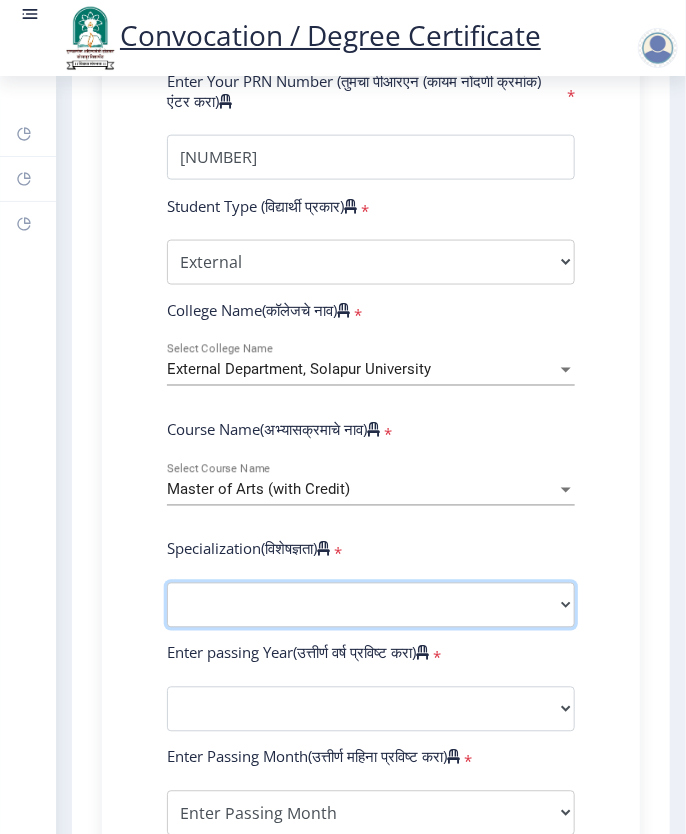 click on "Specialization English Hindi Marathi Urdu Ancient Indian History Culture  Clinical Psychology Economics History Mass Communication Political Science Rural Development Sanskrit Sociology Applied Economics Kannada Geography Music (Tabla/Pakhavaj) Pali Prakrit Other" at bounding box center (371, 605) 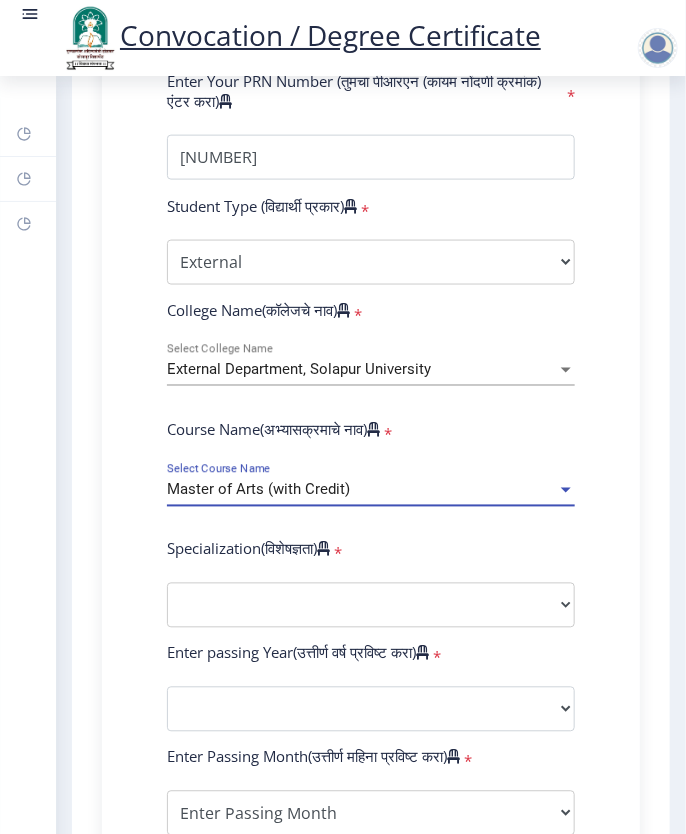 click on "Master of Arts (with Credit)" at bounding box center [258, 490] 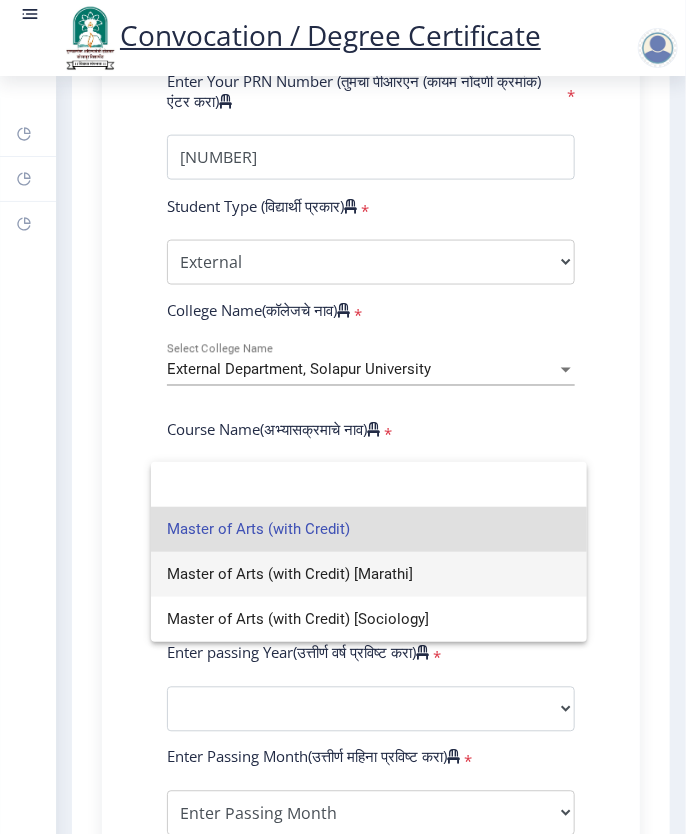 click on "Master of Arts (with Credit) [Marathi]" at bounding box center [369, 574] 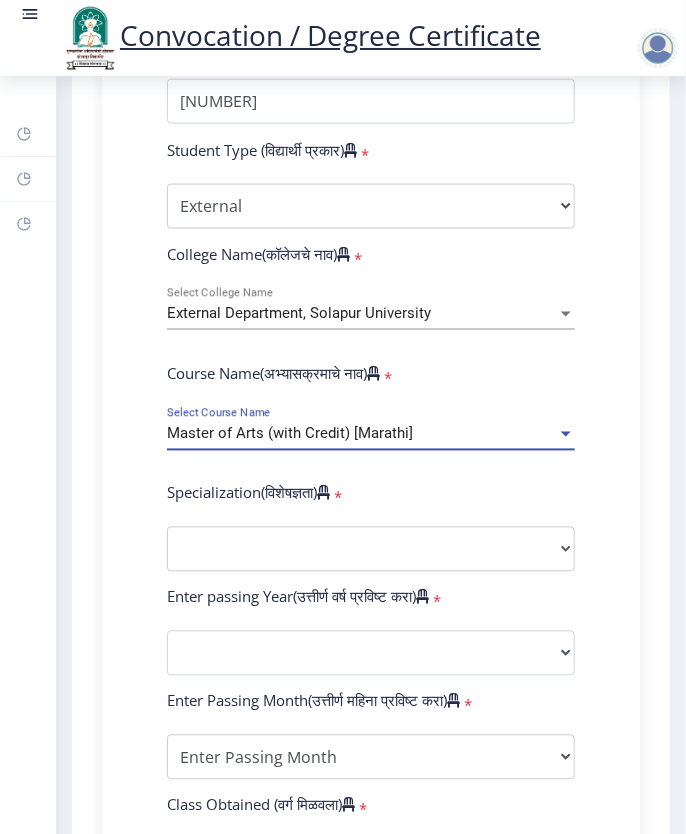 scroll, scrollTop: 600, scrollLeft: 0, axis: vertical 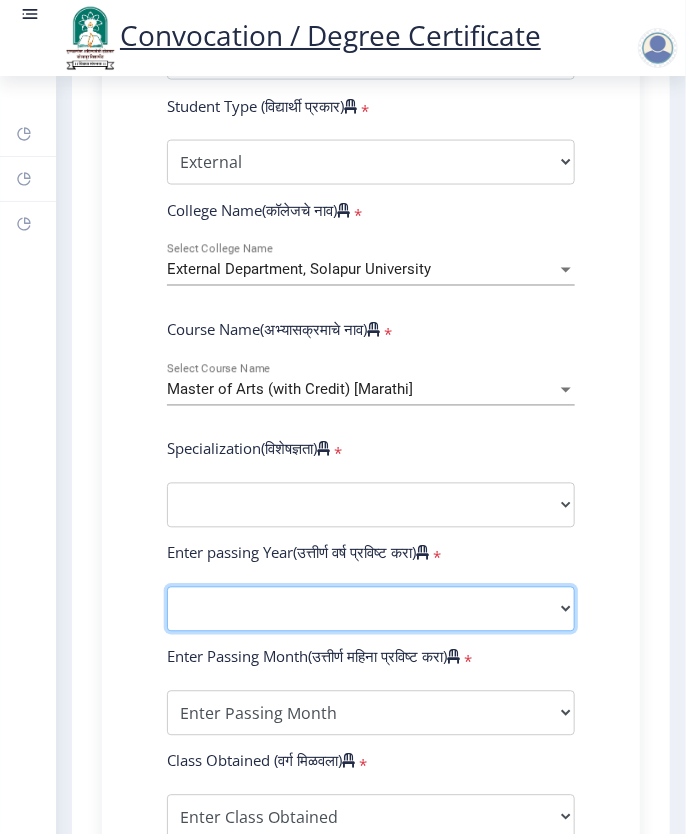 click on "2025   2024   2023   2022   2021   2020   2019   2018   2017   2016   2015   2014   2013   2012   2011   2010   2009   2008   2007   2006   2005   2004   2003   2002   2001   2000   1999   1998   1997   1996   1995   1994   1993   1992   1991   1990   1989   1988   1987   1986   1985   1984   1983   1982   1981   1980   1979   1978   1977   1976" 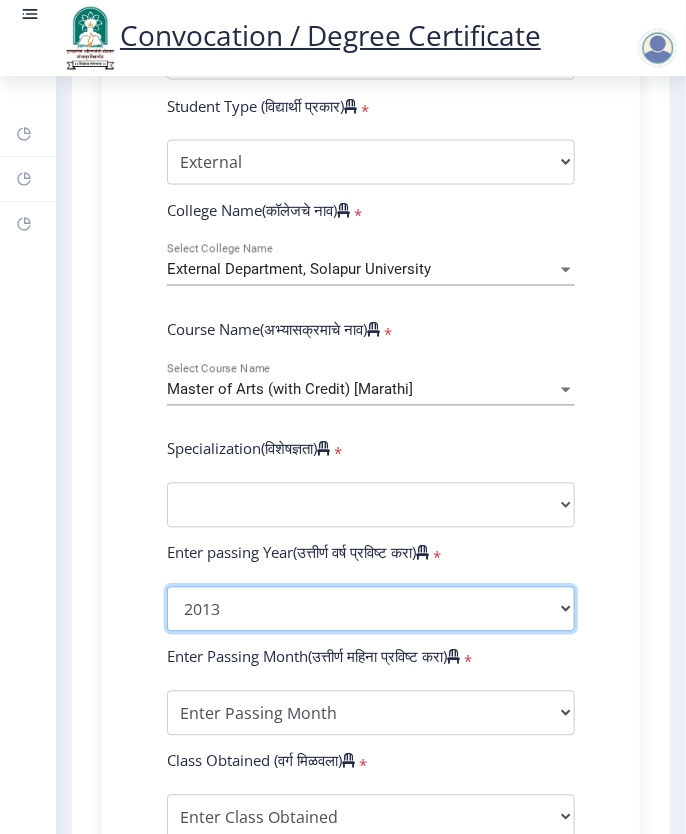 click on "2025   2024   2023   2022   2021   2020   2019   2018   2017   2016   2015   2014   2013   2012   2011   2010   2009   2008   2007   2006   2005   2004   2003   2002   2001   2000   1999   1998   1997   1996   1995   1994   1993   1992   1991   1990   1989   1988   1987   1986   1985   1984   1983   1982   1981   1980   1979   1978   1977   1976" 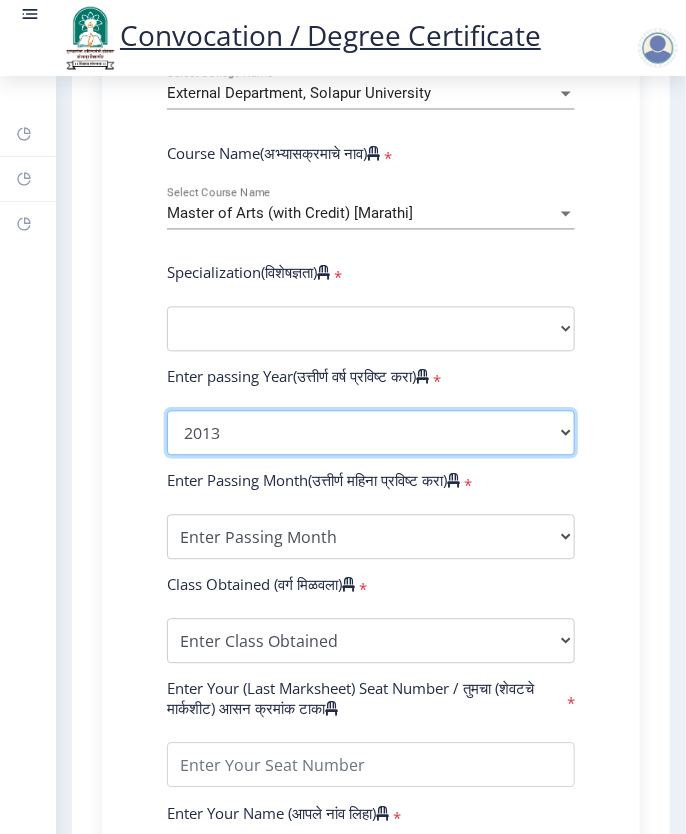 scroll, scrollTop: 800, scrollLeft: 0, axis: vertical 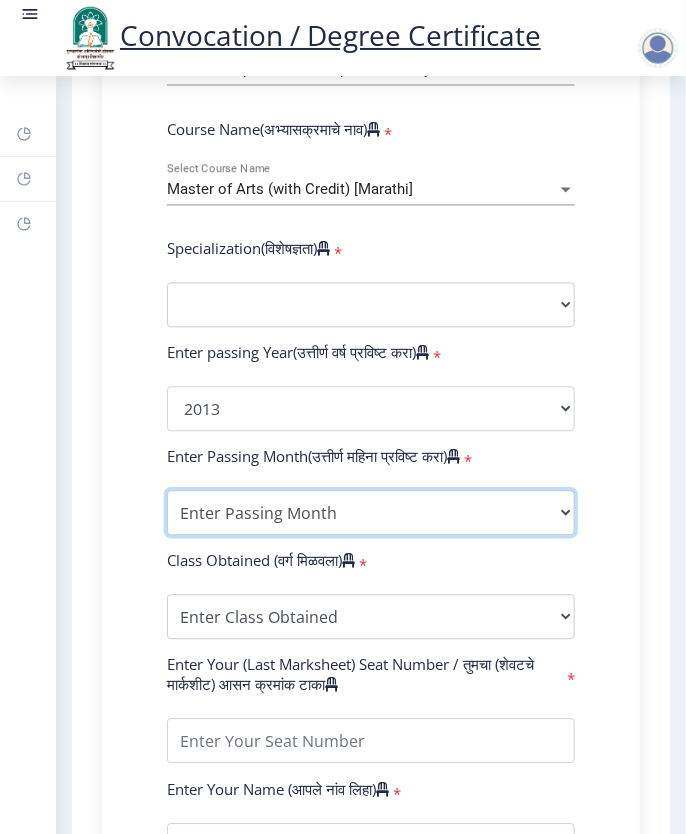 click on "Enter Passing Month March April May October November December" at bounding box center [371, 513] 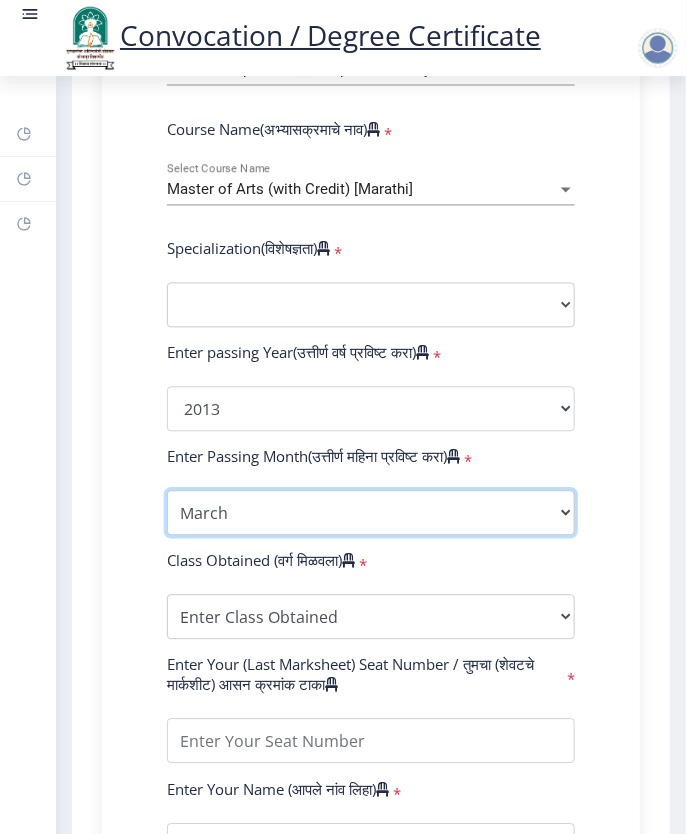 click on "Enter Passing Month March April May October November December" at bounding box center [371, 513] 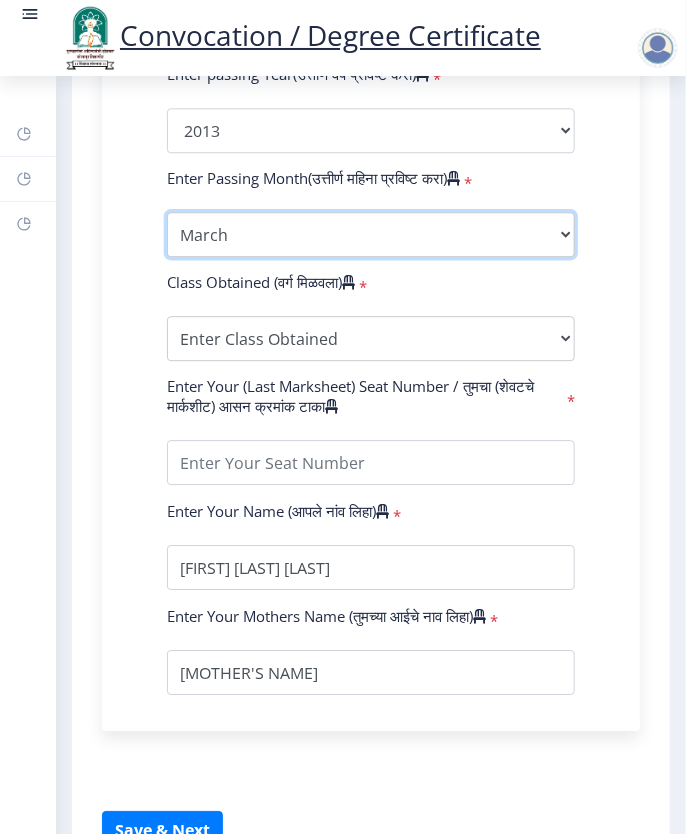 scroll, scrollTop: 1100, scrollLeft: 0, axis: vertical 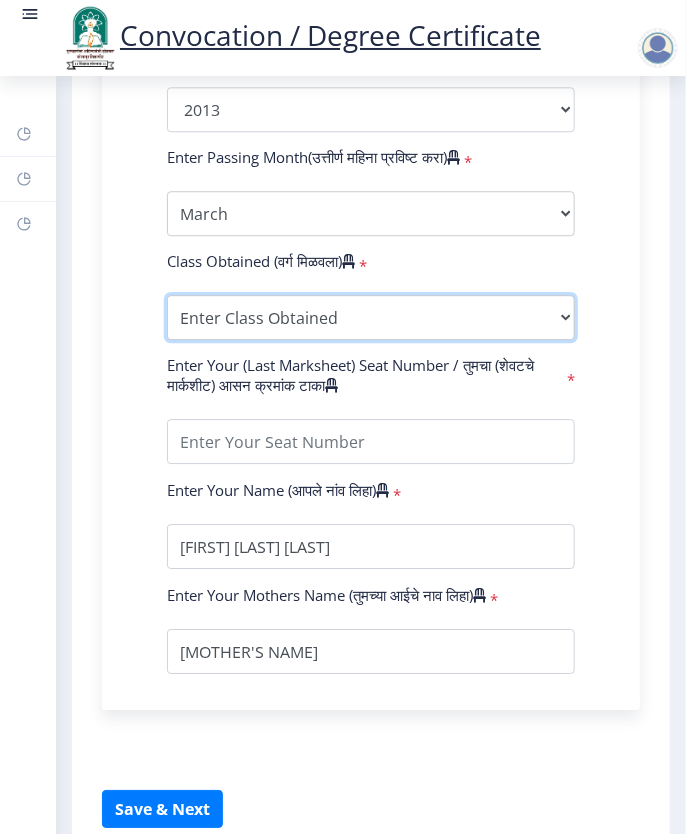 click on "Enter Class Obtained FIRST CLASS WITH DISTINCTION FIRST CLASS HIGHER SECOND CLASS SECOND CLASS PASS CLASS Grade O Grade A+ Grade A Grade B+ Grade B Grade C+ Grade C Grade D Grade E" at bounding box center (371, 317) 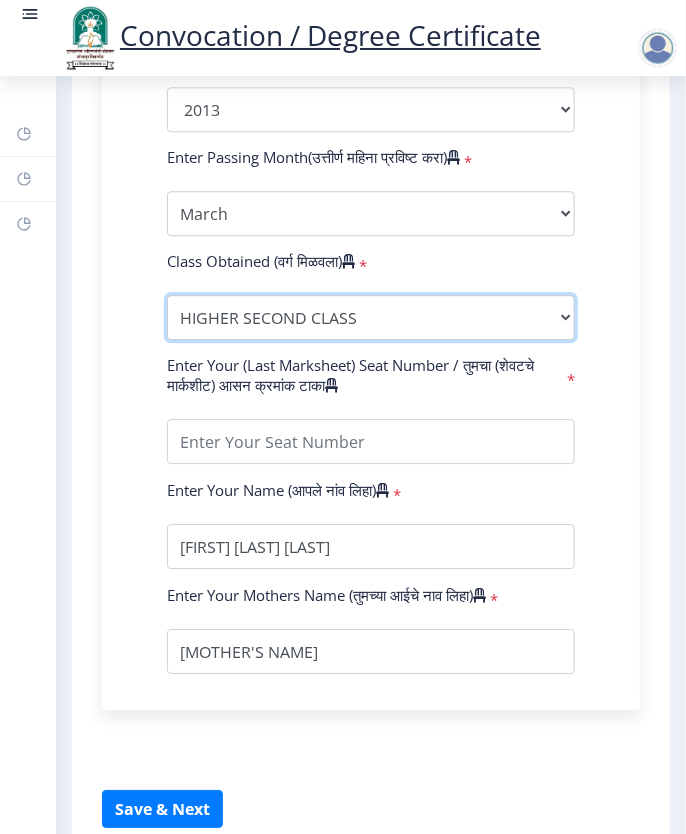 click on "Enter Class Obtained FIRST CLASS WITH DISTINCTION FIRST CLASS HIGHER SECOND CLASS SECOND CLASS PASS CLASS Grade O Grade A+ Grade A Grade B+ Grade B Grade C+ Grade C Grade D Grade E" at bounding box center [371, 317] 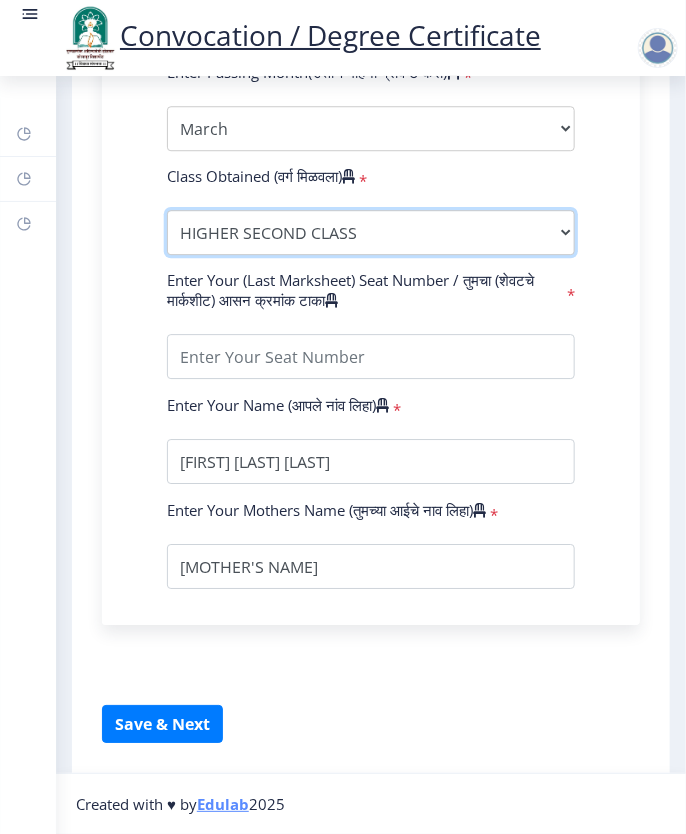 scroll, scrollTop: 1224, scrollLeft: 0, axis: vertical 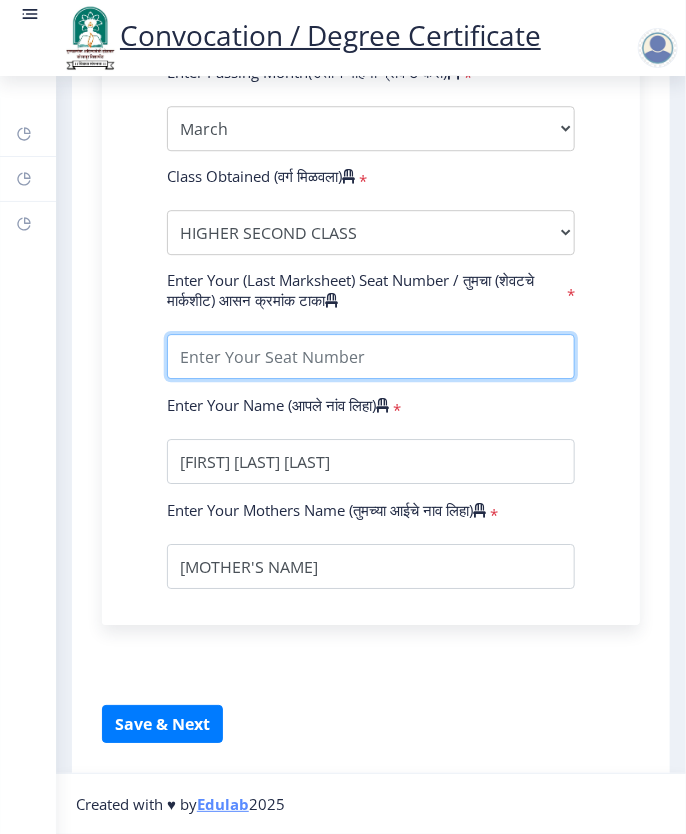click at bounding box center (371, 356) 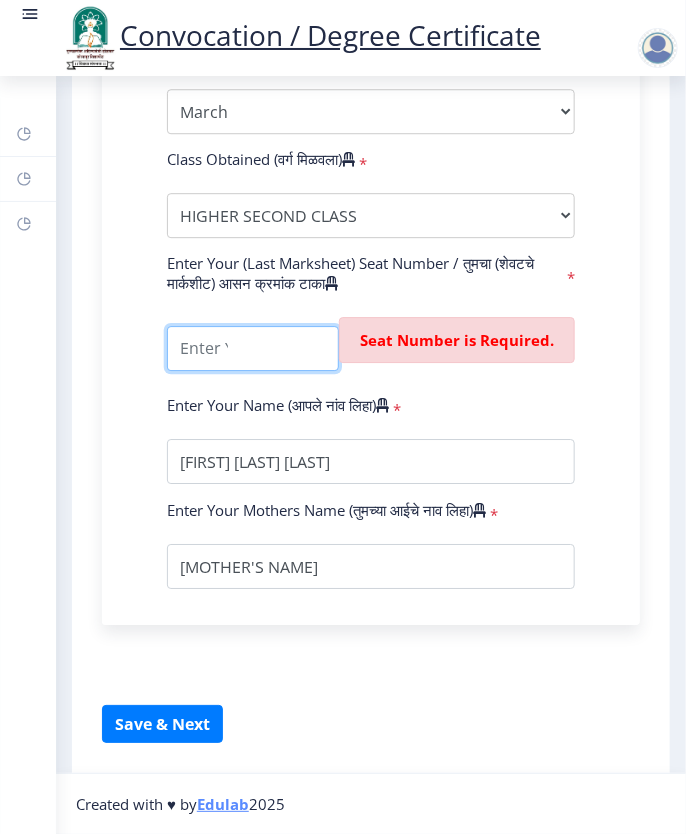 click at bounding box center [253, 348] 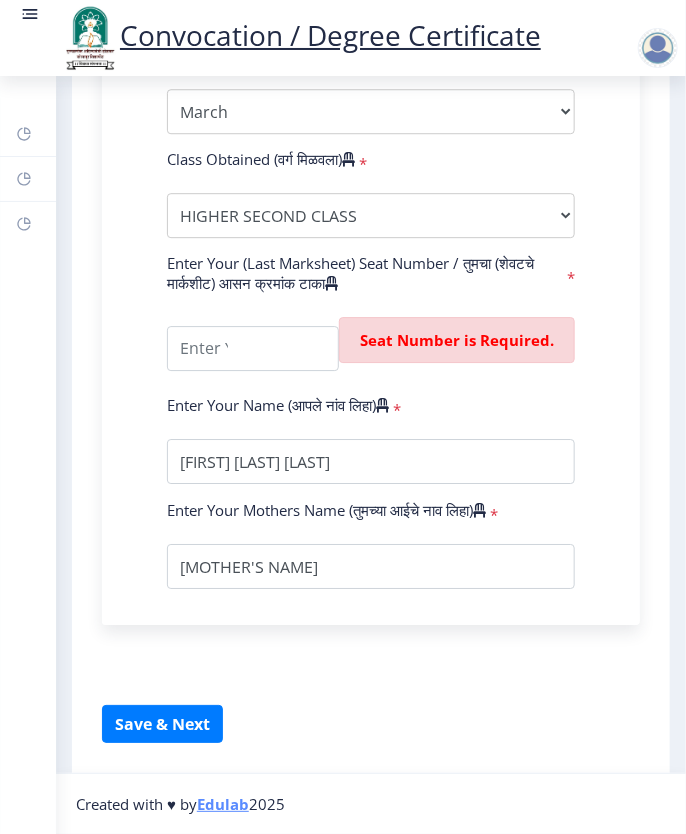 click on "Enter Your PRN Number (तुमचा पीआरएन (कायम नोंदणी क्रमांक) एंटर करा)   * Student Type (विद्यार्थी प्रकार)    * Select Student Type Regular External College Name(कॉलेजचे नाव)   * External Department, [UNIVERSITY] Select College Name Course Name(अभ्यासक्रमाचे नाव)   * Master of Arts (with Credit) [LANGUAGE] Select Course Name  Specialization(विशेषज्ञता)   * Specialization English Hindi Marathi Urdu Ancient Indian History Culture  Clinical Psychology Economics History Mass Communication Political Science Rural Development Sanskrit Sociology Applied Economics Kannada Geography Music (Tabla/Pakhavaj) Pali Prakrit Other Enter passing Year(उत्तीर्ण वर्ष प्रविष्ट करा)   *  2025   2024   2023   2022   2021   2020   2019   2018   2017   2016   2015   2014   2013   2012  * *" 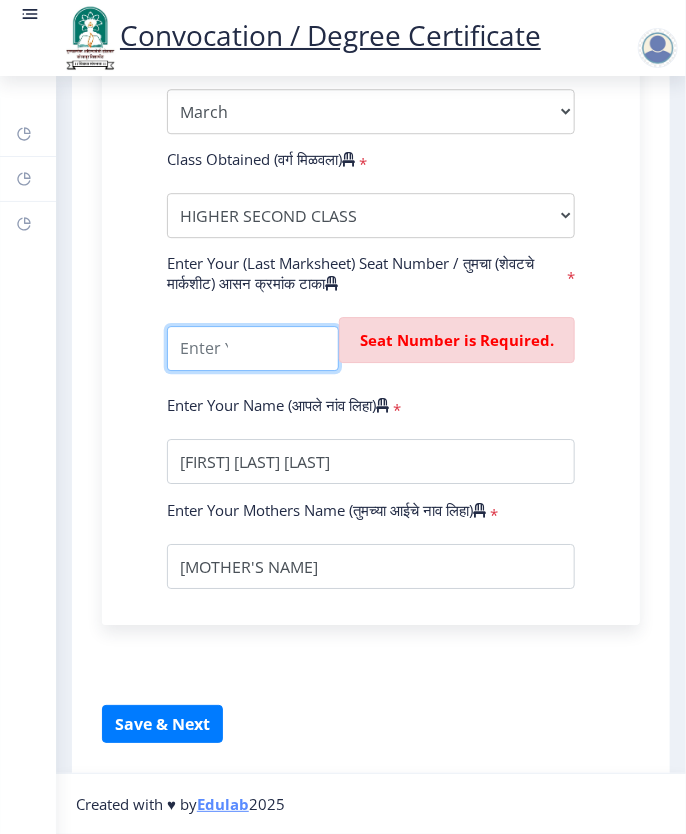 click at bounding box center [253, 348] 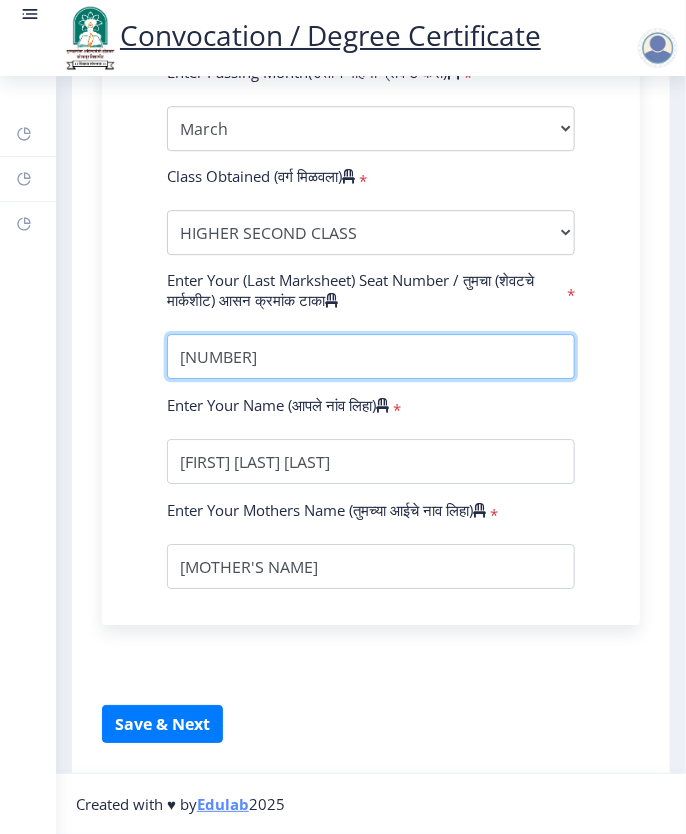 scroll, scrollTop: 0, scrollLeft: 0, axis: both 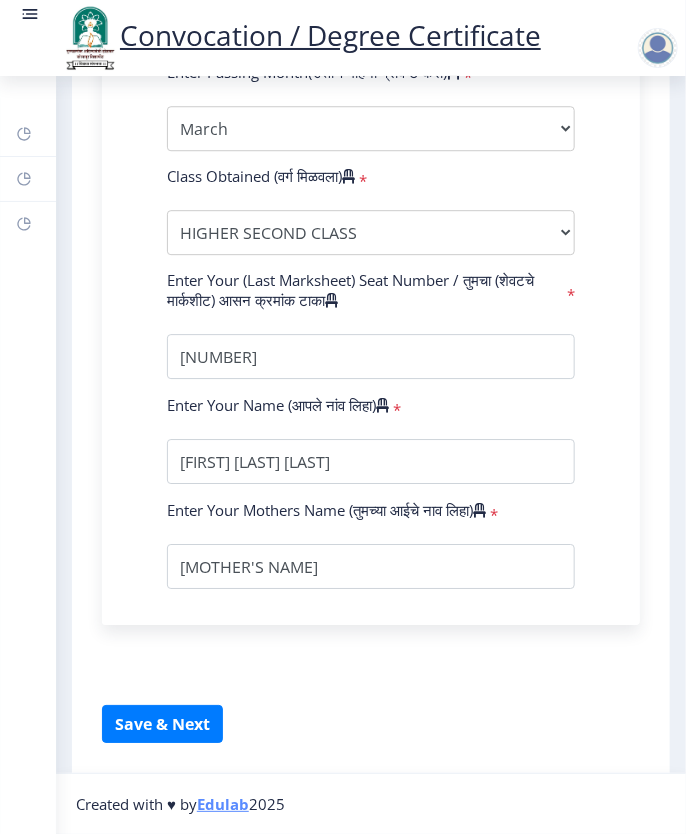 click on "Enter Your Name (आपले नांव लिहा)   *" 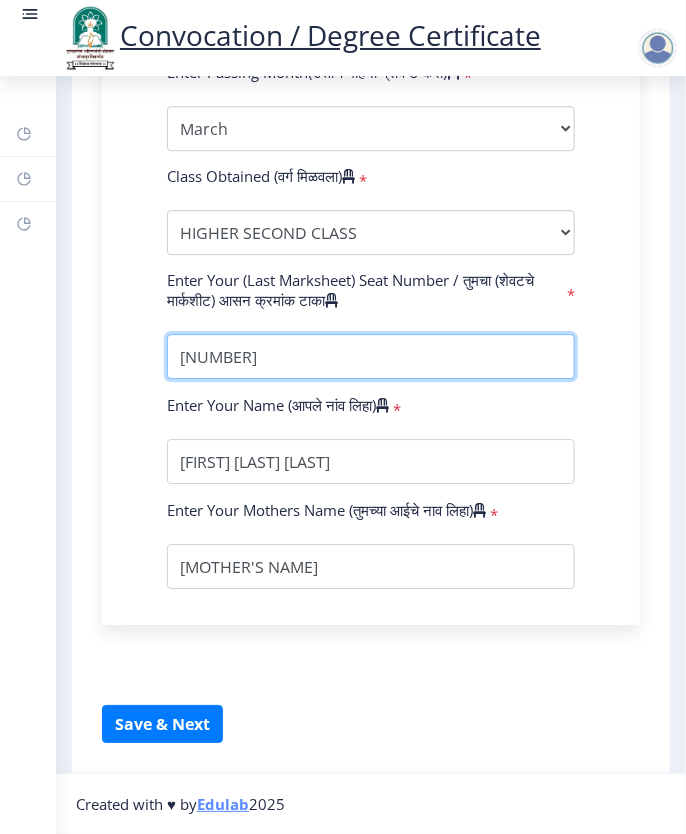 click at bounding box center (371, 356) 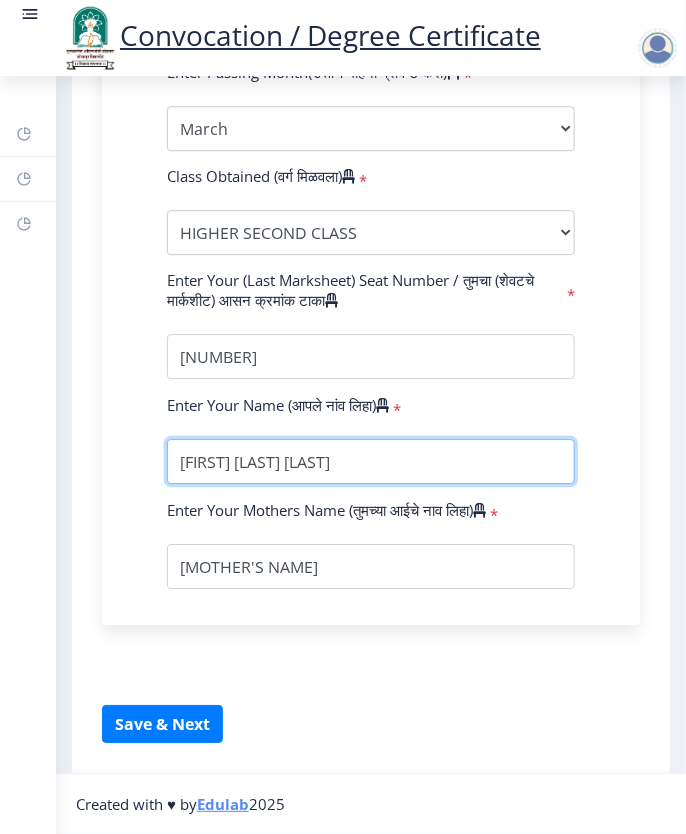 click at bounding box center (371, 461) 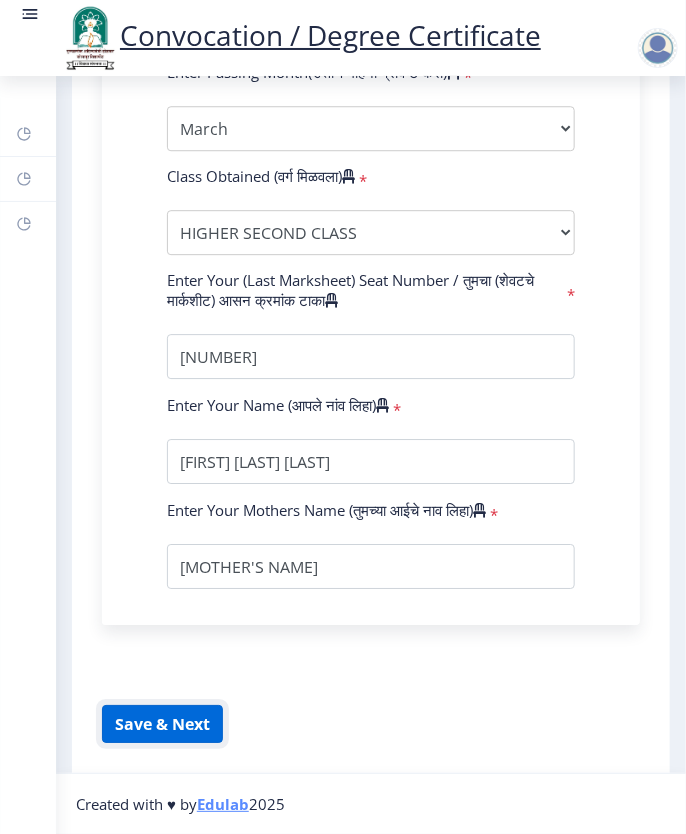 click on "Save & Next" 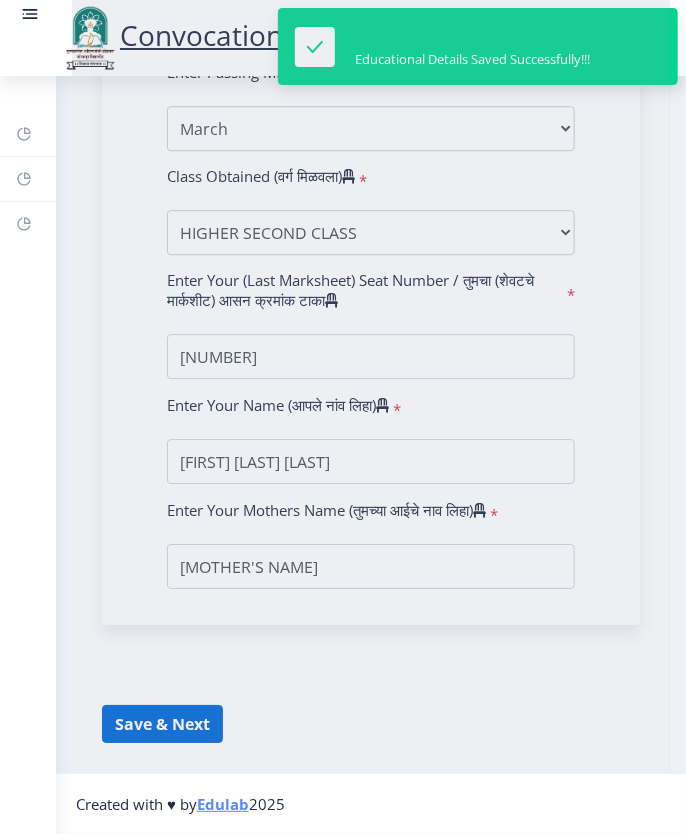select 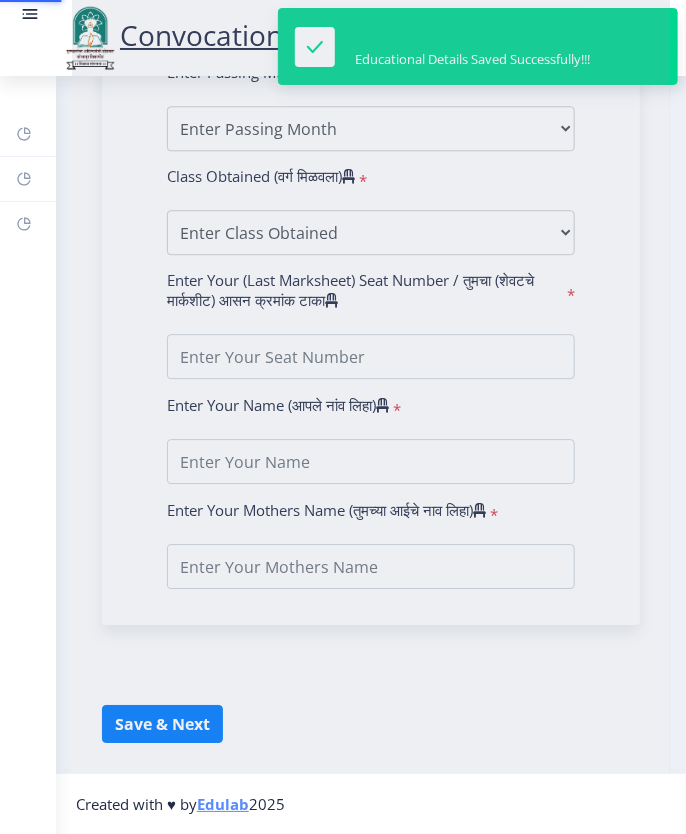 scroll, scrollTop: 0, scrollLeft: 0, axis: both 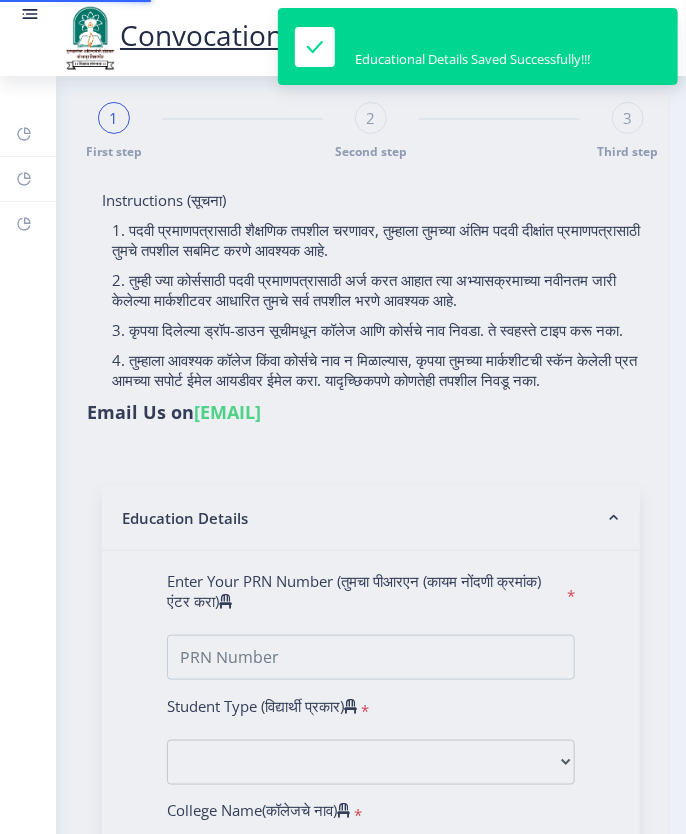 type on "[FIRST] [LAST] [LAST]" 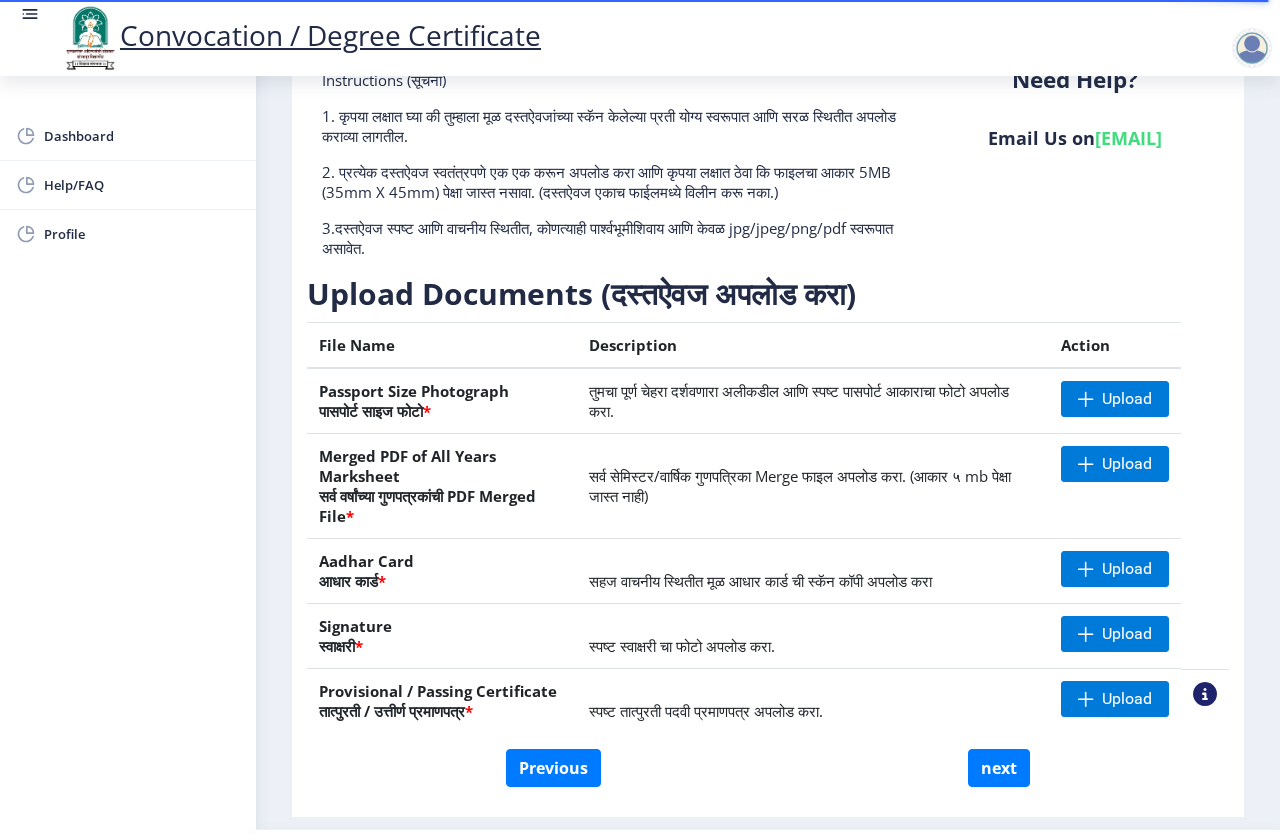 scroll, scrollTop: 194, scrollLeft: 0, axis: vertical 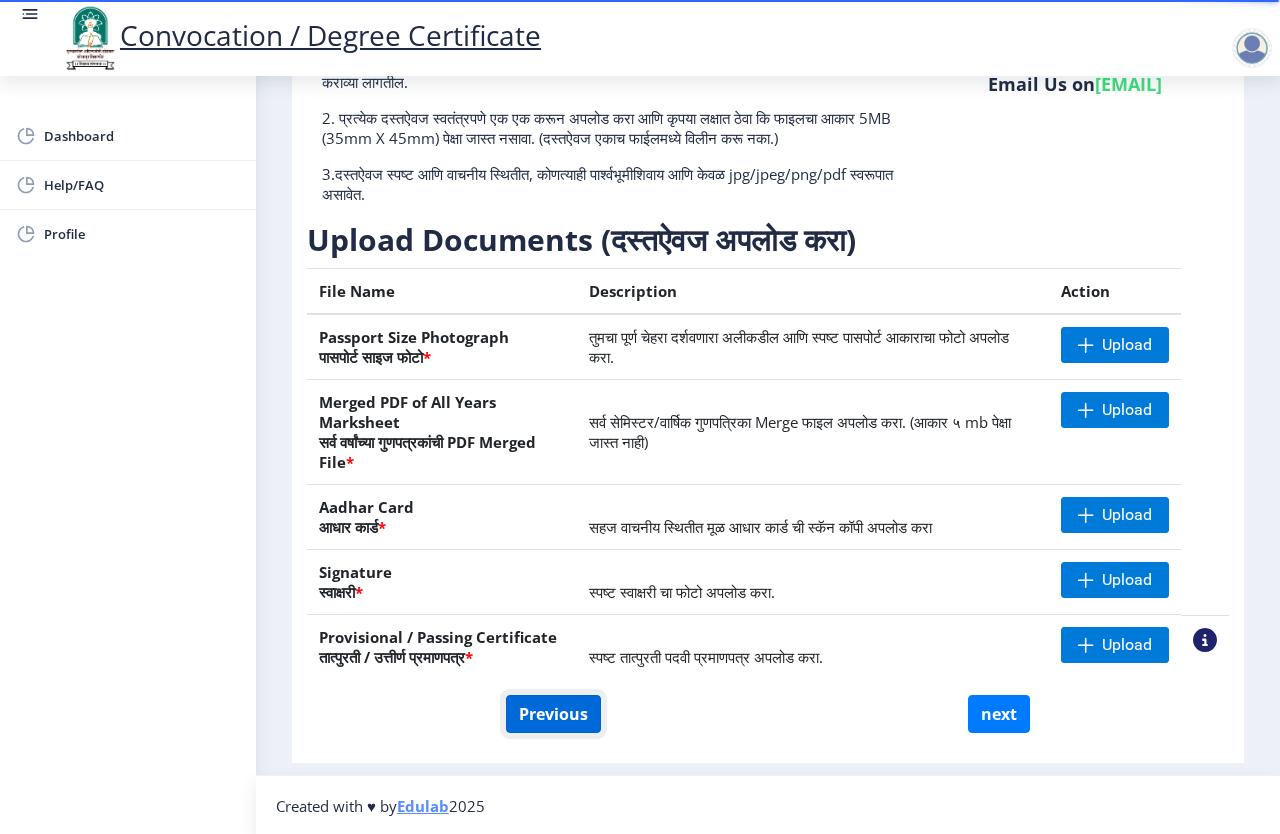 click on "Previous" 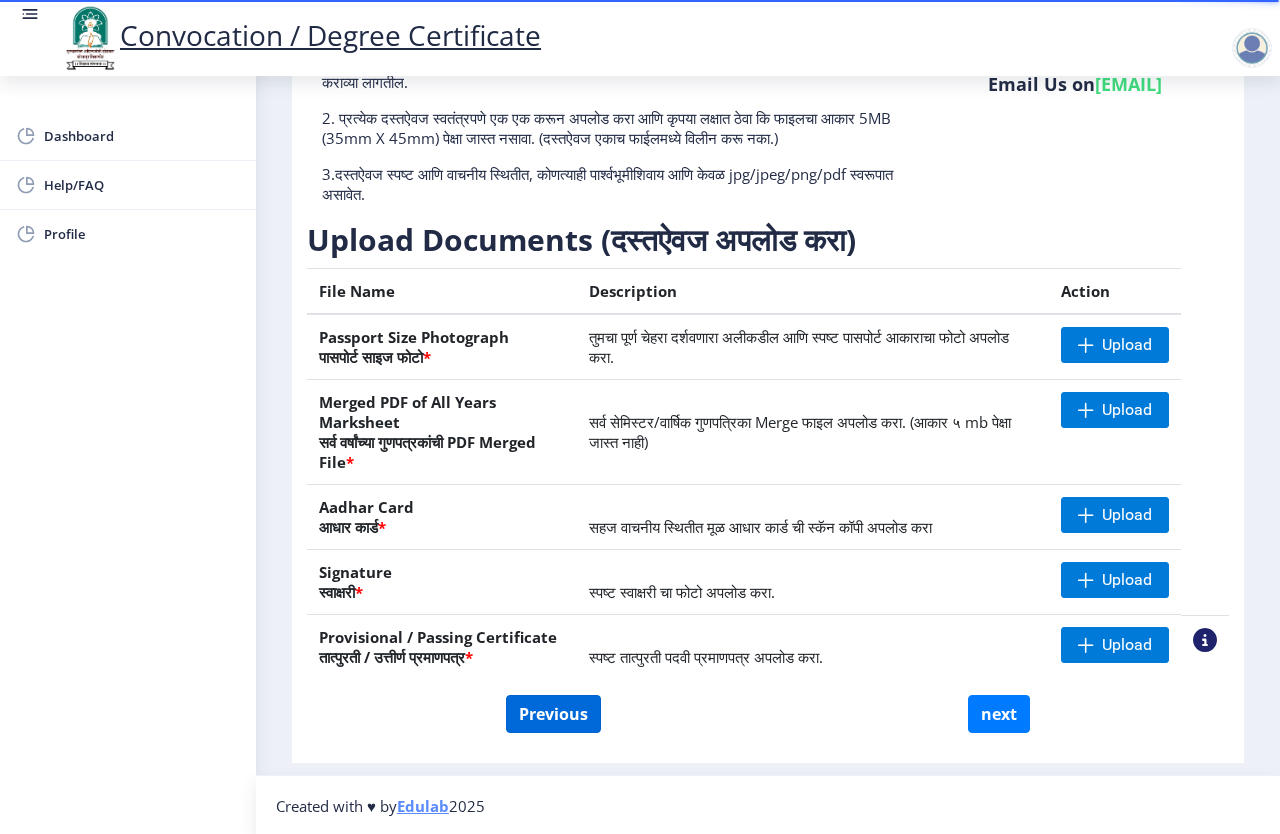 select on "External" 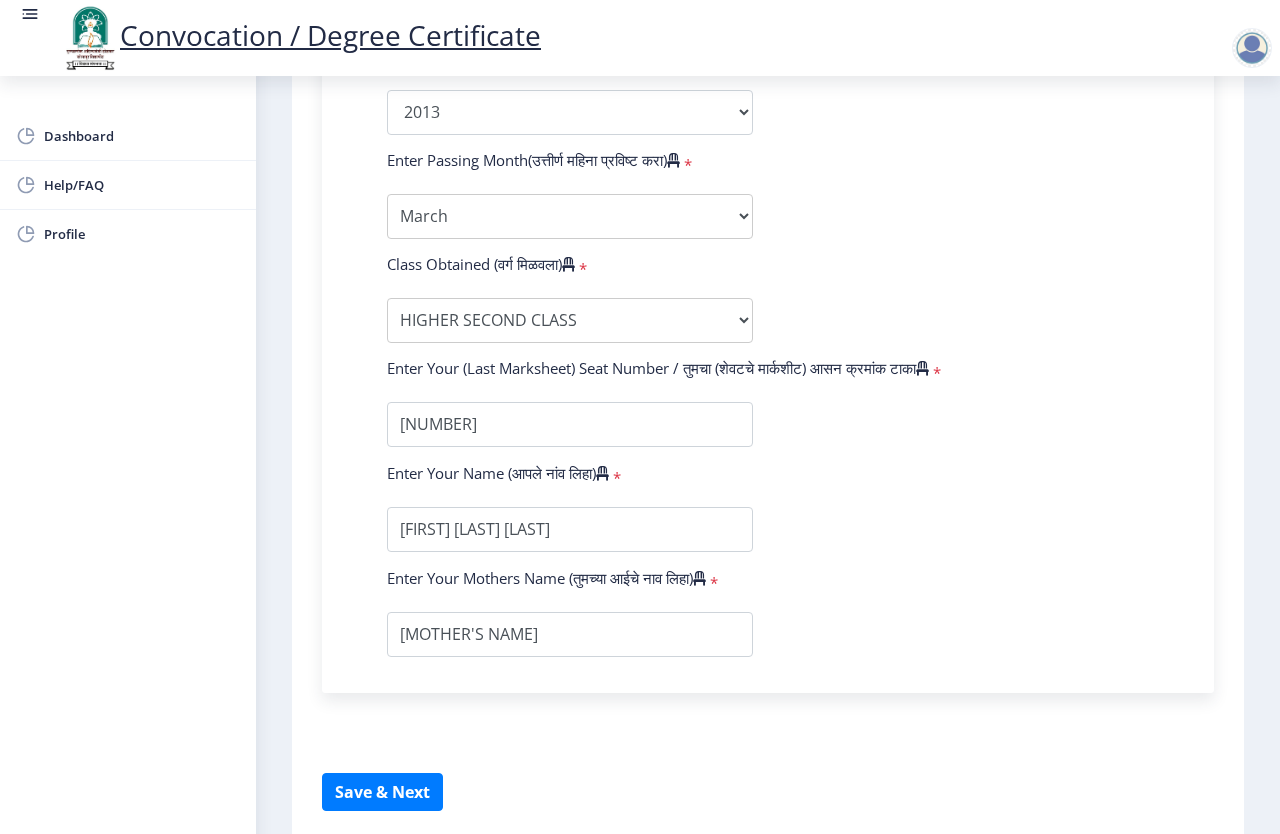 scroll, scrollTop: 1212, scrollLeft: 0, axis: vertical 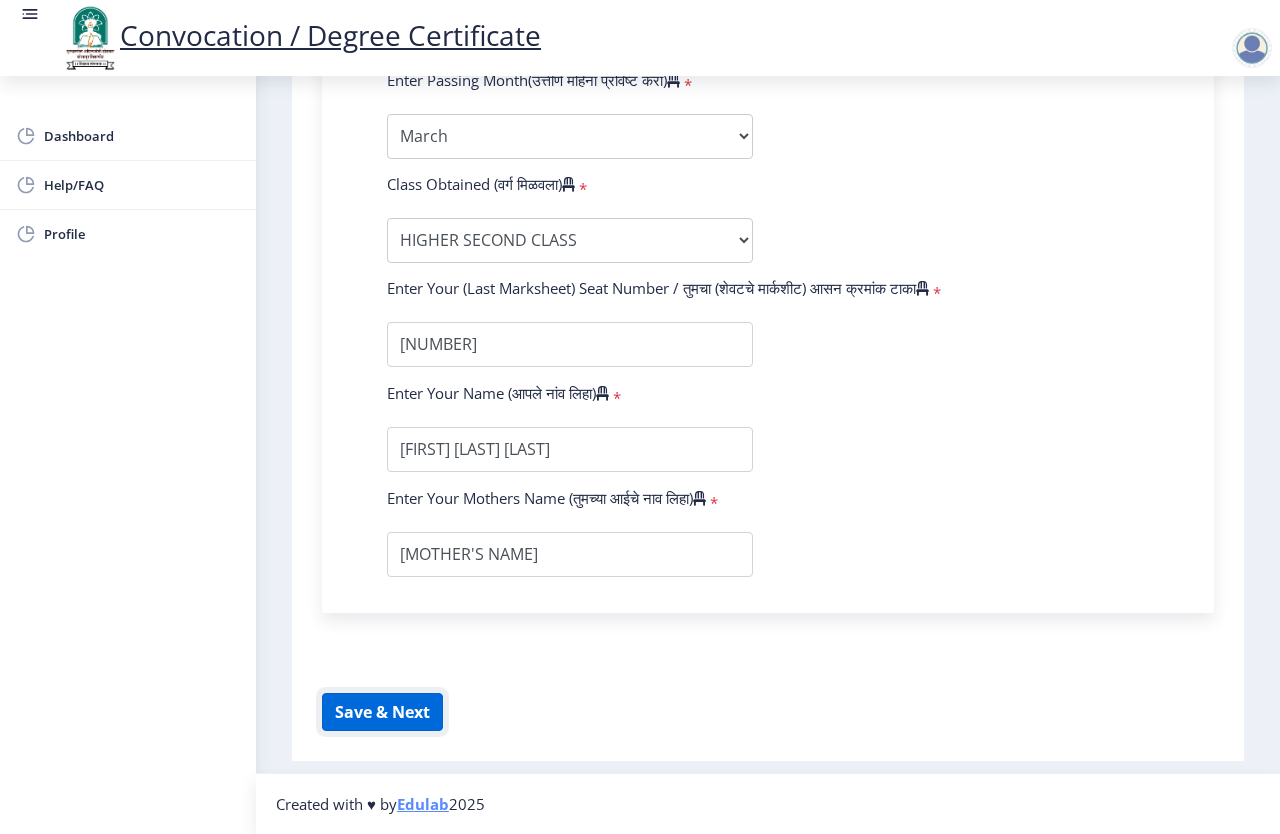 click on "Save & Next" 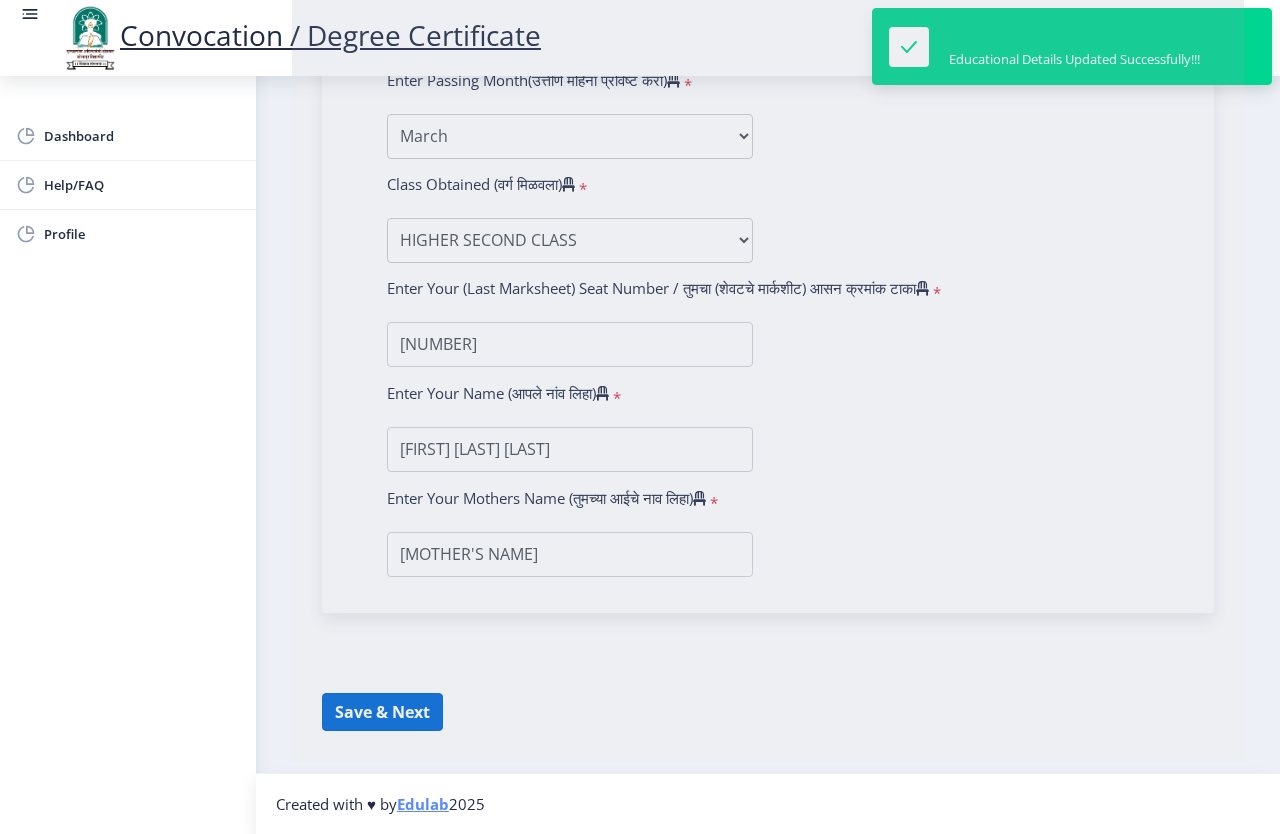 select 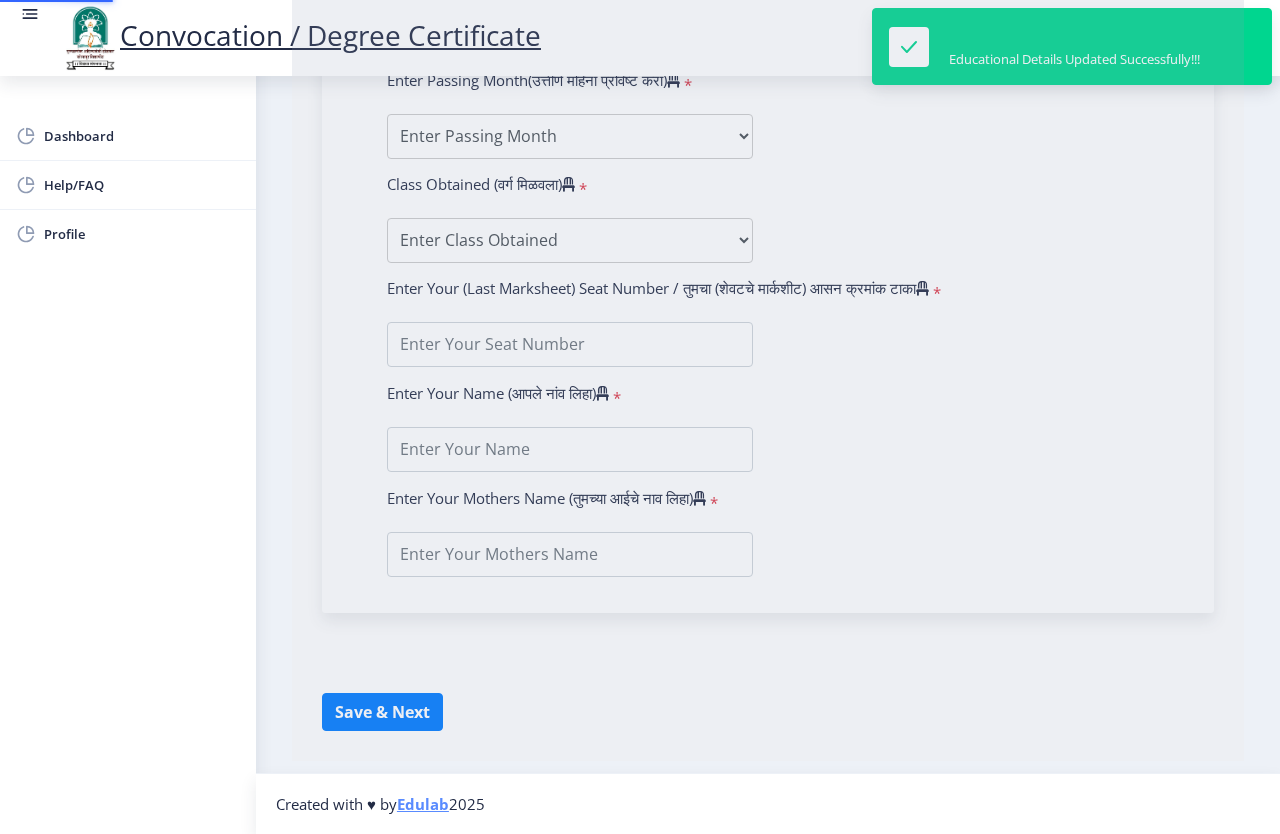 scroll, scrollTop: 0, scrollLeft: 0, axis: both 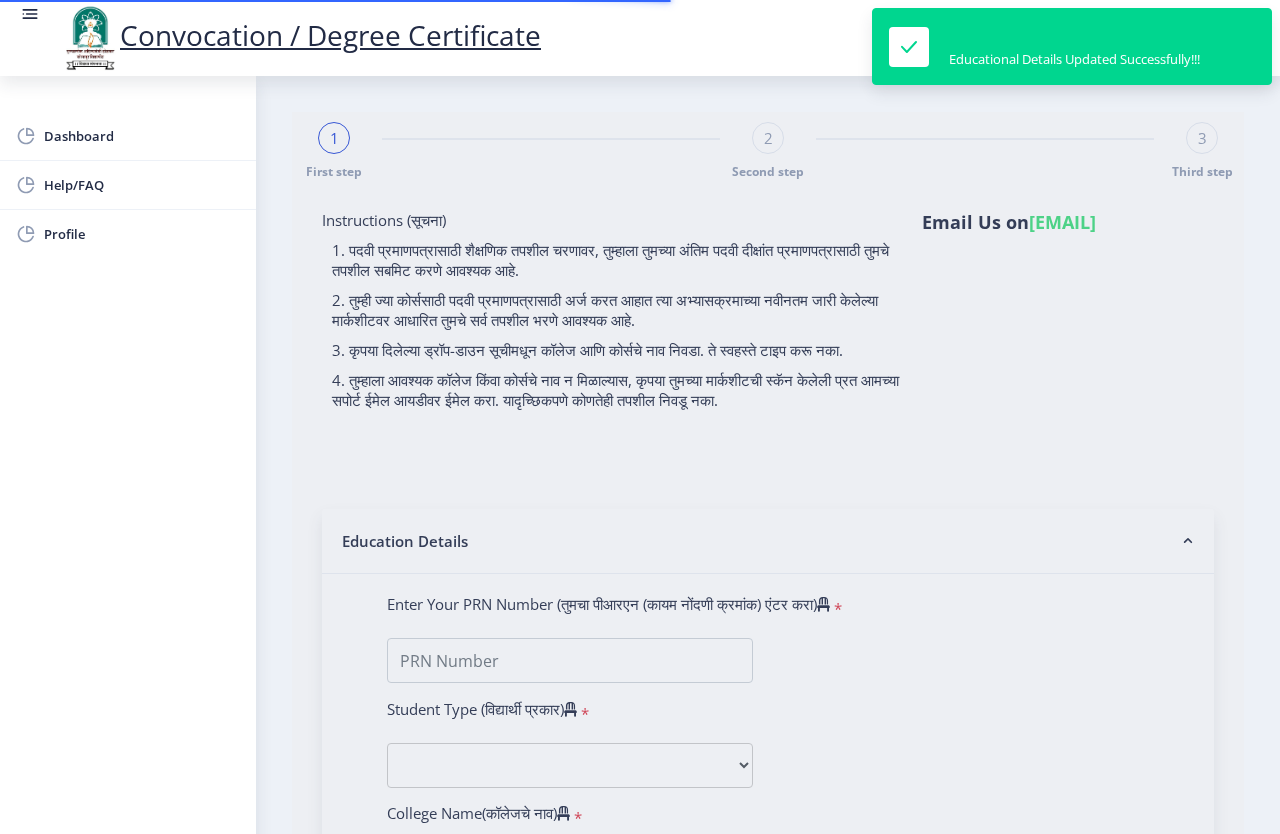 type on "[FIRST] [LAST] [LAST]" 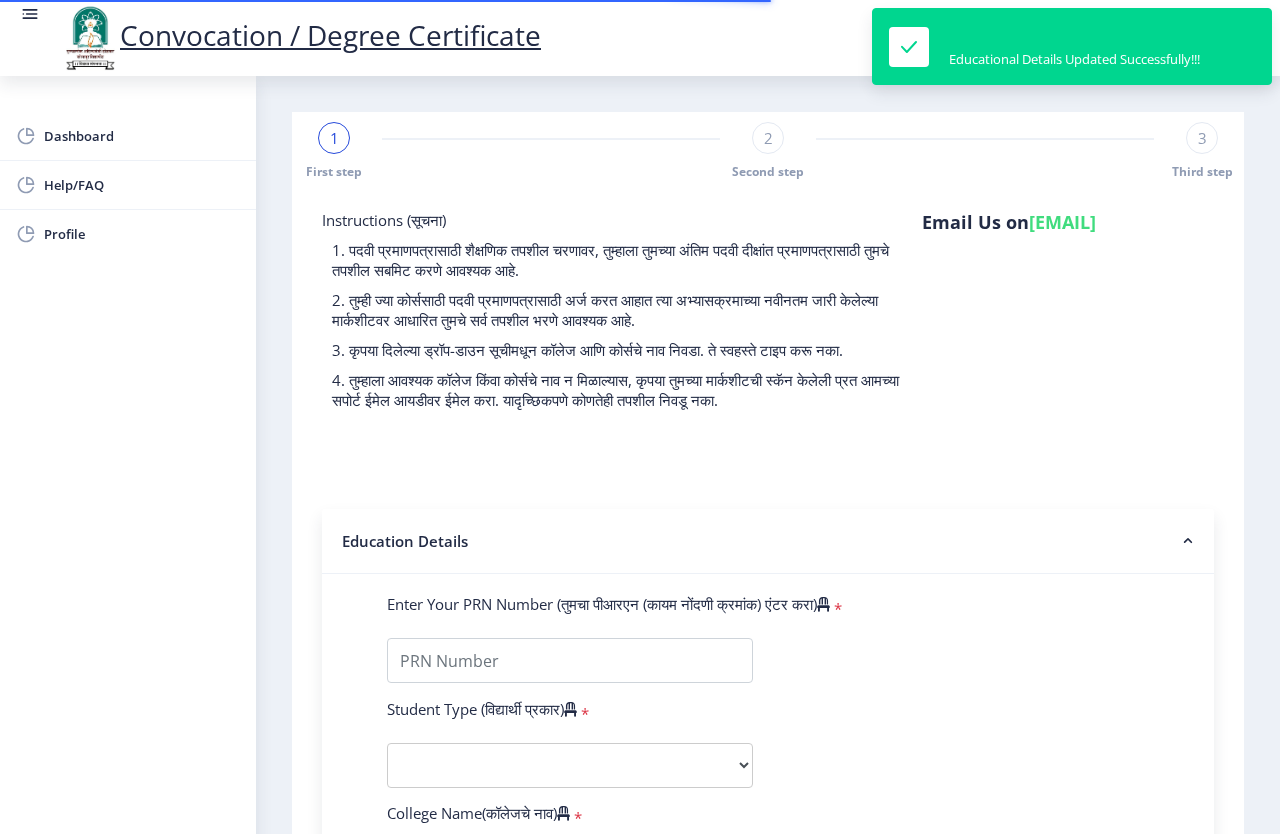 scroll, scrollTop: 194, scrollLeft: 0, axis: vertical 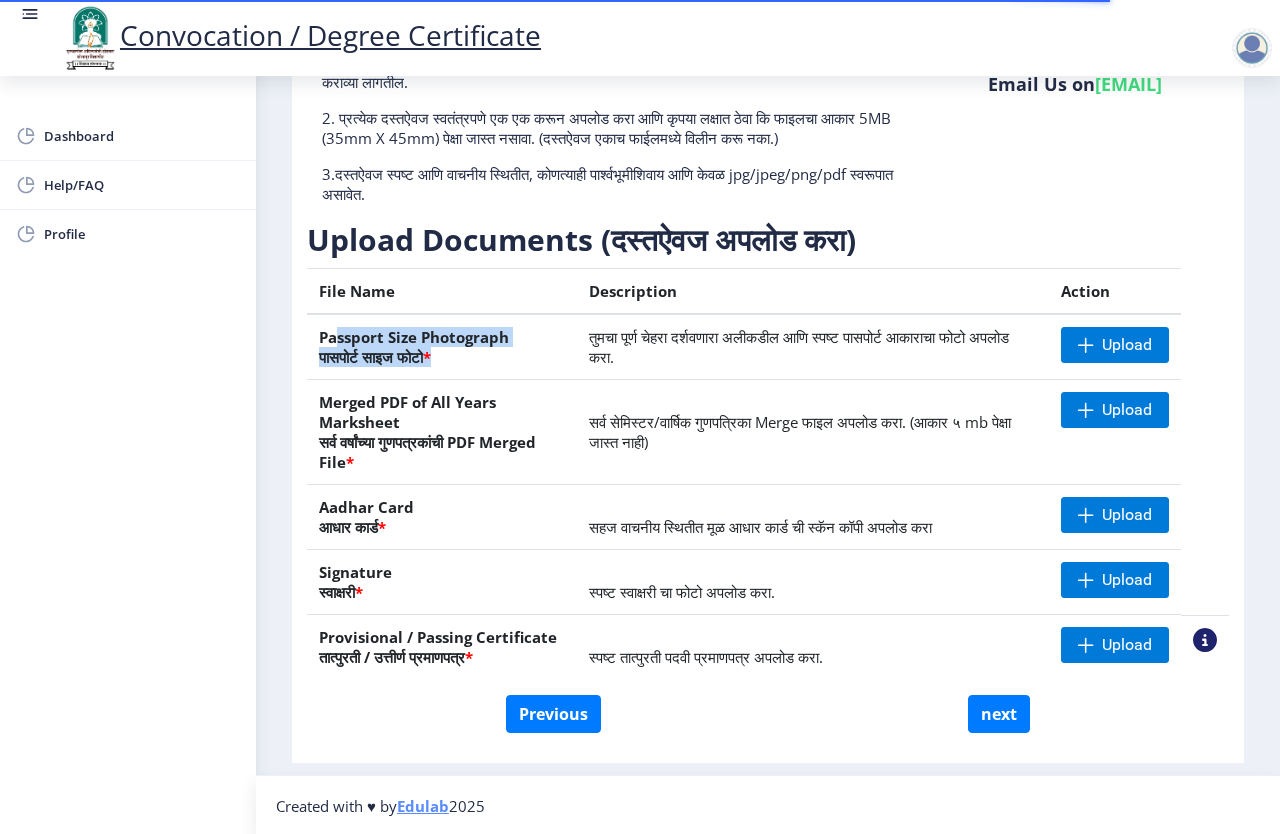 drag, startPoint x: 338, startPoint y: 333, endPoint x: 538, endPoint y: 361, distance: 201.95049 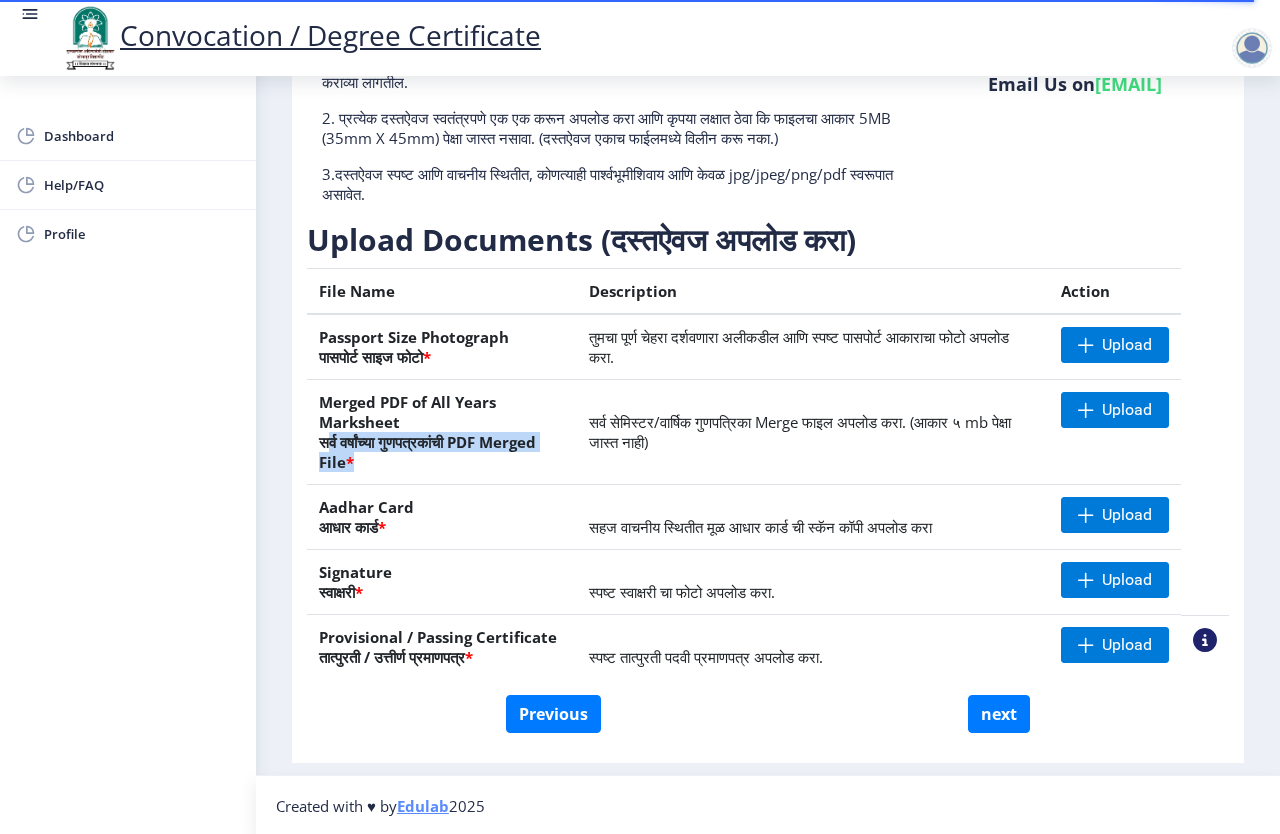 drag, startPoint x: 335, startPoint y: 437, endPoint x: 555, endPoint y: 461, distance: 221.30522 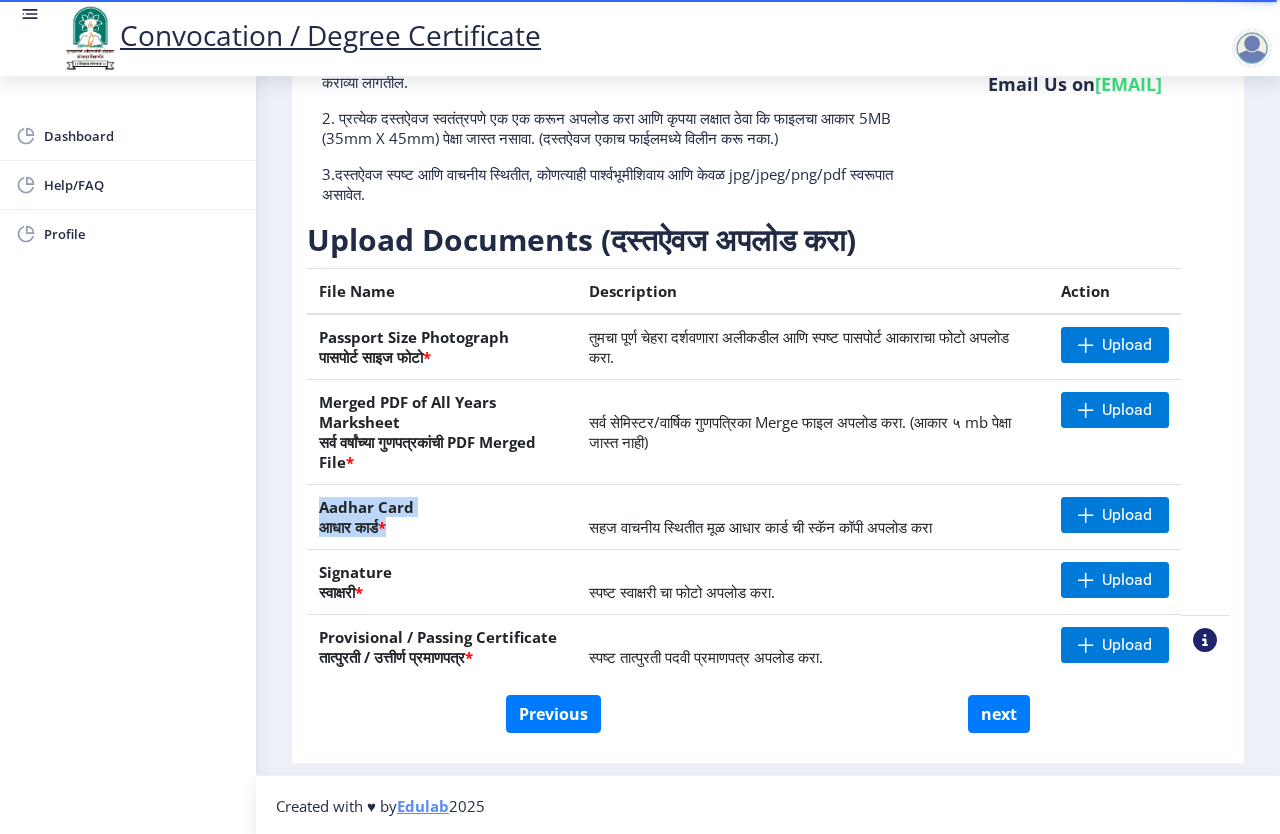 drag, startPoint x: 320, startPoint y: 508, endPoint x: 512, endPoint y: 529, distance: 193.14502 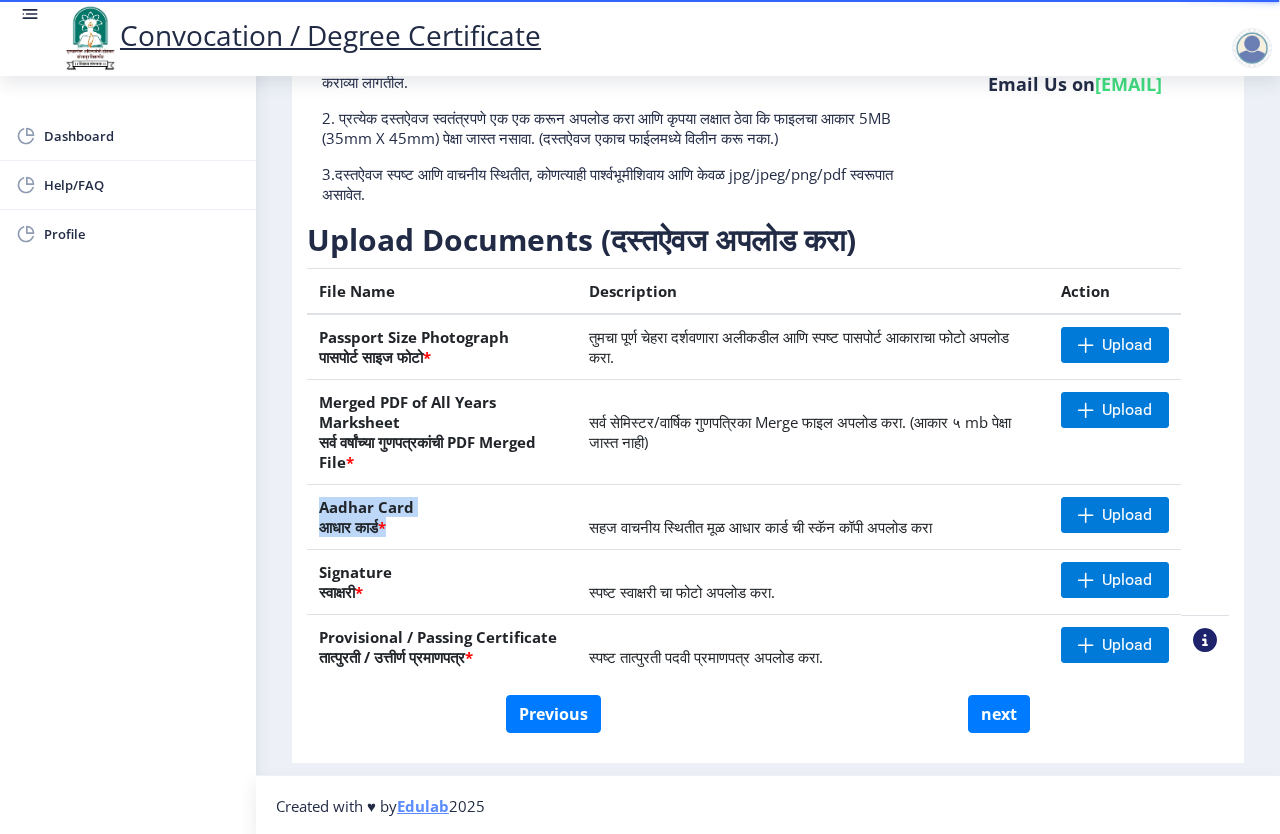 drag, startPoint x: 368, startPoint y: 602, endPoint x: 304, endPoint y: 558, distance: 77.665955 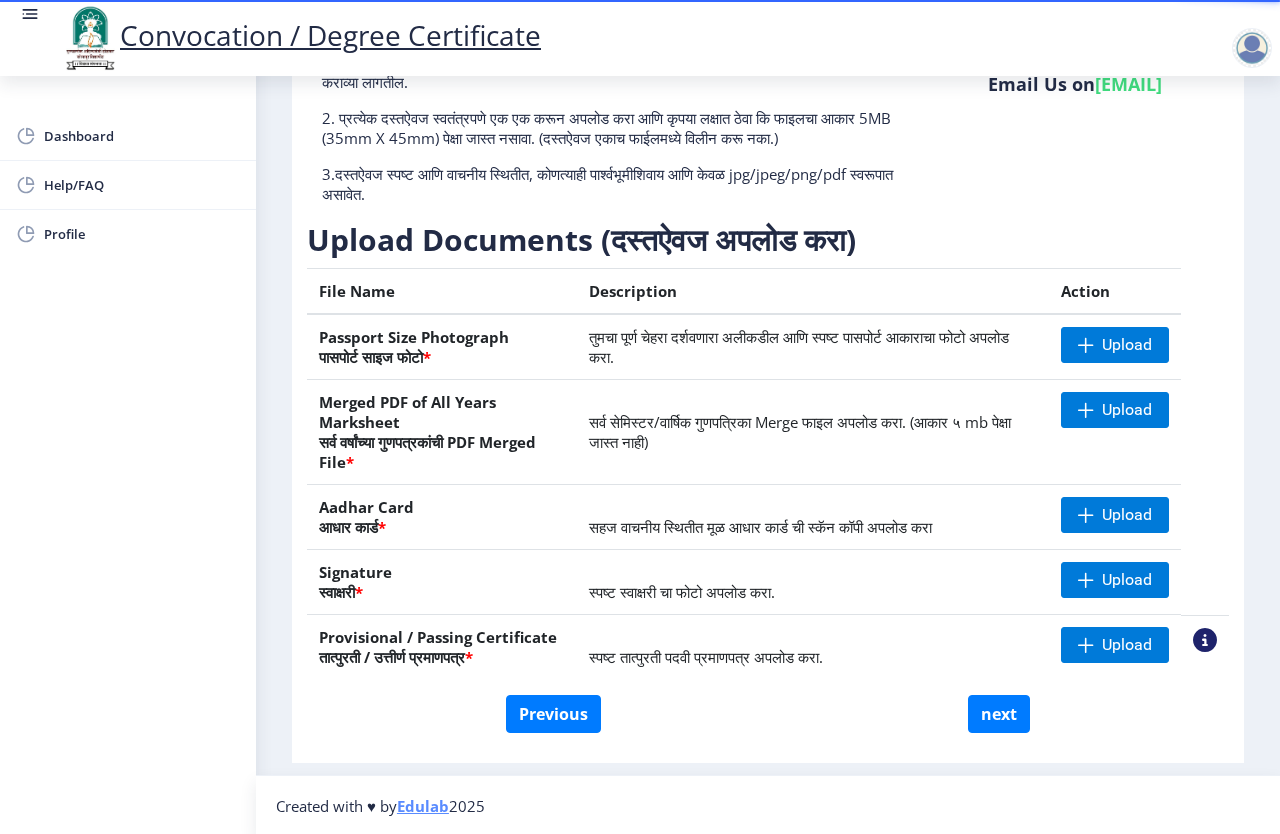 click on "स्पष्ट तात्पुरती पदवी प्रमाणपत्र अपलोड करा." 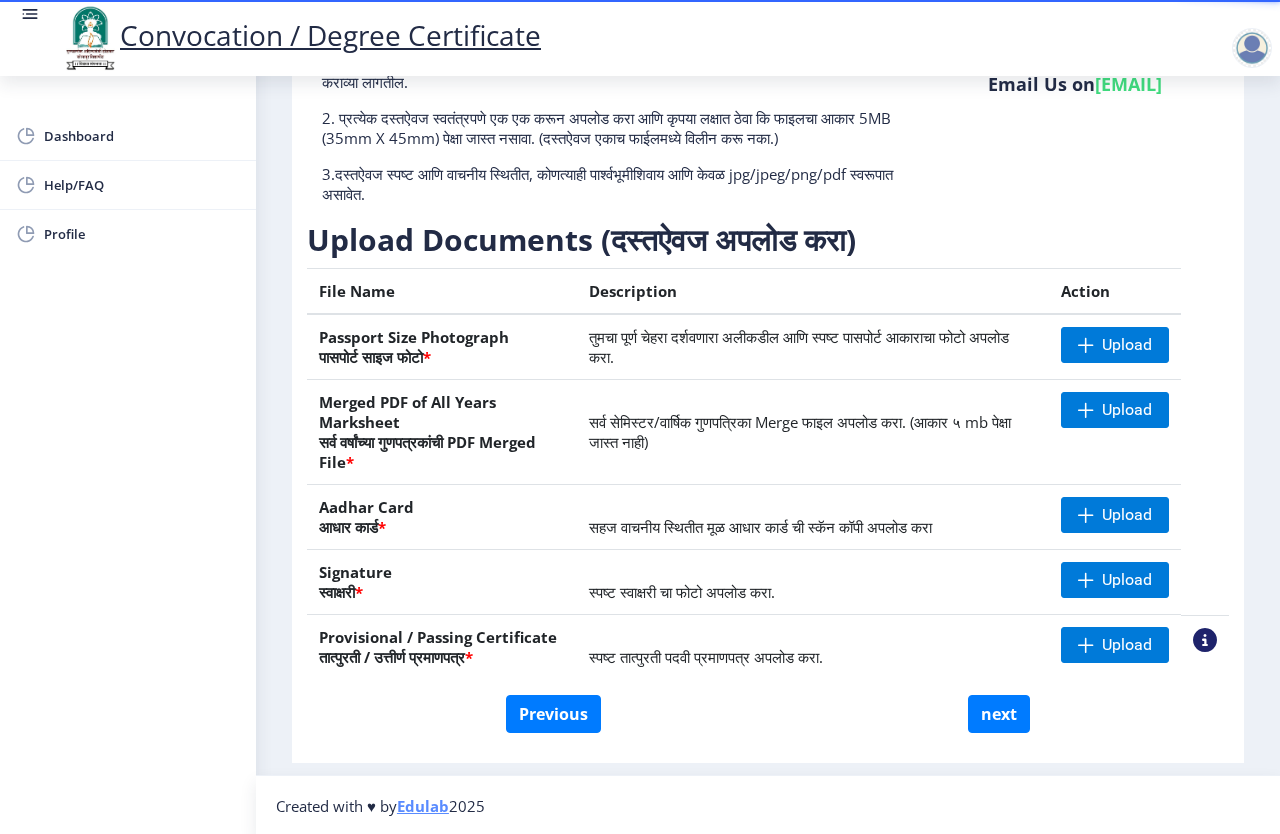 drag, startPoint x: 585, startPoint y: 657, endPoint x: 827, endPoint y: 644, distance: 242.34892 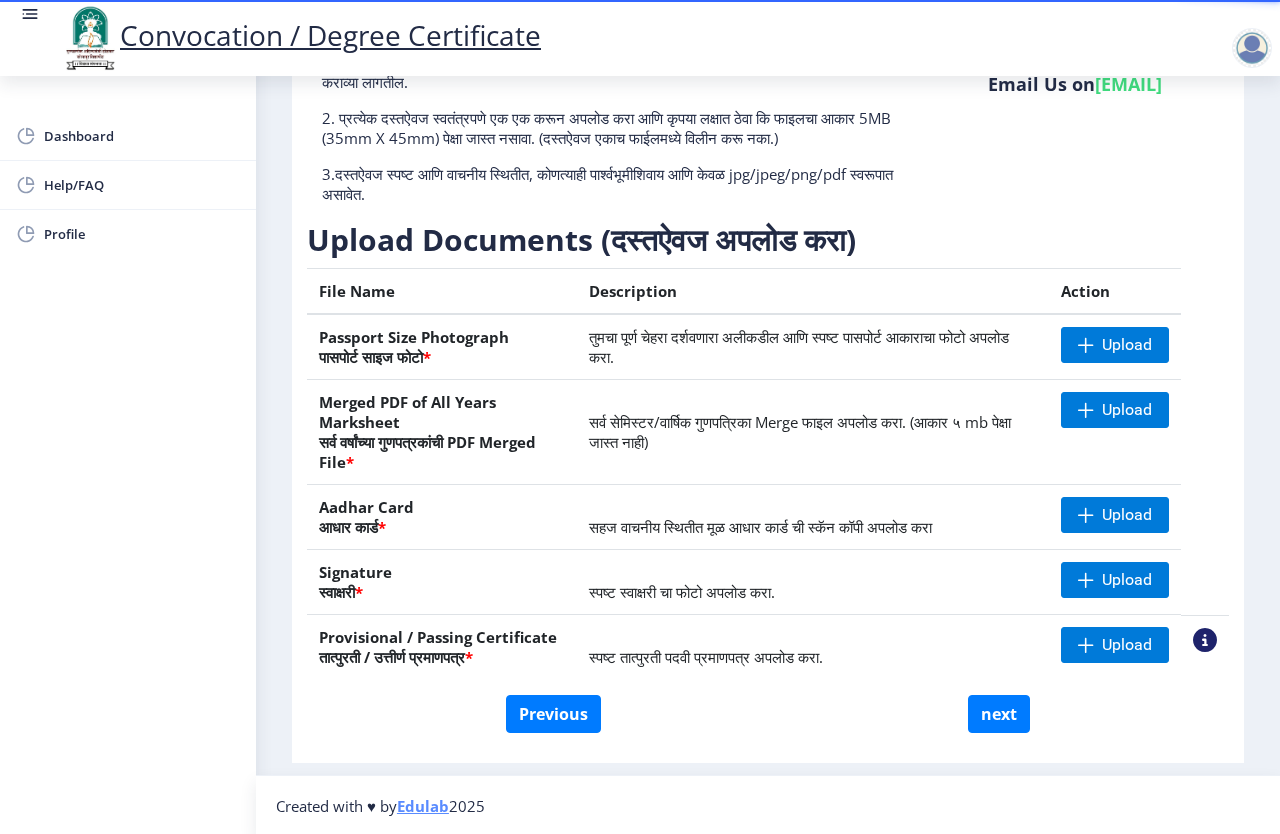 click on "स्पष्ट तात्पुरती पदवी प्रमाणपत्र अपलोड करा." 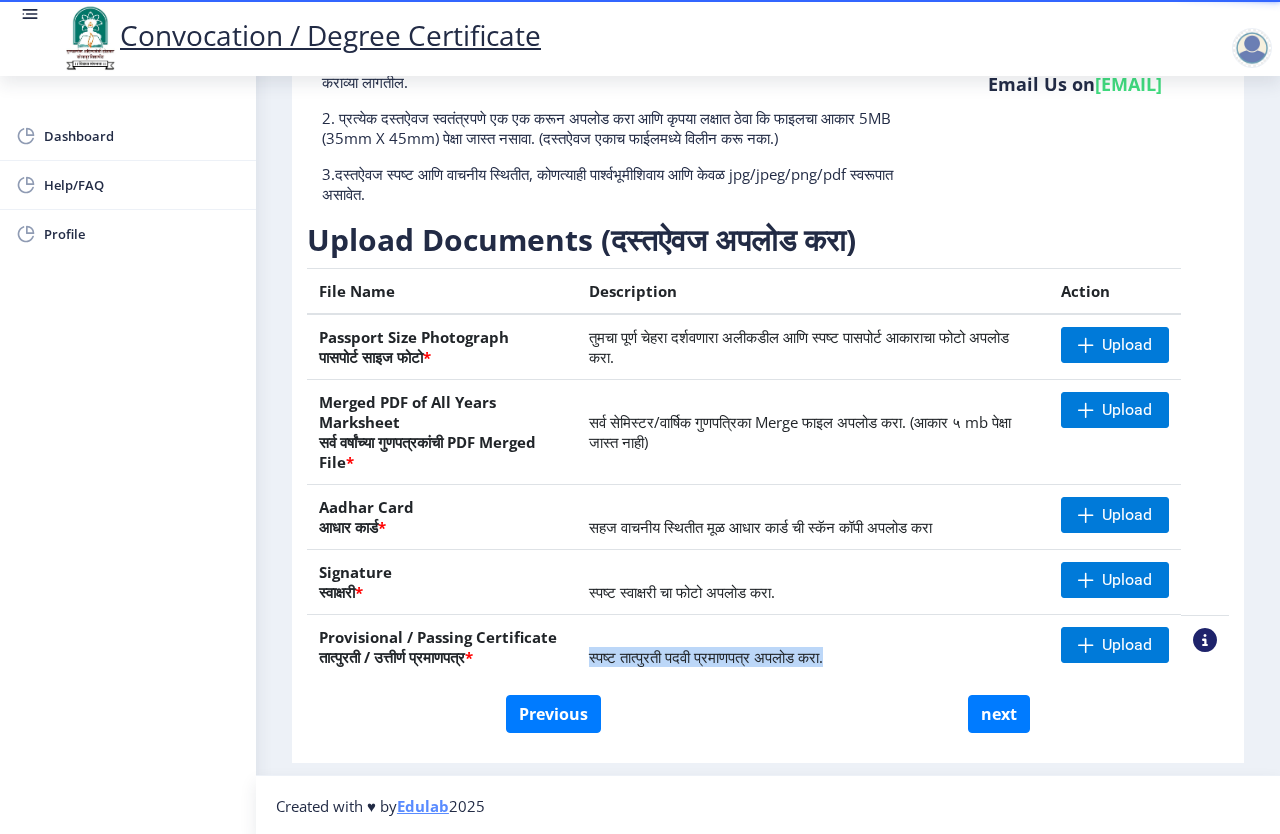 drag, startPoint x: 840, startPoint y: 650, endPoint x: 584, endPoint y: 661, distance: 256.2362 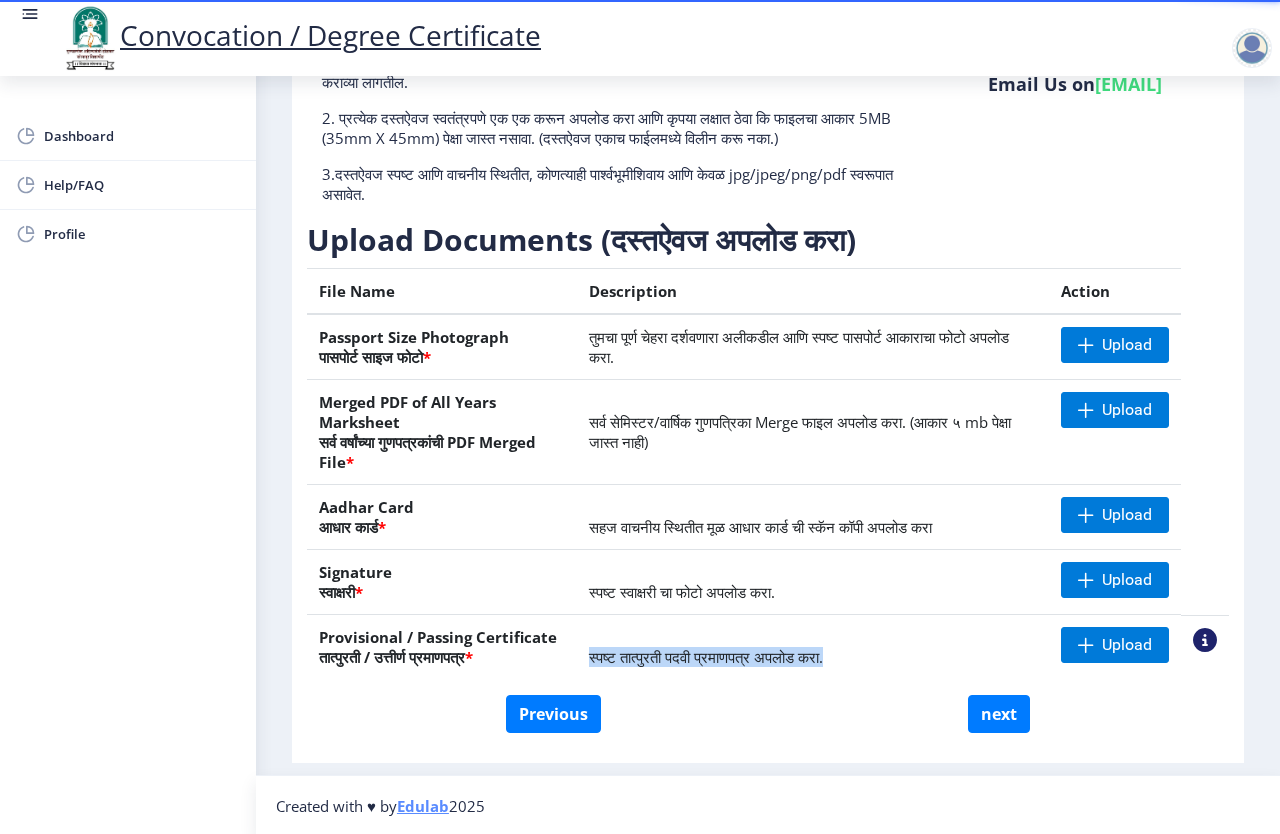 click on "स्पष्ट तात्पुरती पदवी प्रमाणपत्र अपलोड करा." 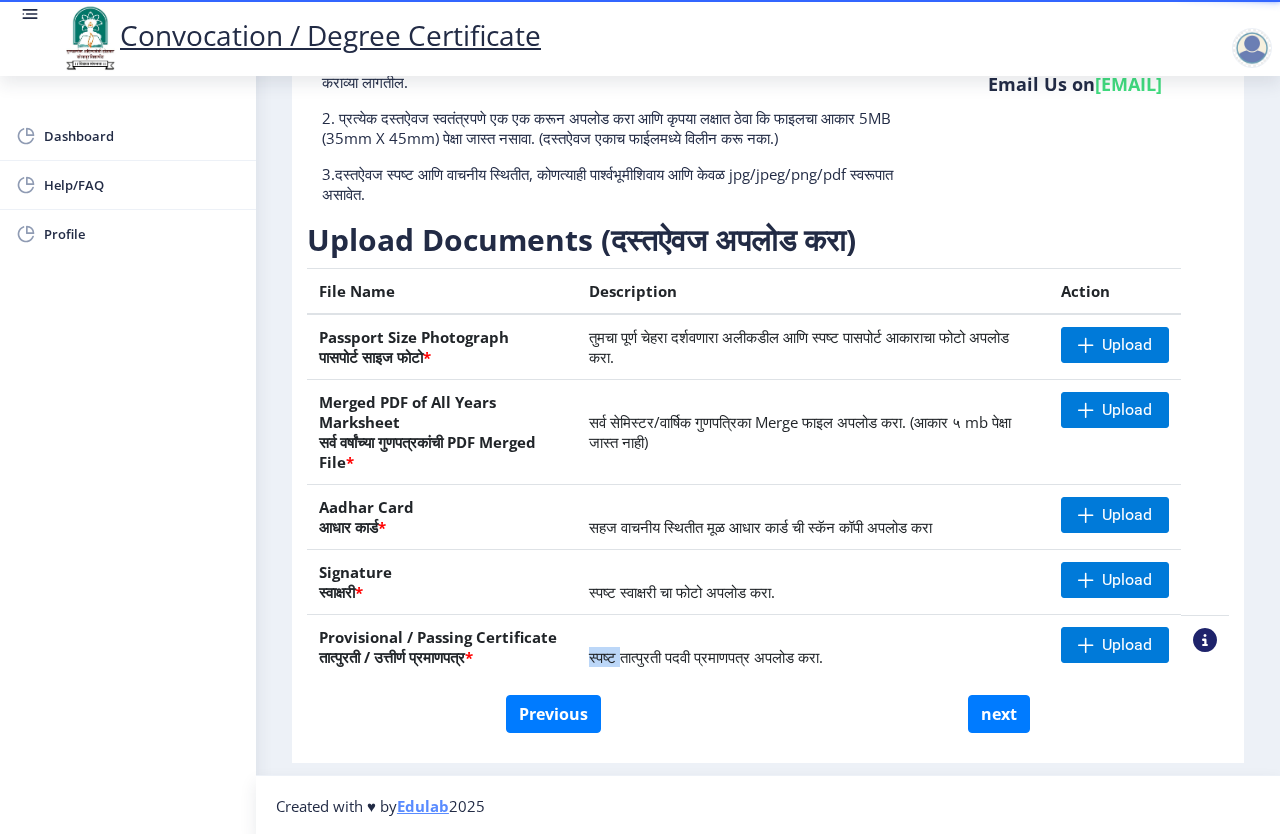 click on "स्पष्ट तात्पुरती पदवी प्रमाणपत्र अपलोड करा." 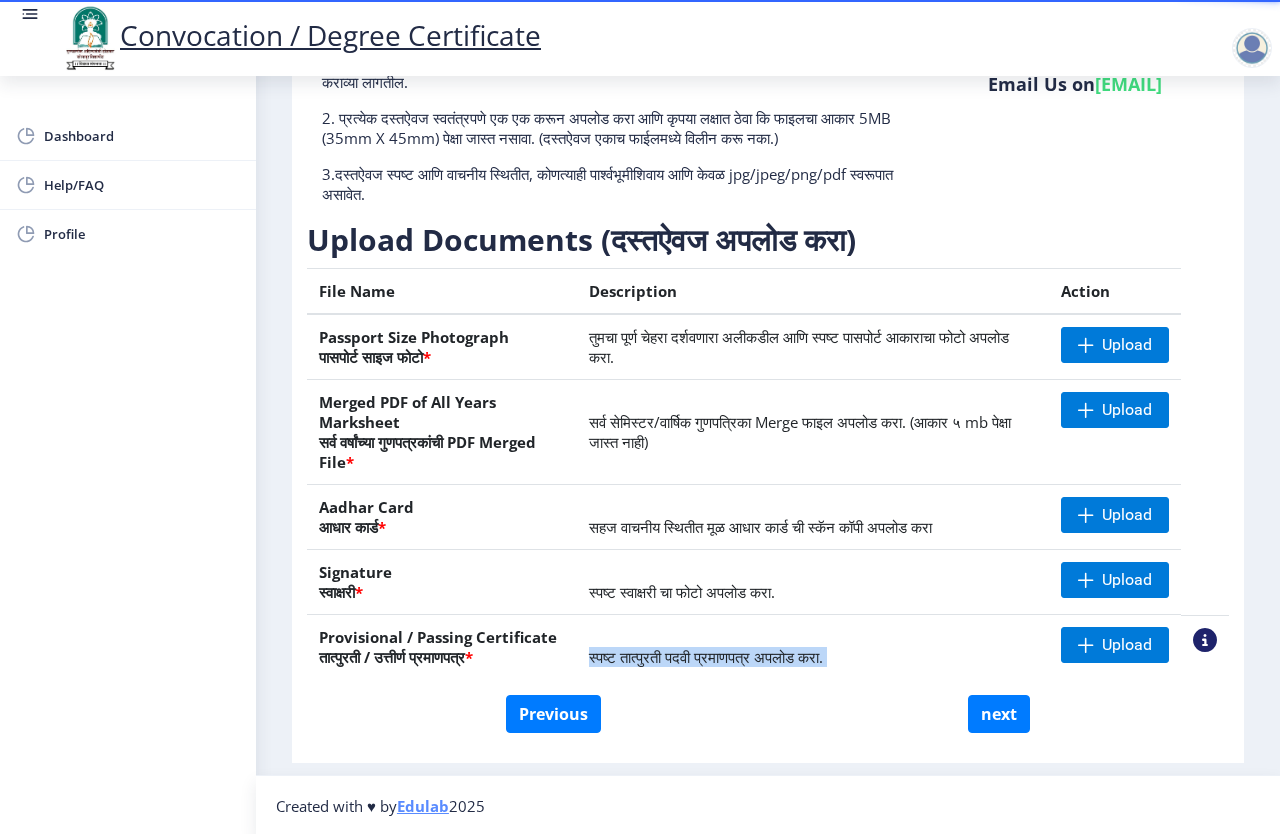 click on "स्पष्ट तात्पुरती पदवी प्रमाणपत्र अपलोड करा." 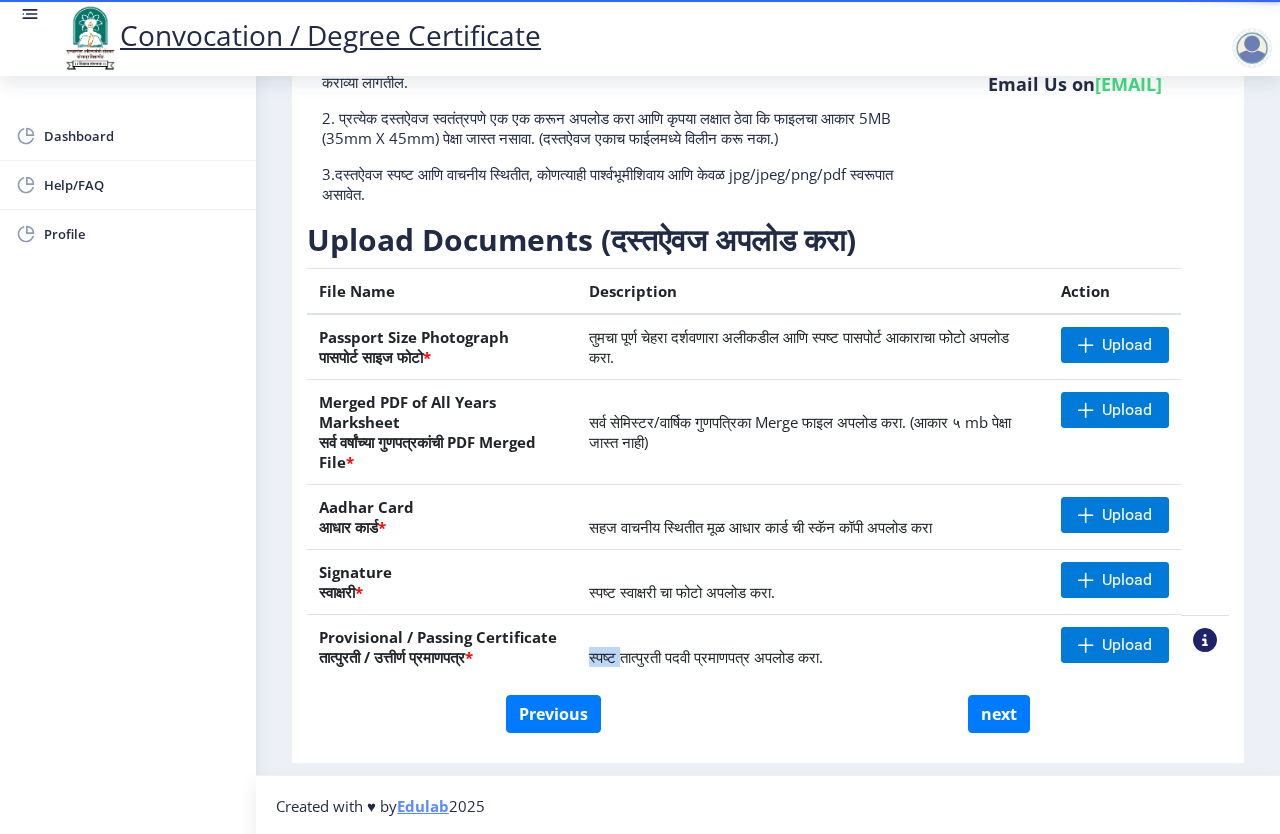 click on "स्पष्ट तात्पुरती पदवी प्रमाणपत्र अपलोड करा." 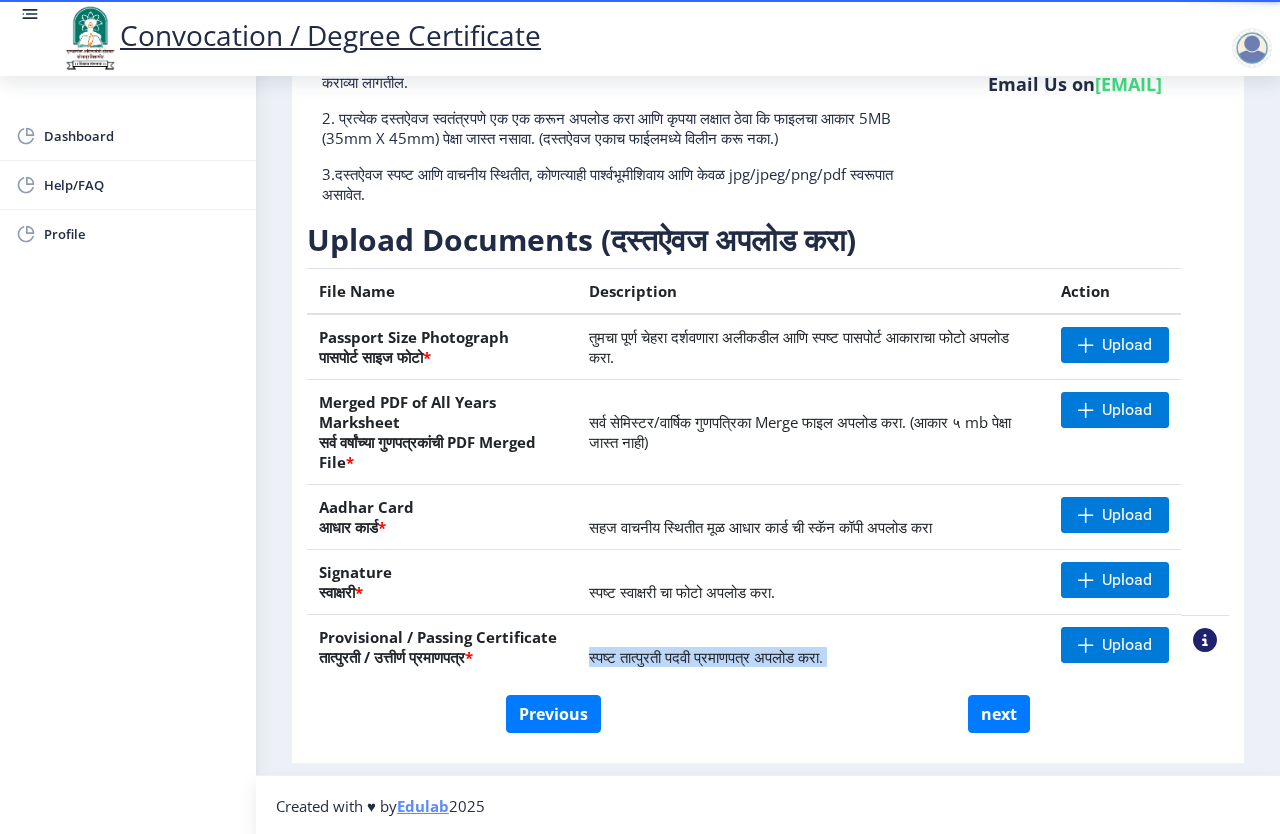 click on "स्पष्ट तात्पुरती पदवी प्रमाणपत्र अपलोड करा." 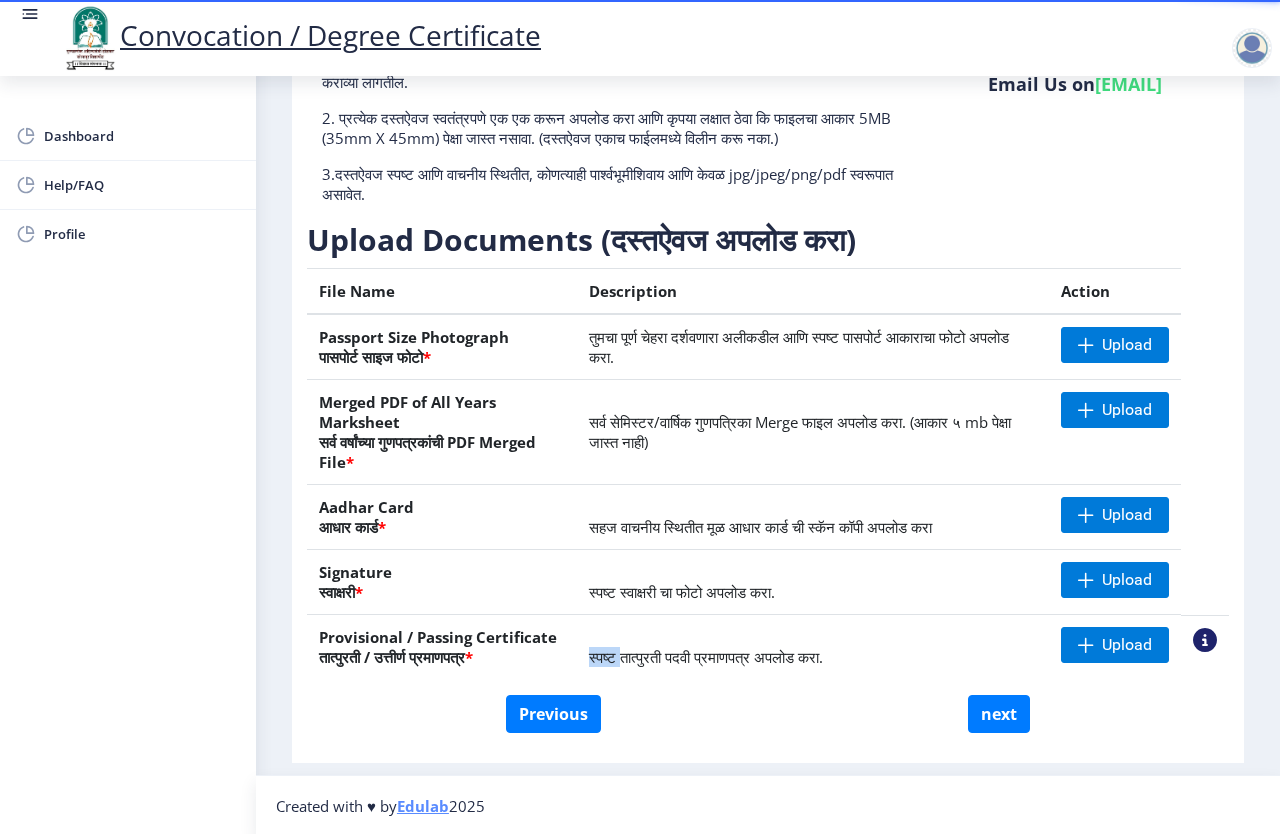 click on "स्पष्ट तात्पुरती पदवी प्रमाणपत्र अपलोड करा." 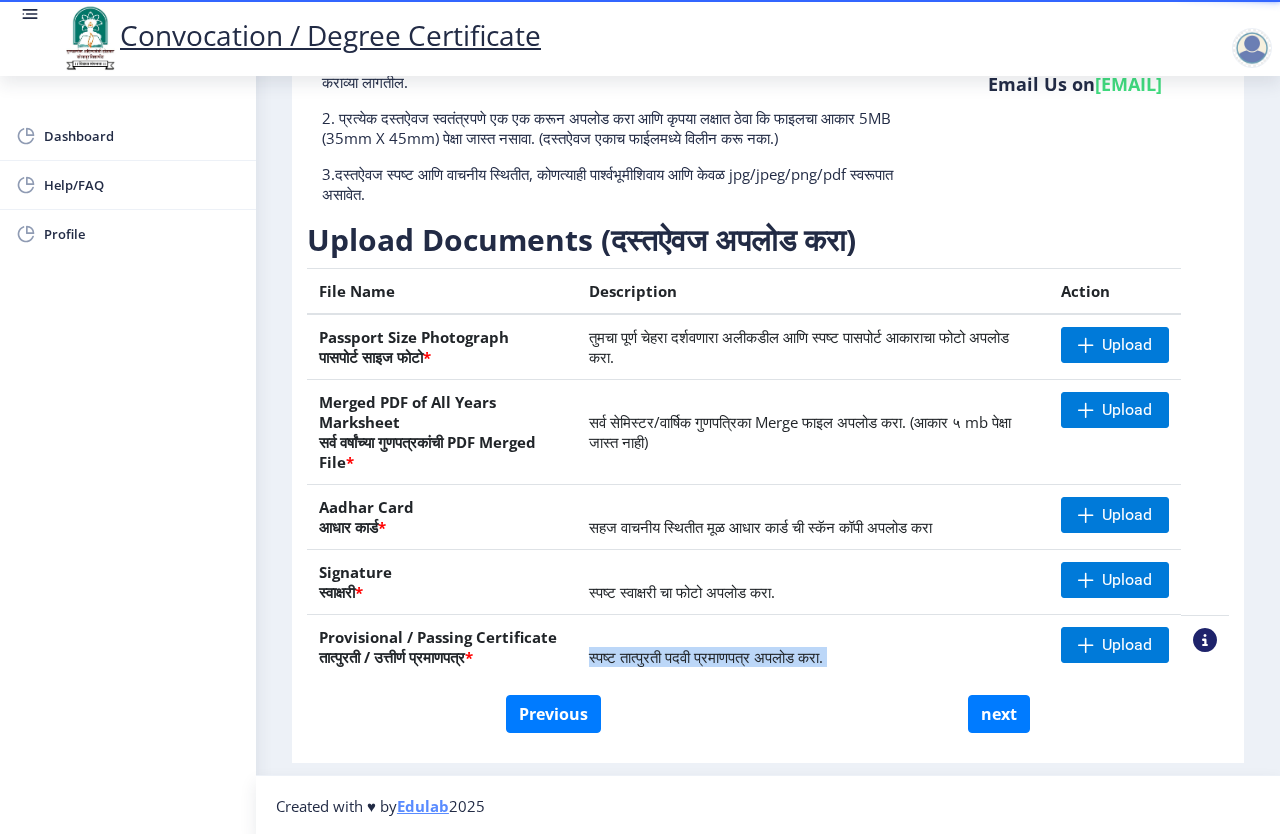 click on "स्पष्ट तात्पुरती पदवी प्रमाणपत्र अपलोड करा." 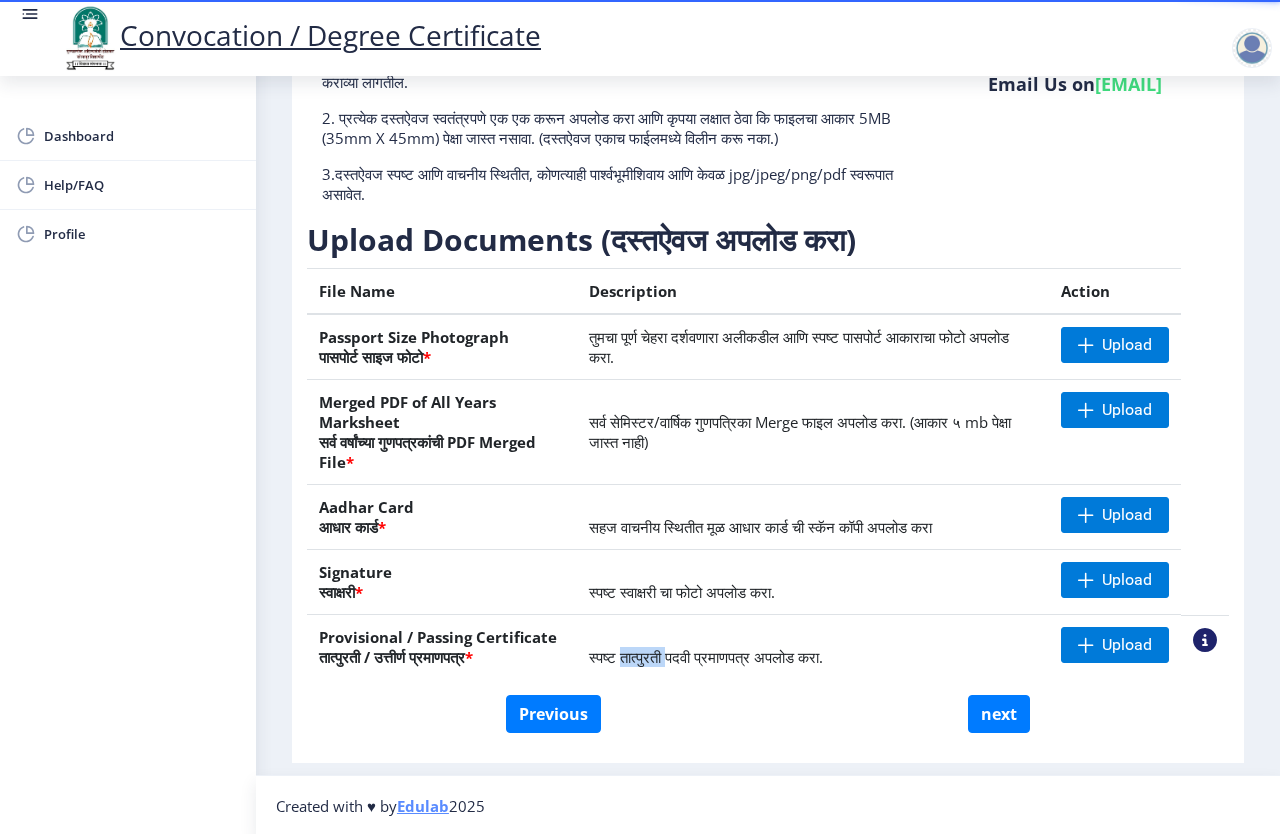 click on "स्पष्ट तात्पुरती पदवी प्रमाणपत्र अपलोड करा." 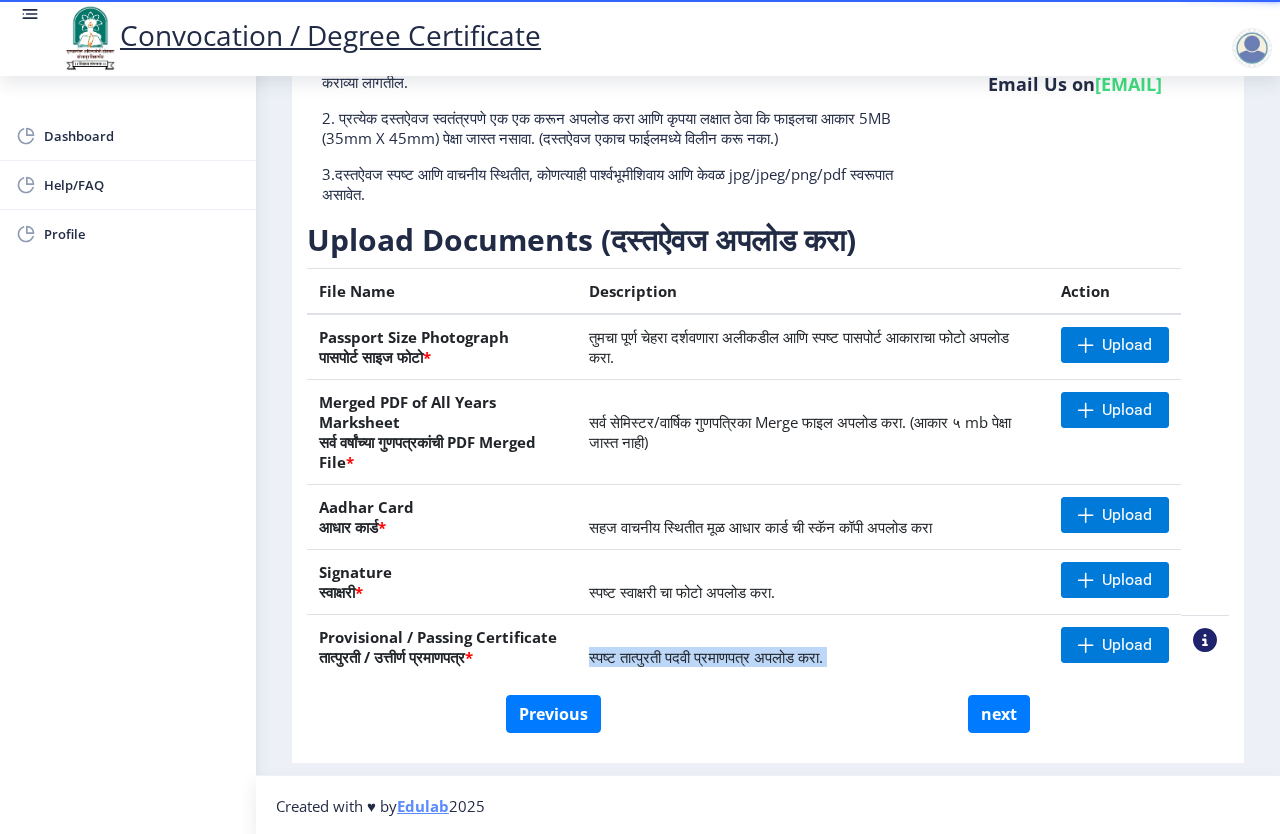 click on "स्पष्ट तात्पुरती पदवी प्रमाणपत्र अपलोड करा." 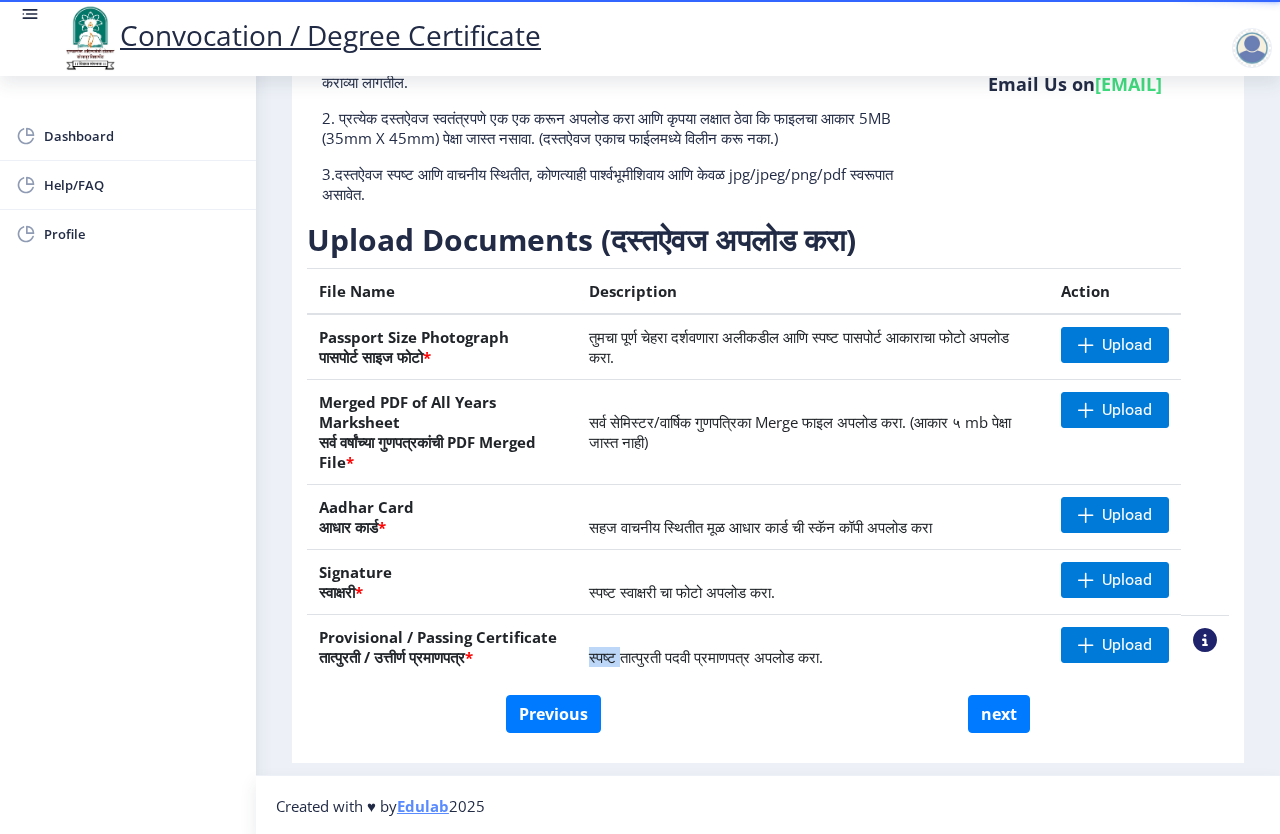 click on "स्पष्ट तात्पुरती पदवी प्रमाणपत्र अपलोड करा." 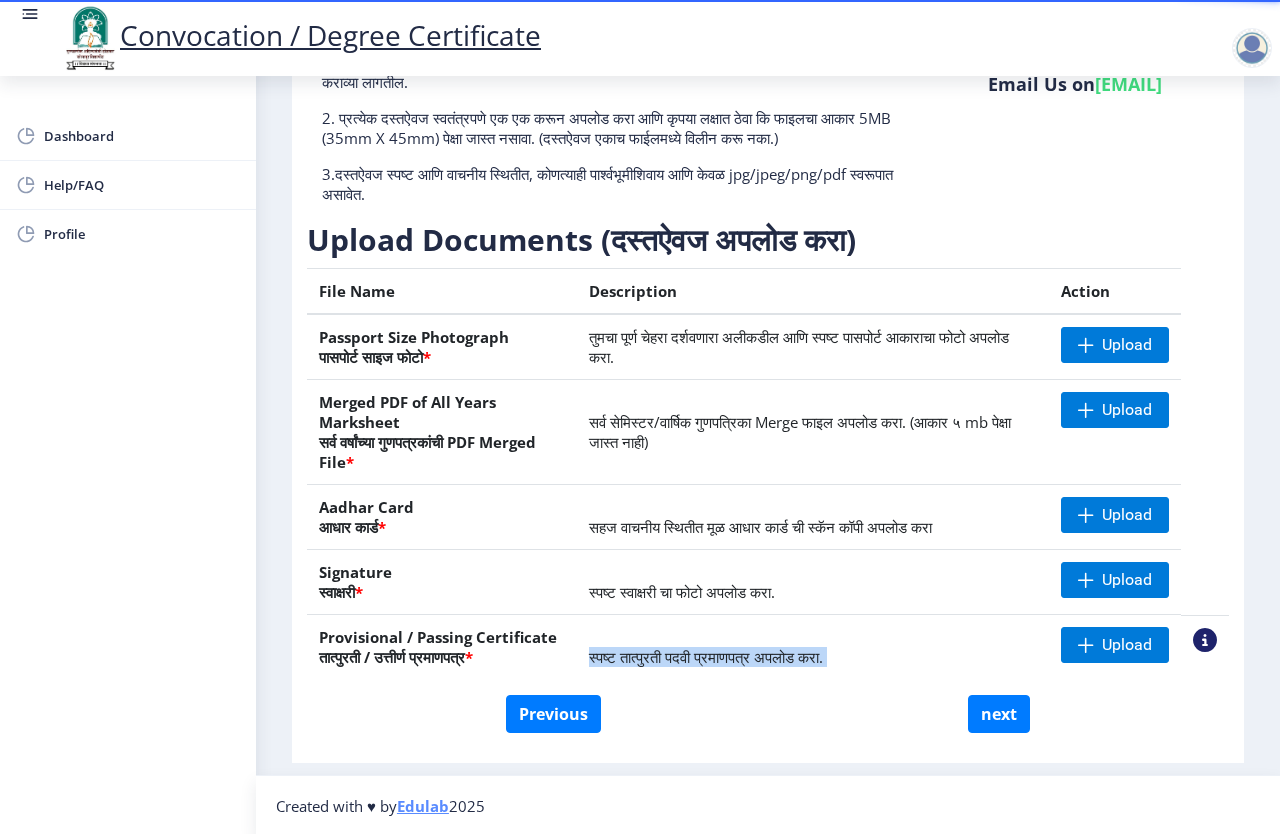 click on "स्पष्ट तात्पुरती पदवी प्रमाणपत्र अपलोड करा." 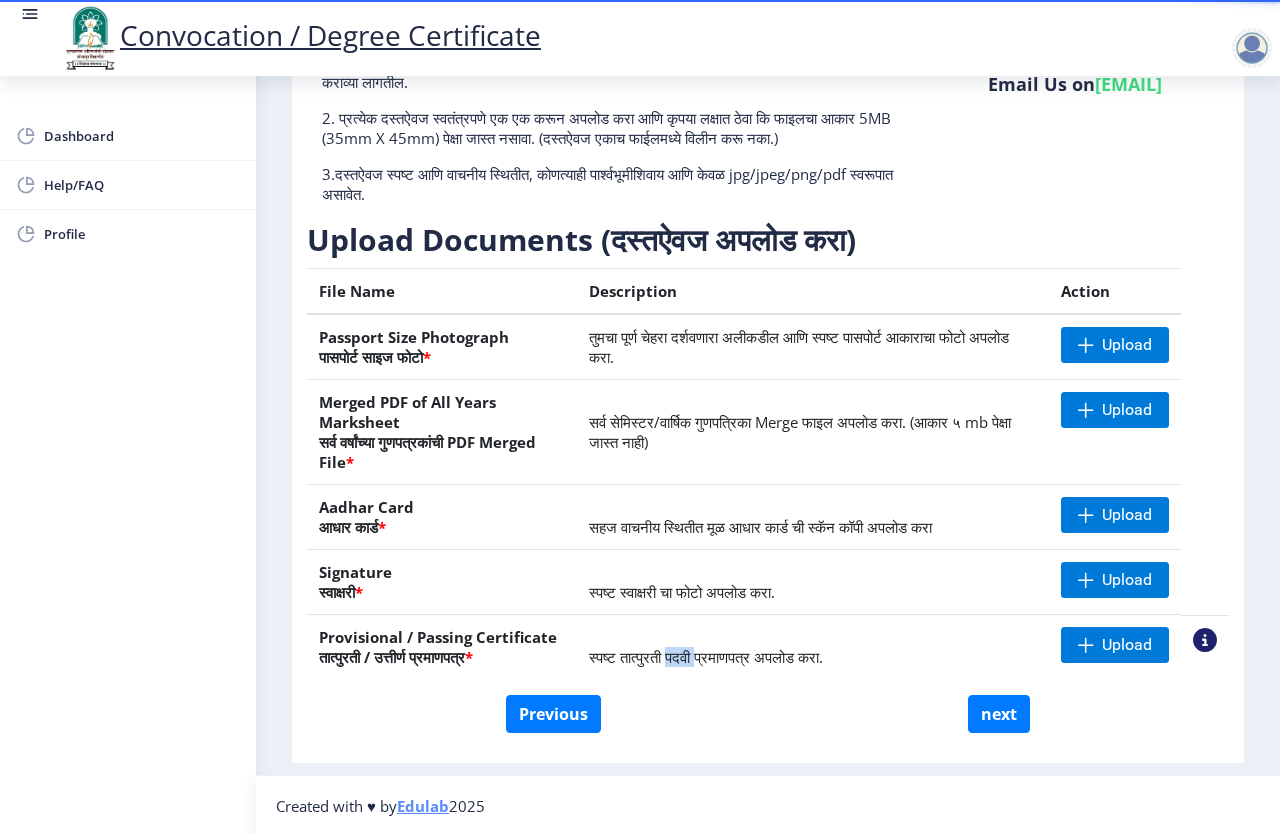 click on "स्पष्ट तात्पुरती पदवी प्रमाणपत्र अपलोड करा." 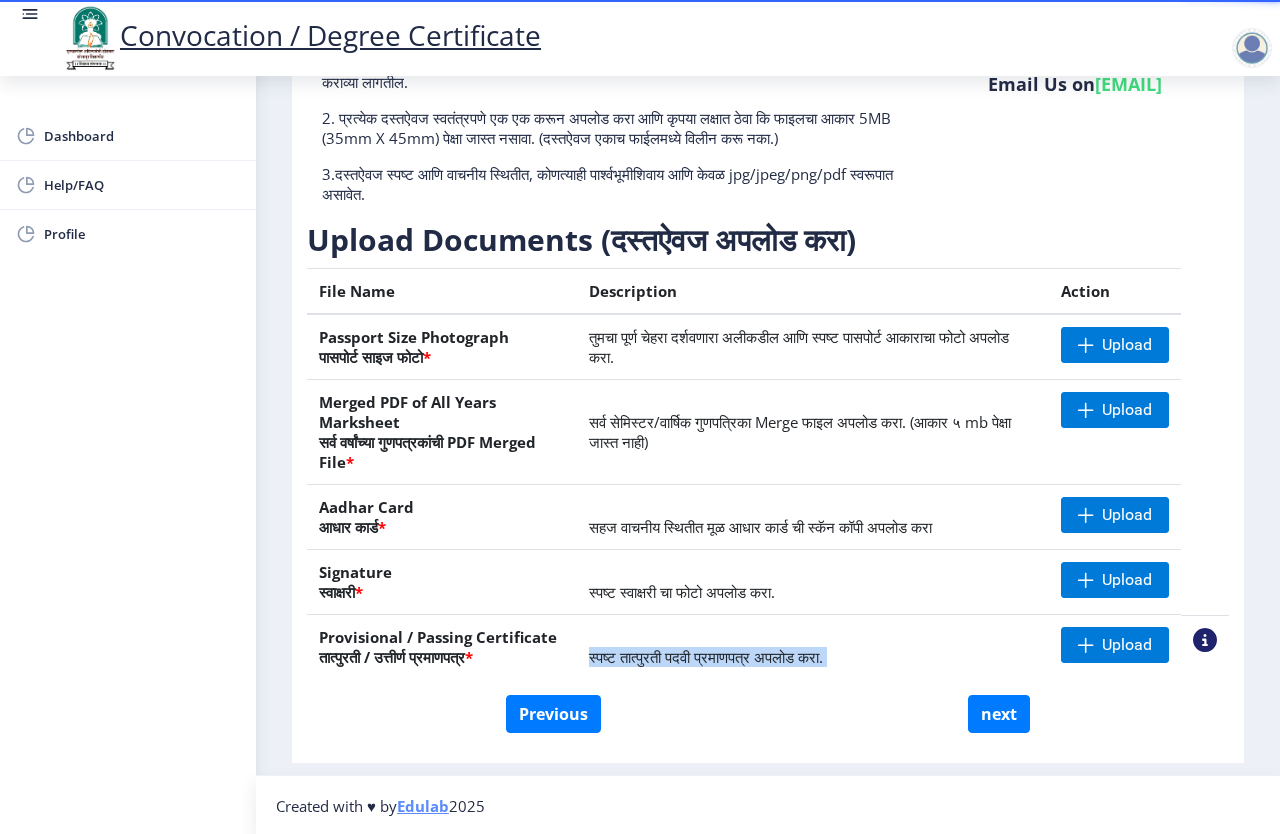 click on "स्पष्ट तात्पुरती पदवी प्रमाणपत्र अपलोड करा." 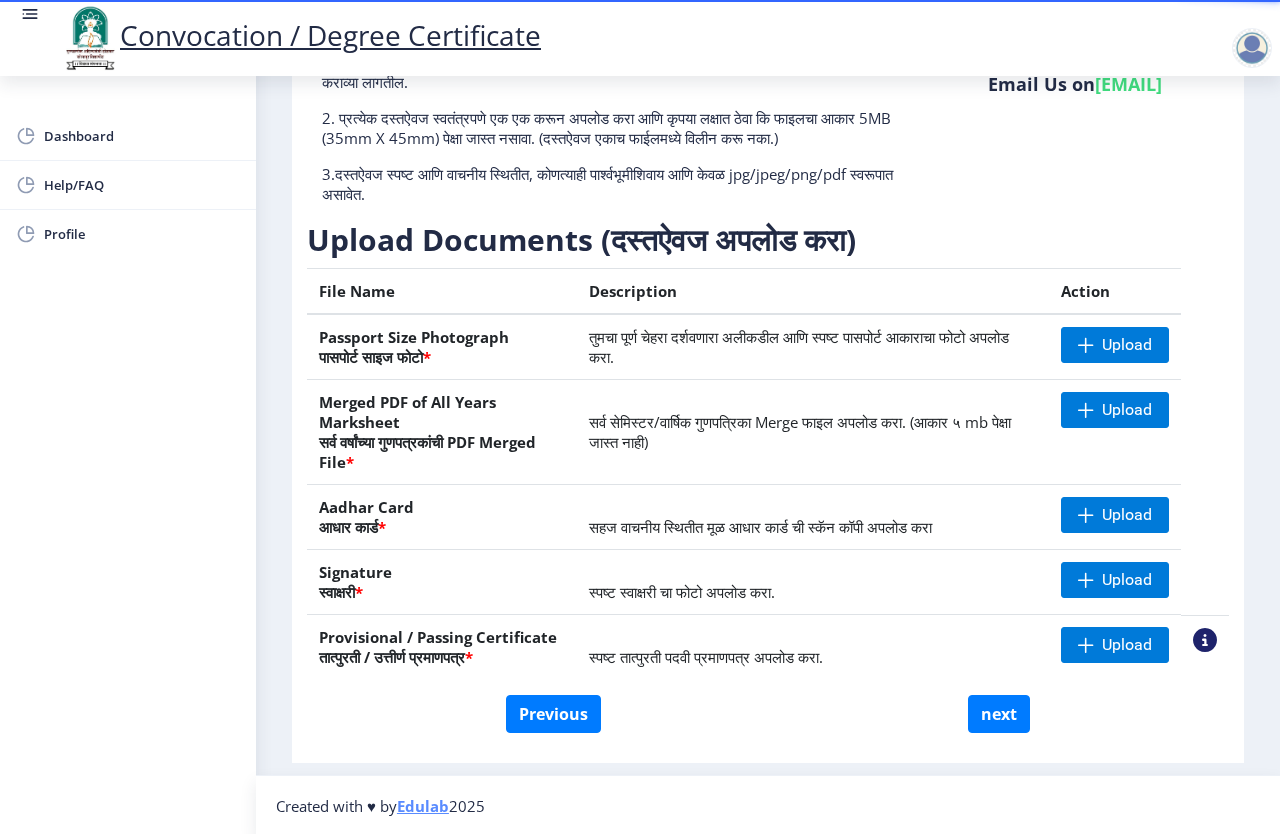 click on "स्पष्ट स्वाक्षरी चा फोटो अपलोड करा." 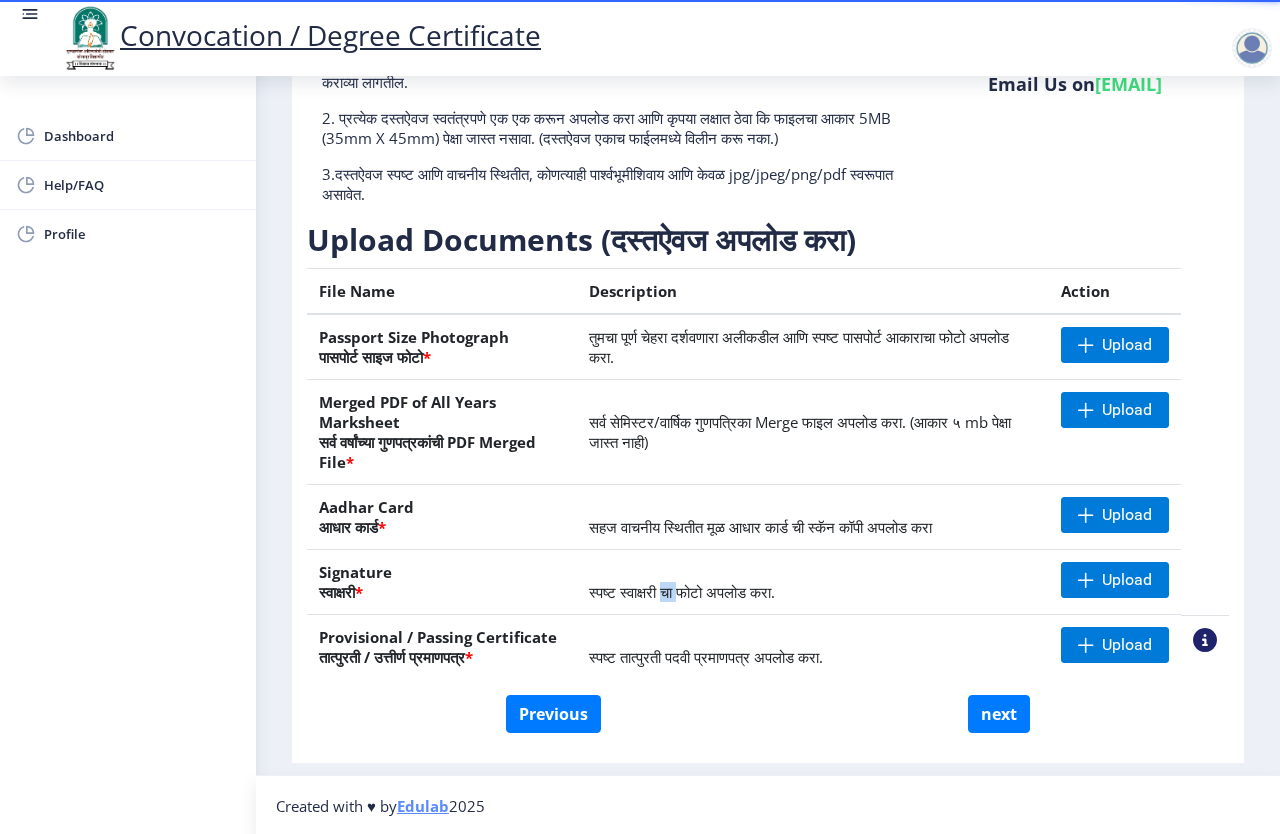 click on "स्पष्ट स्वाक्षरी चा फोटो अपलोड करा." 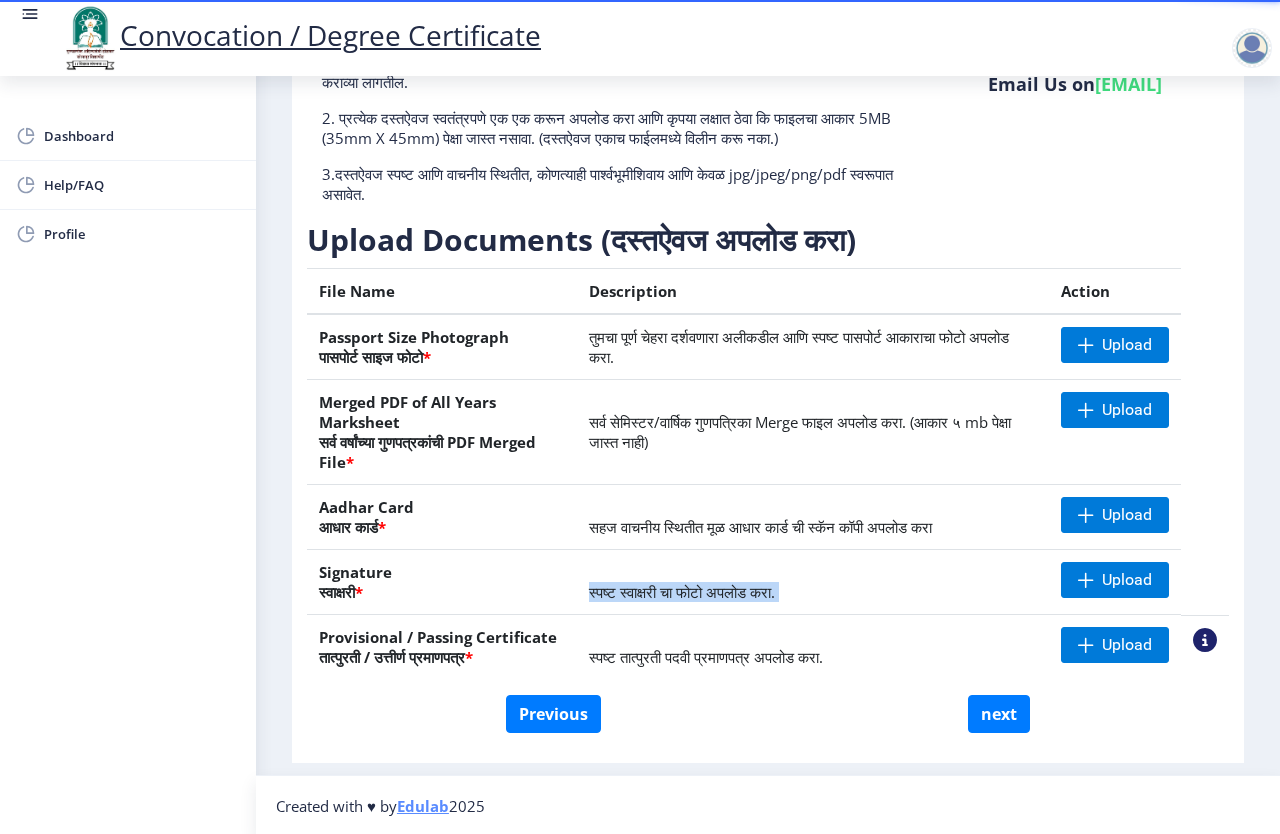 click on "स्पष्ट स्वाक्षरी चा फोटो अपलोड करा." 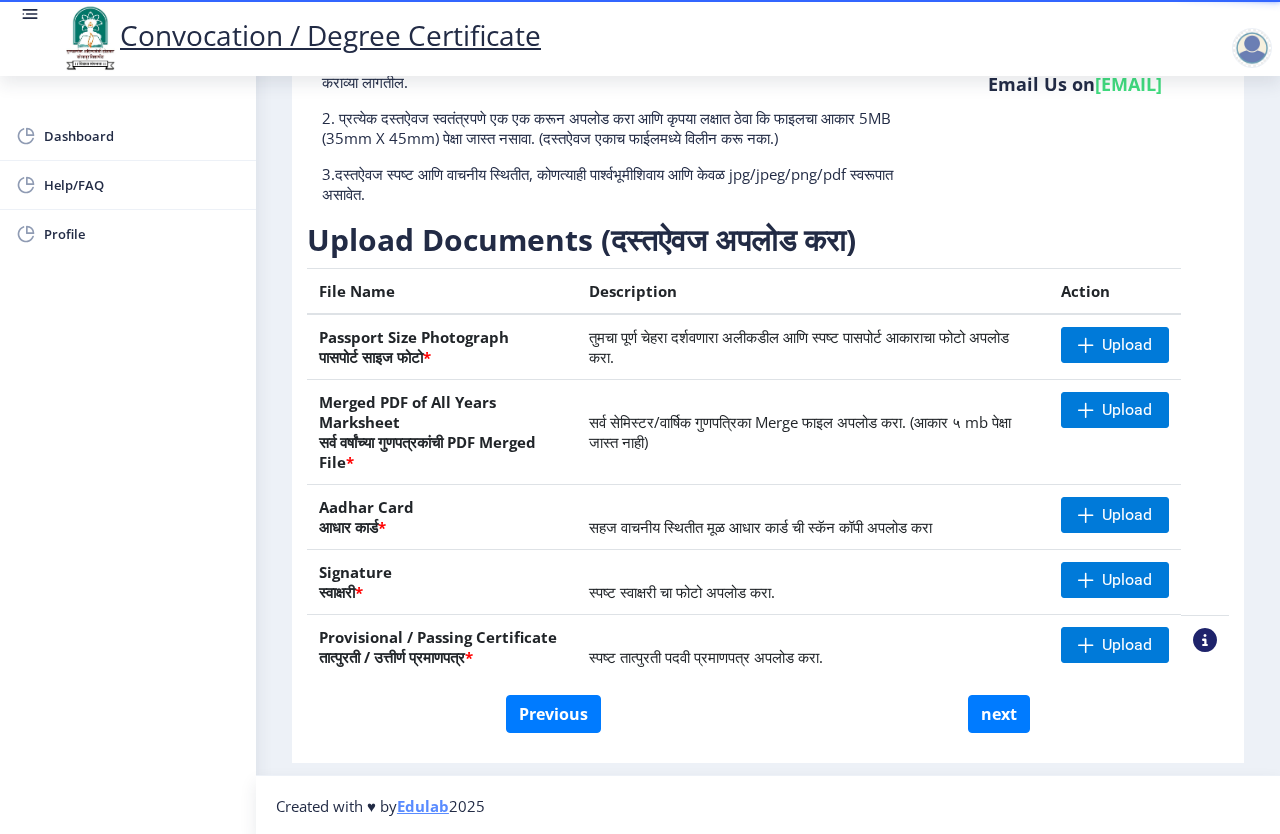 click on "सहज वाचनीय स्थितीत मूळ आधार कार्ड ची स्कॅन कॉपी अपलोड करा" 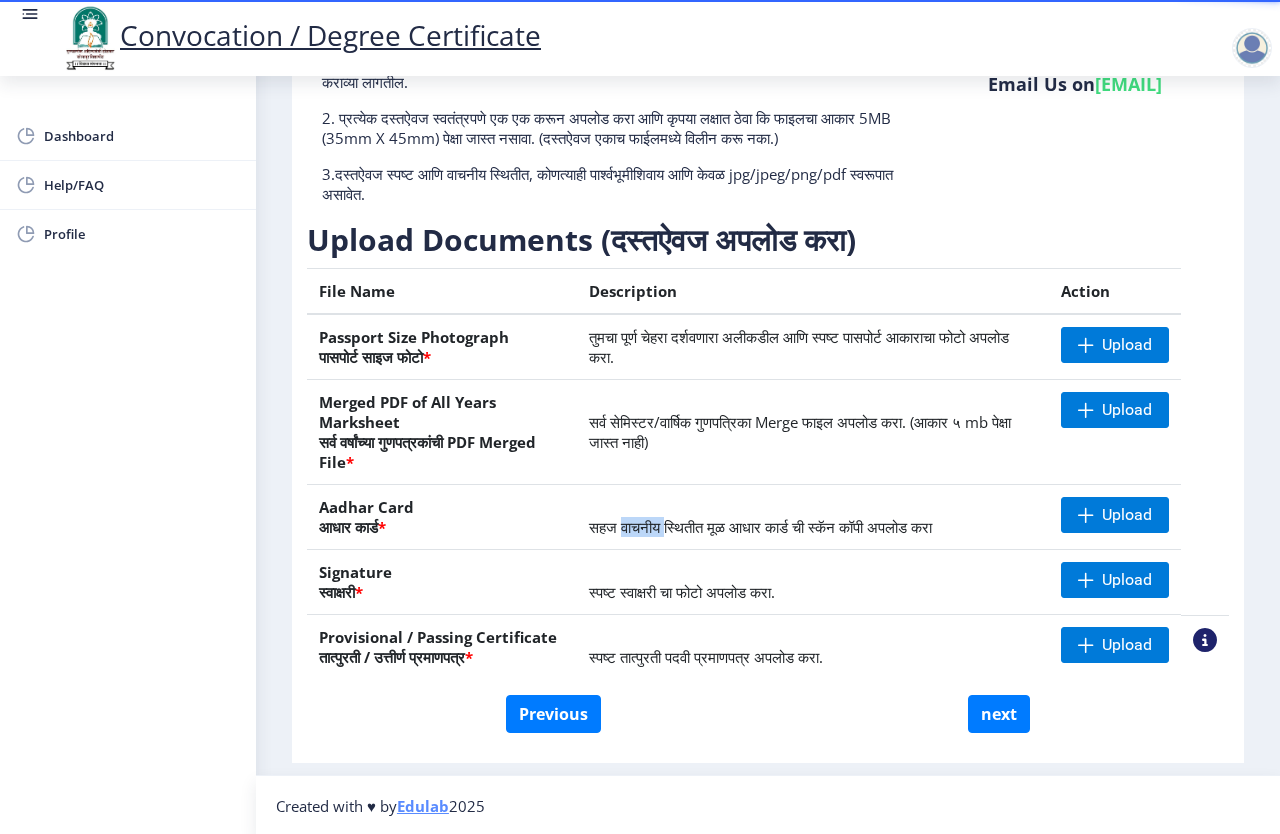 click on "सहज वाचनीय स्थितीत मूळ आधार कार्ड ची स्कॅन कॉपी अपलोड करा" 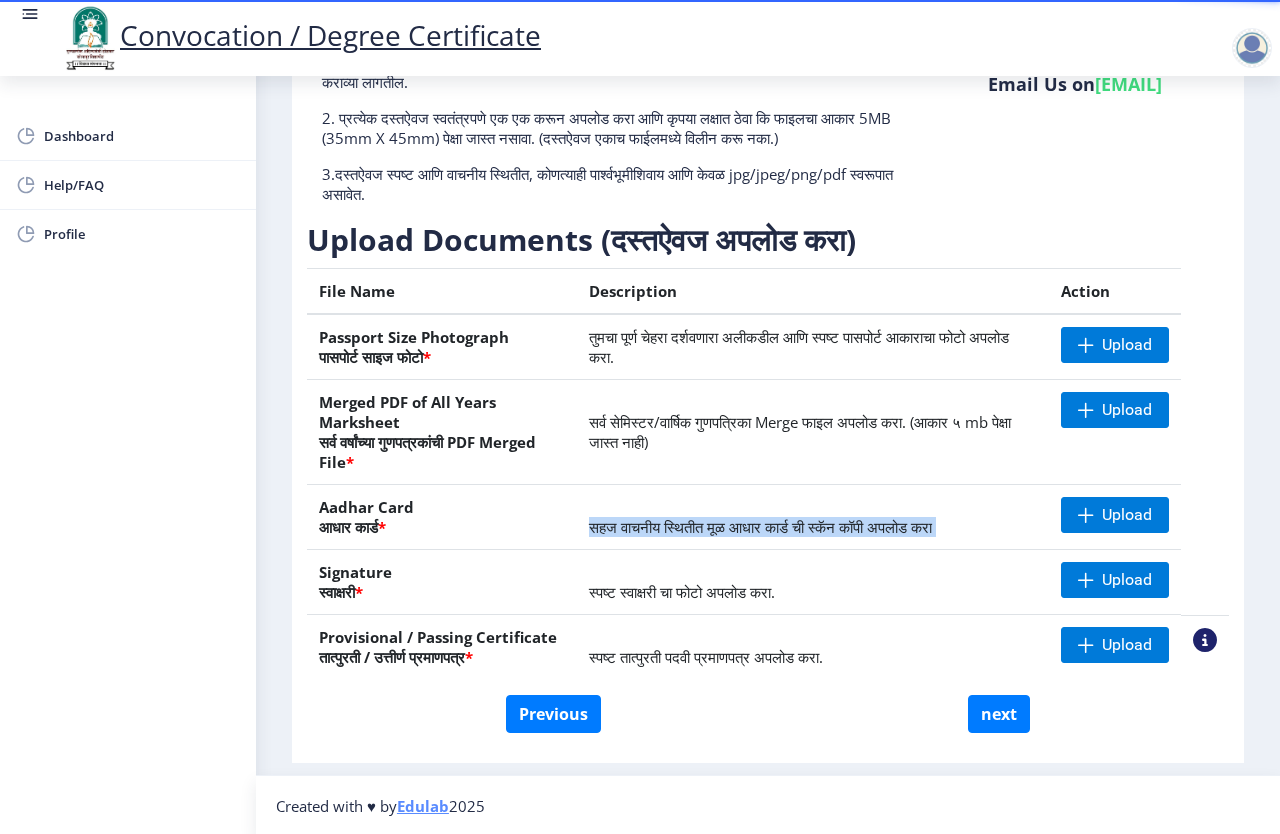 click on "सहज वाचनीय स्थितीत मूळ आधार कार्ड ची स्कॅन कॉपी अपलोड करा" 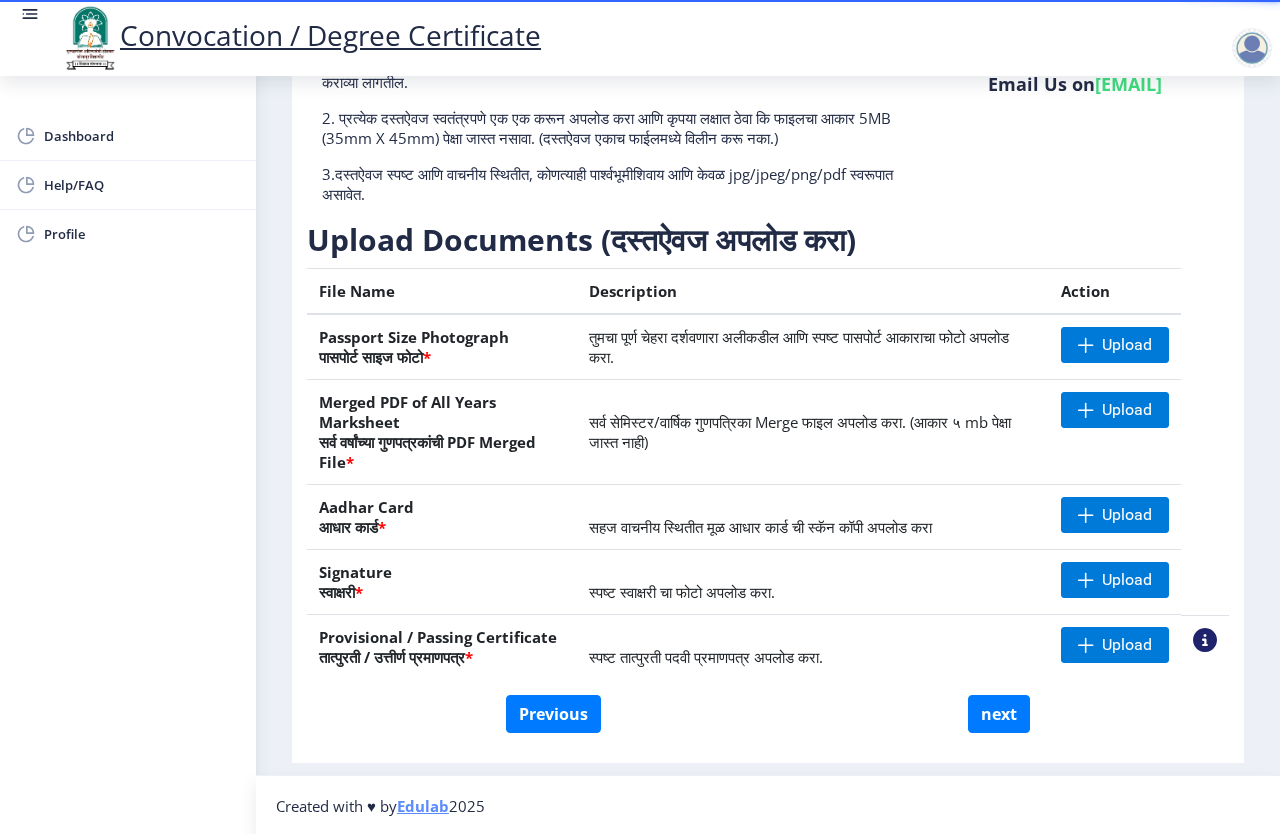 click on "सर्व सेमिस्टर/वार्षिक गुणपत्रिका Merge फाइल अपलोड करा. (आकार ५ mb पेक्षा जास्त नाही)" 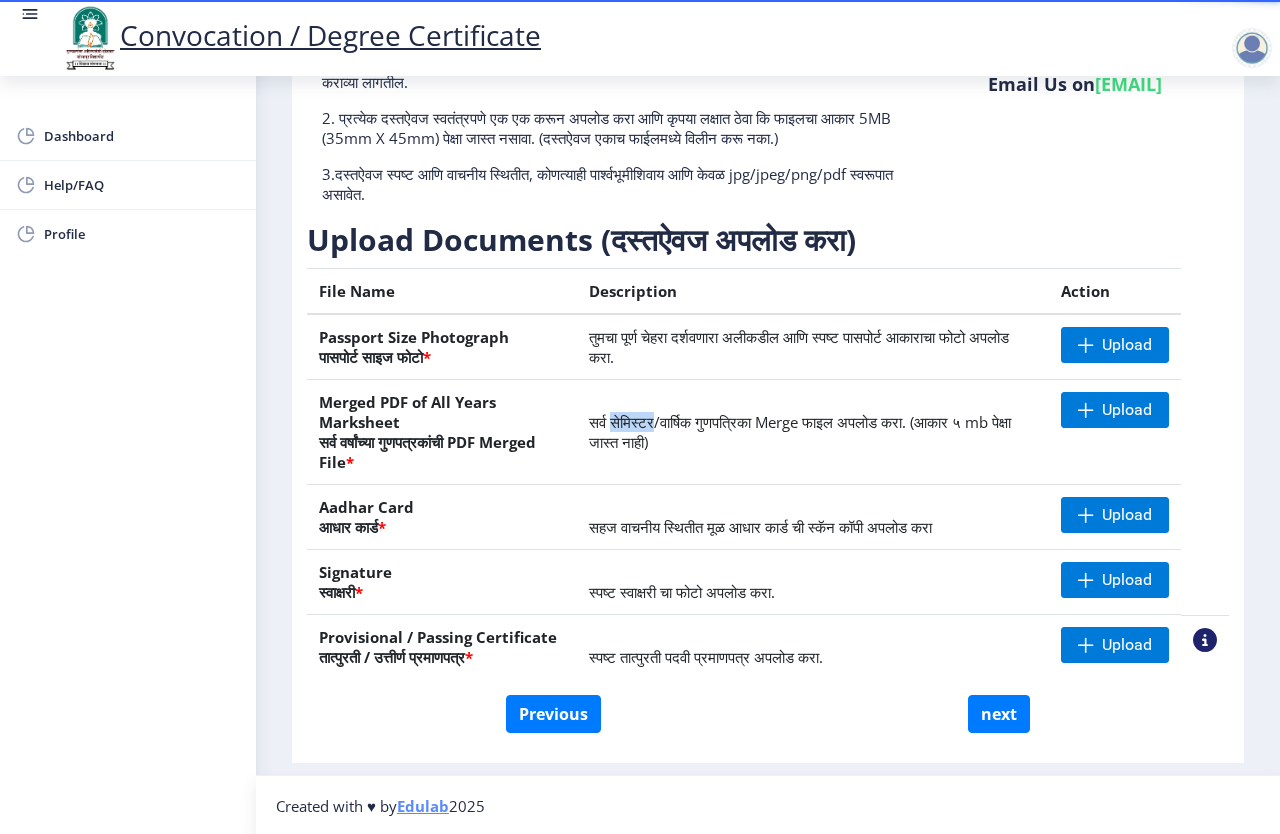 click on "सर्व सेमिस्टर/वार्षिक गुणपत्रिका Merge फाइल अपलोड करा. (आकार ५ mb पेक्षा जास्त नाही)" 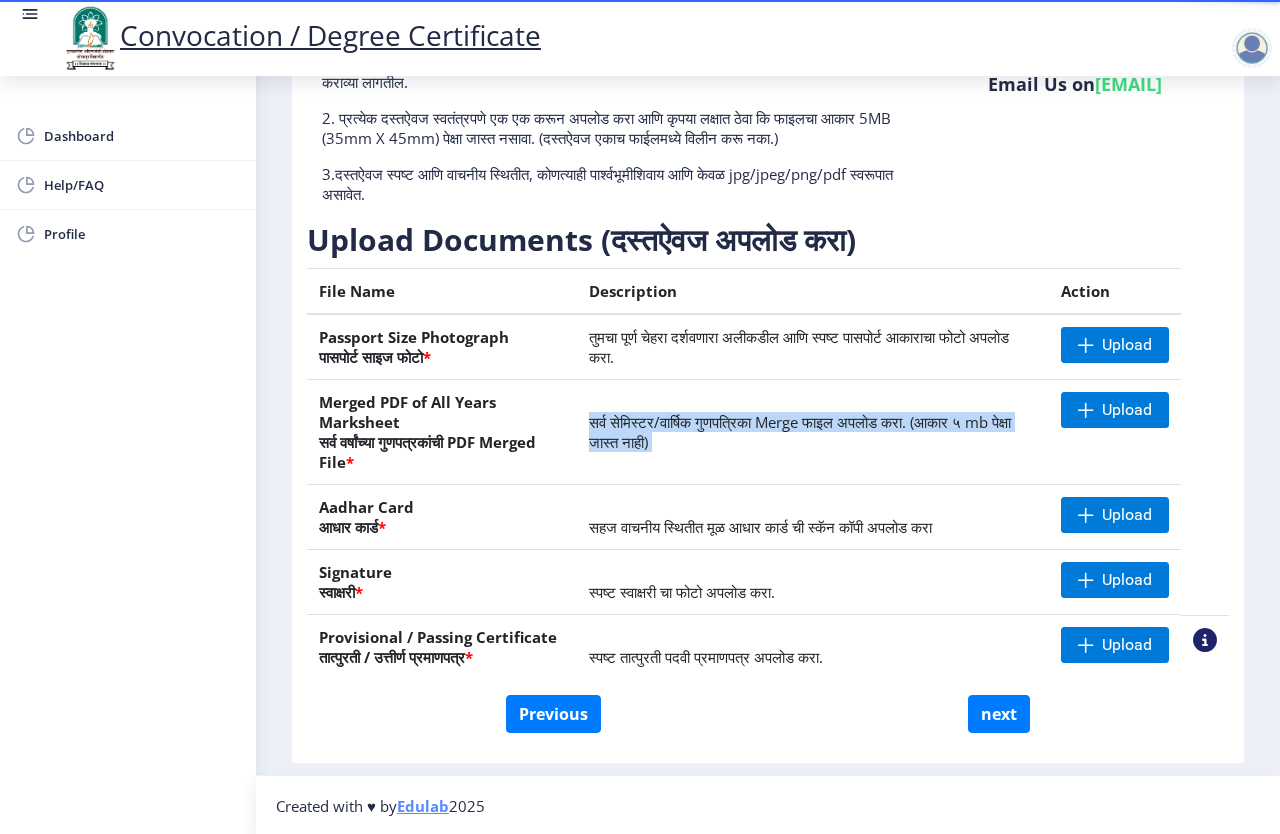 click on "सर्व सेमिस्टर/वार्षिक गुणपत्रिका Merge फाइल अपलोड करा. (आकार ५ mb पेक्षा जास्त नाही)" 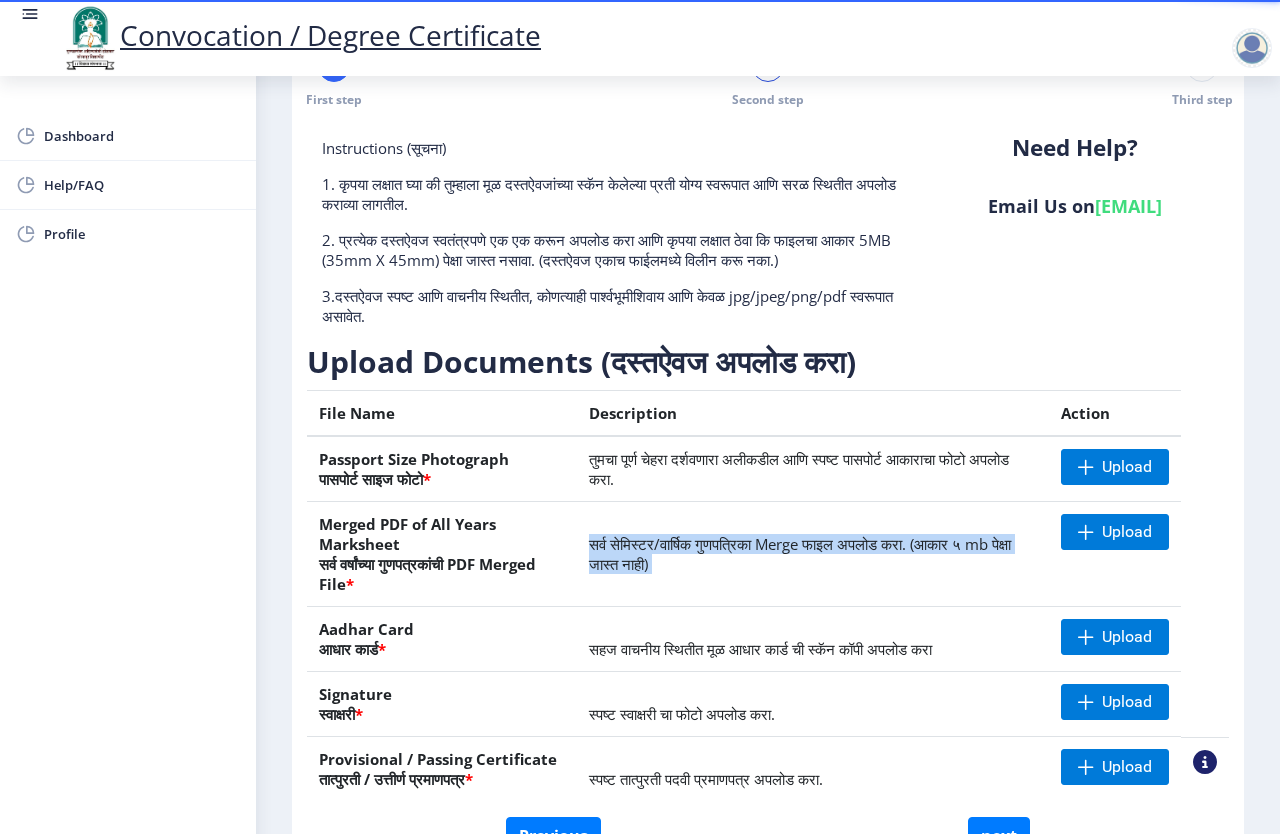 scroll, scrollTop: 0, scrollLeft: 0, axis: both 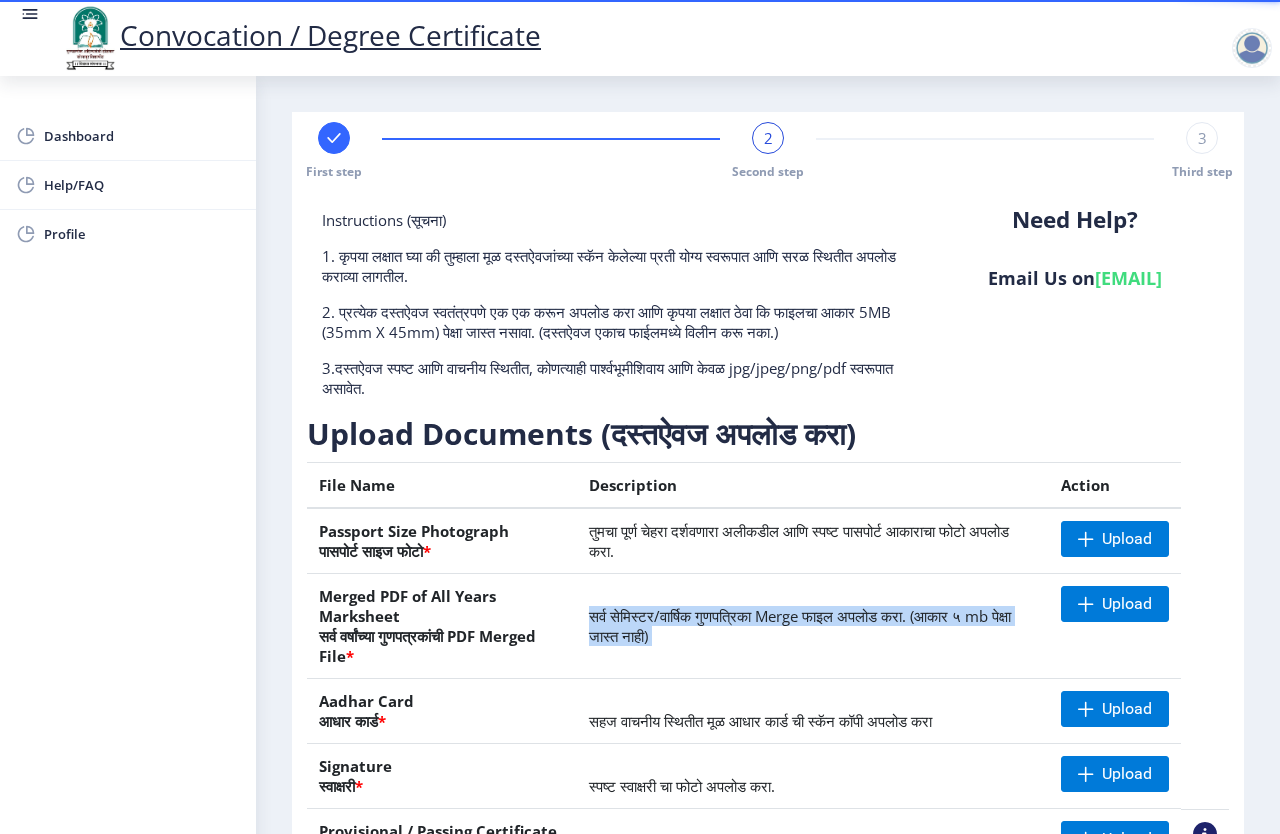 drag, startPoint x: 965, startPoint y: 308, endPoint x: 1188, endPoint y: 308, distance: 223 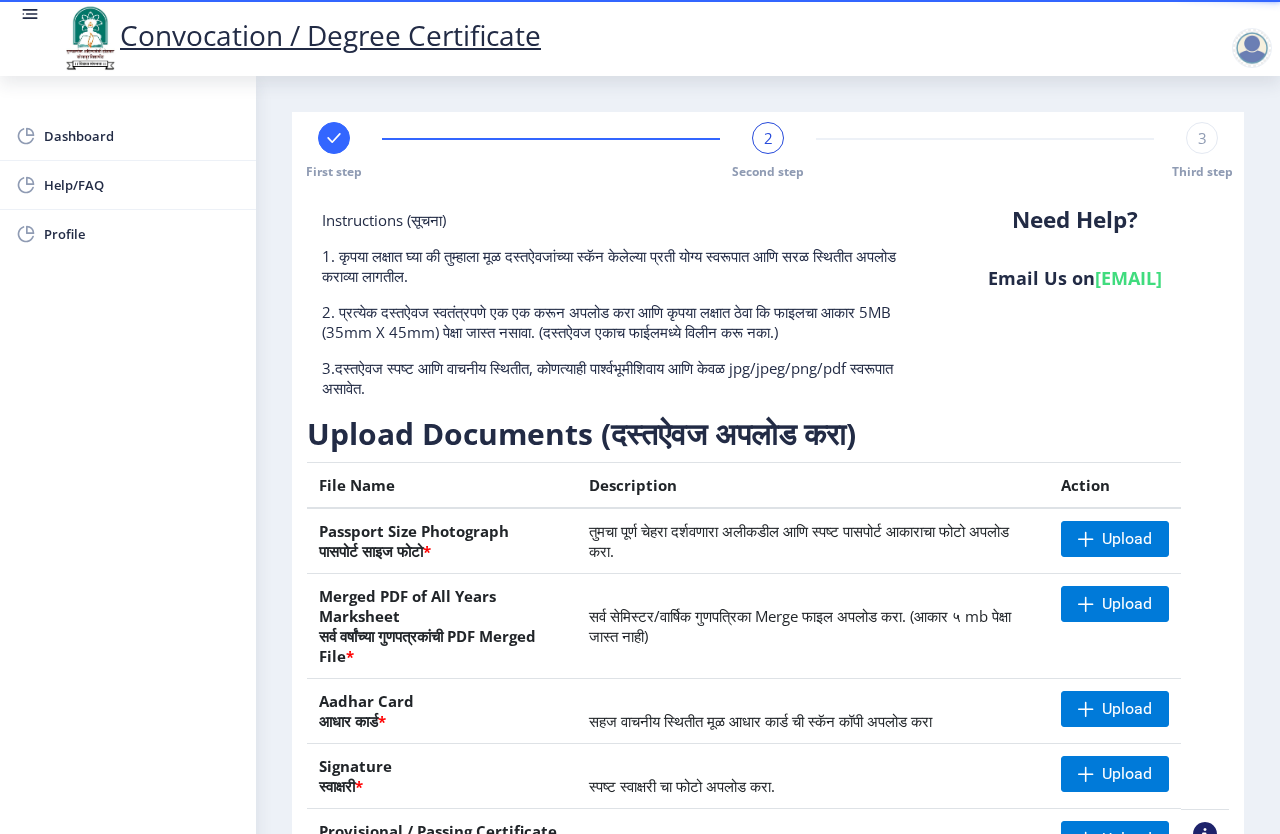 click on "Need Help? Email Us on   [EMAIL]" 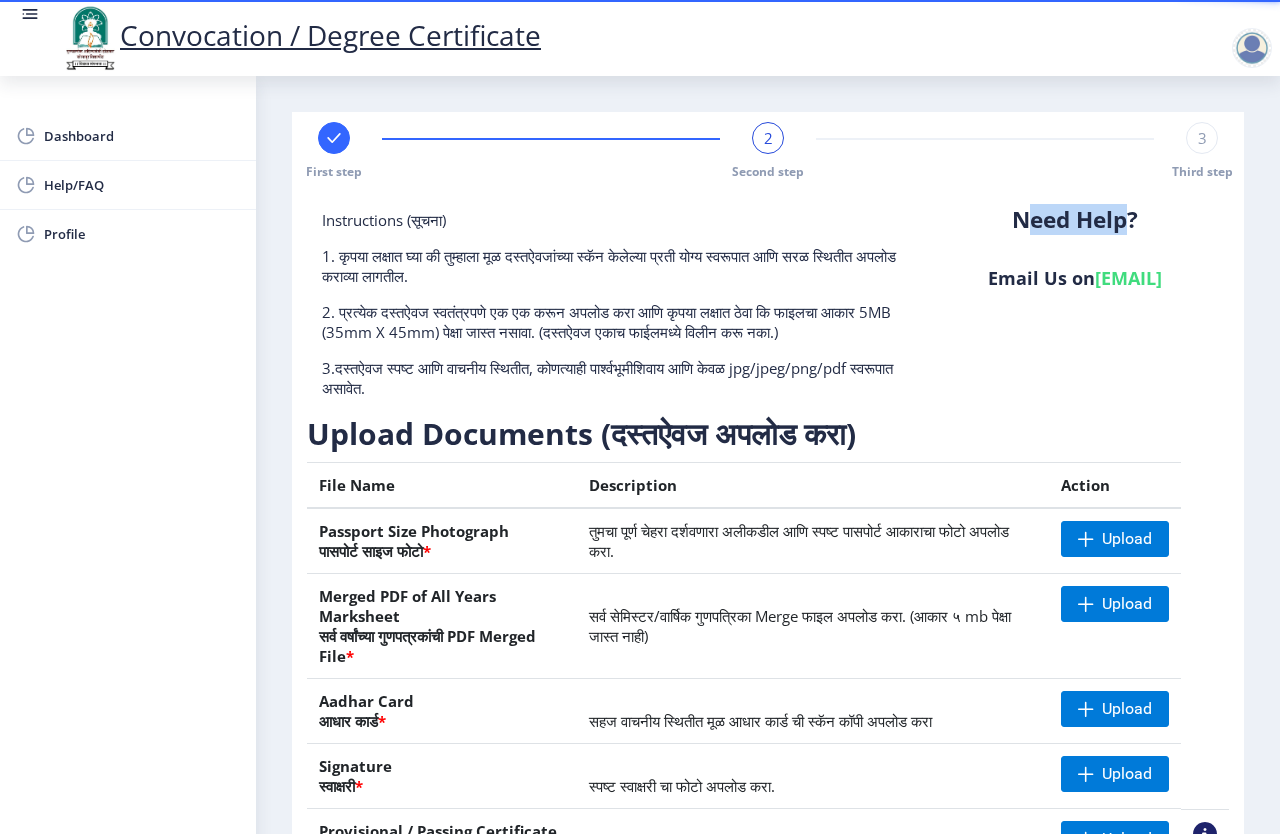 drag, startPoint x: 1028, startPoint y: 221, endPoint x: 1136, endPoint y: 221, distance: 108 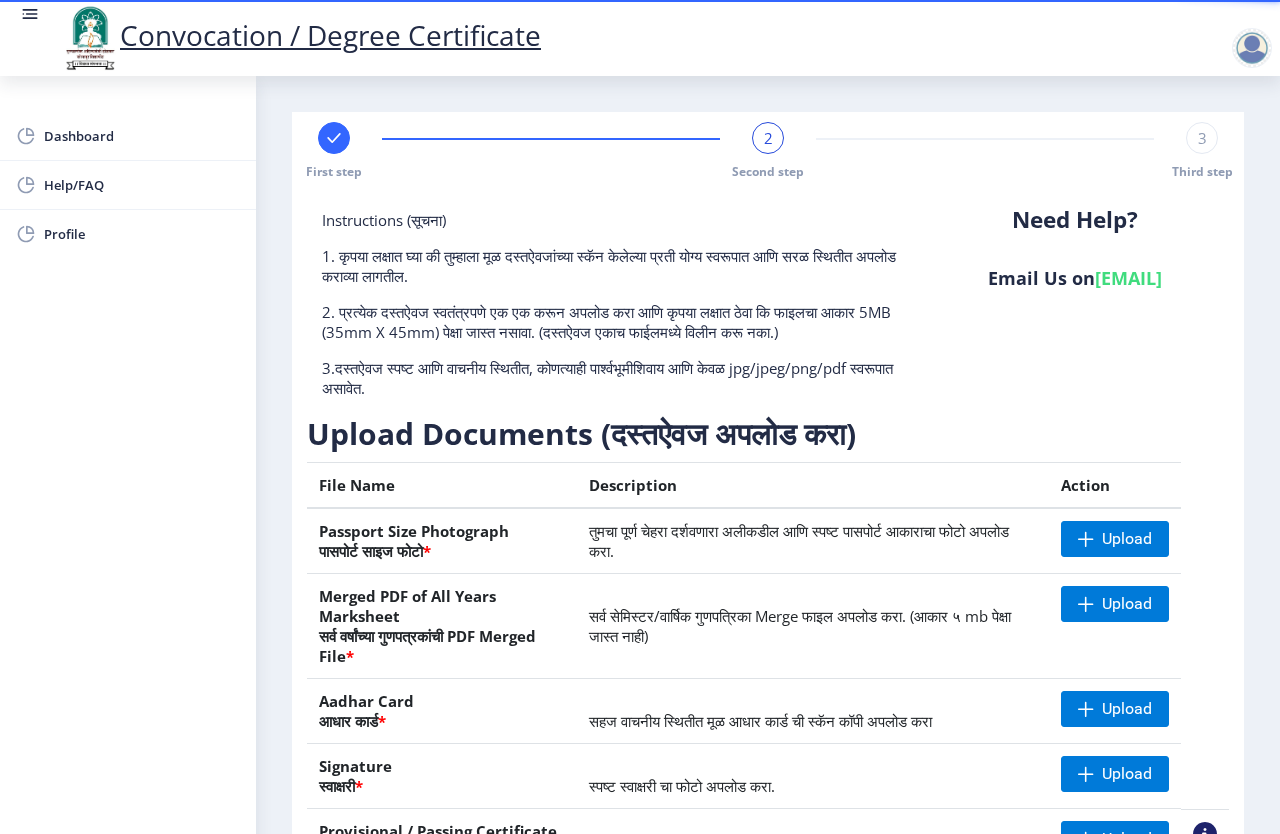 click on "3" 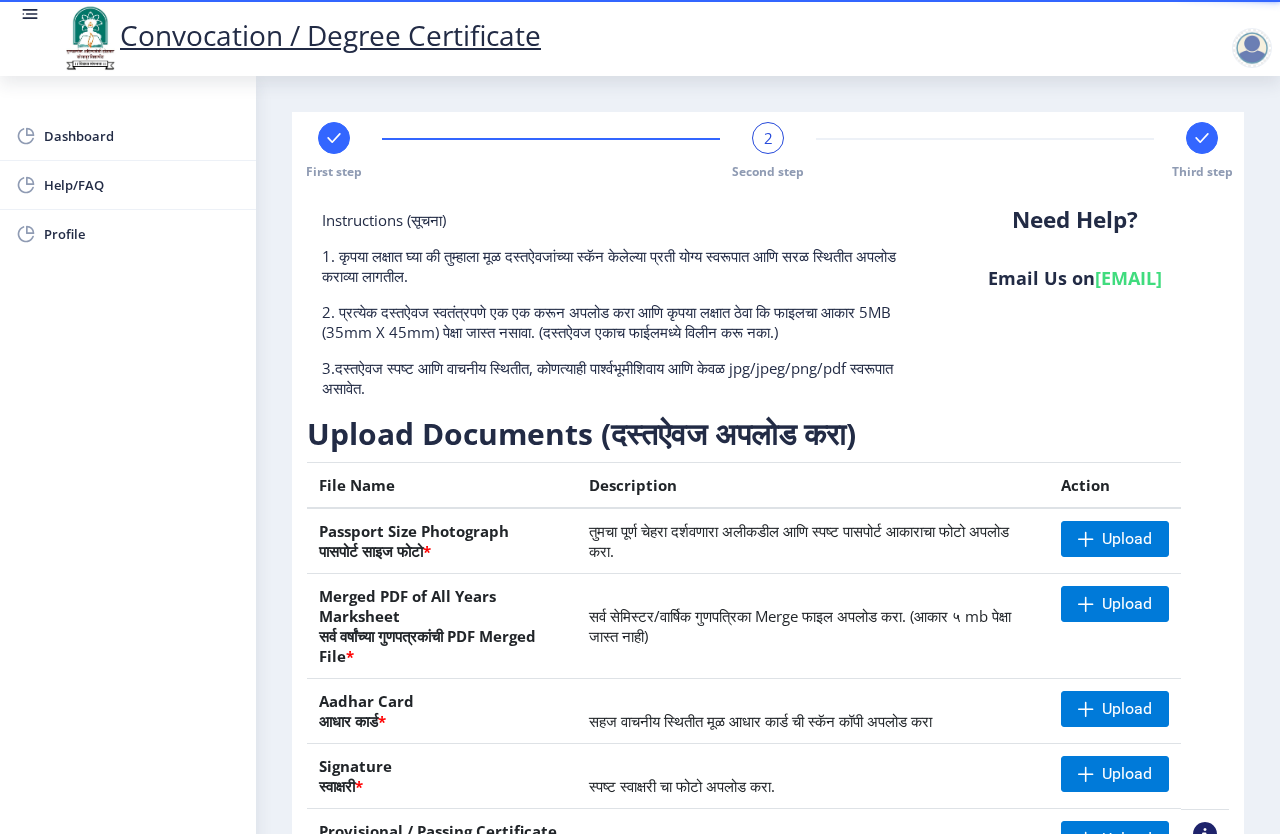 click on "2" 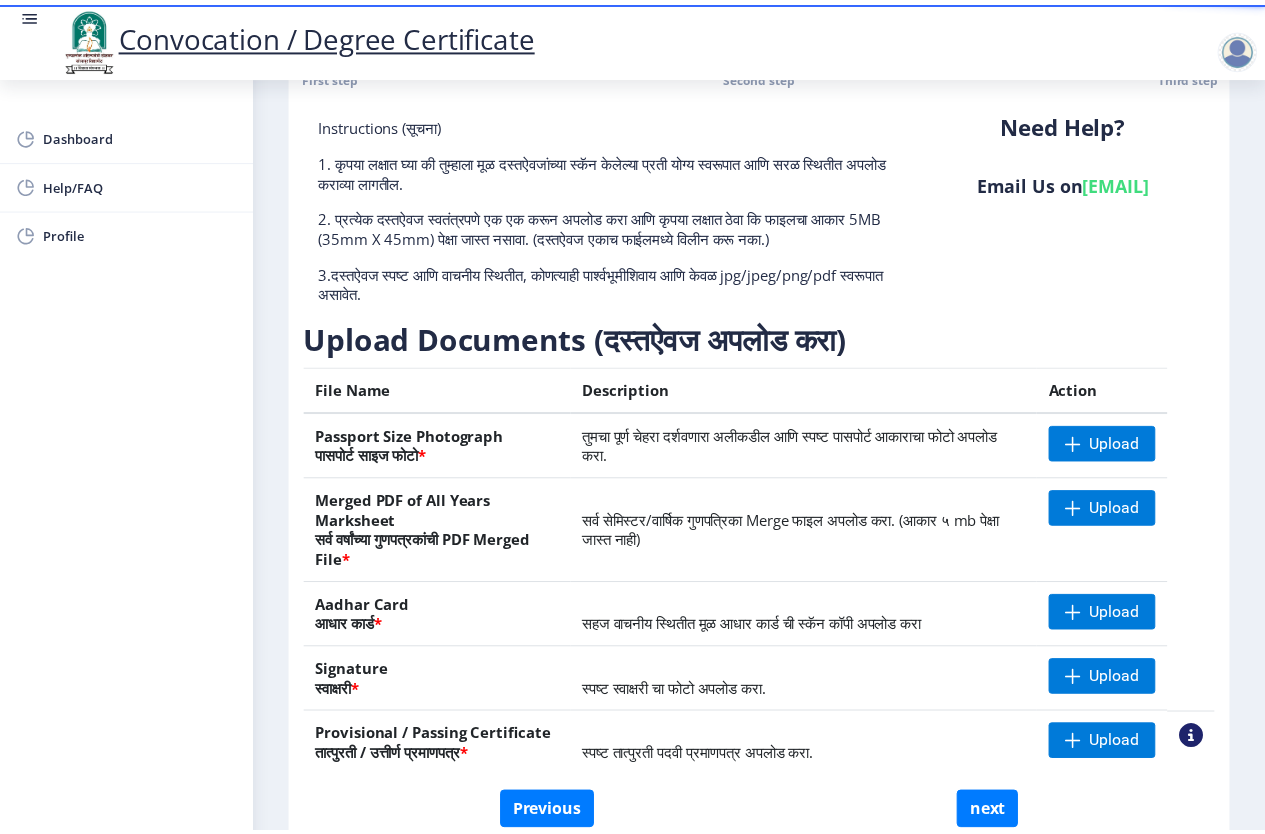scroll, scrollTop: 194, scrollLeft: 0, axis: vertical 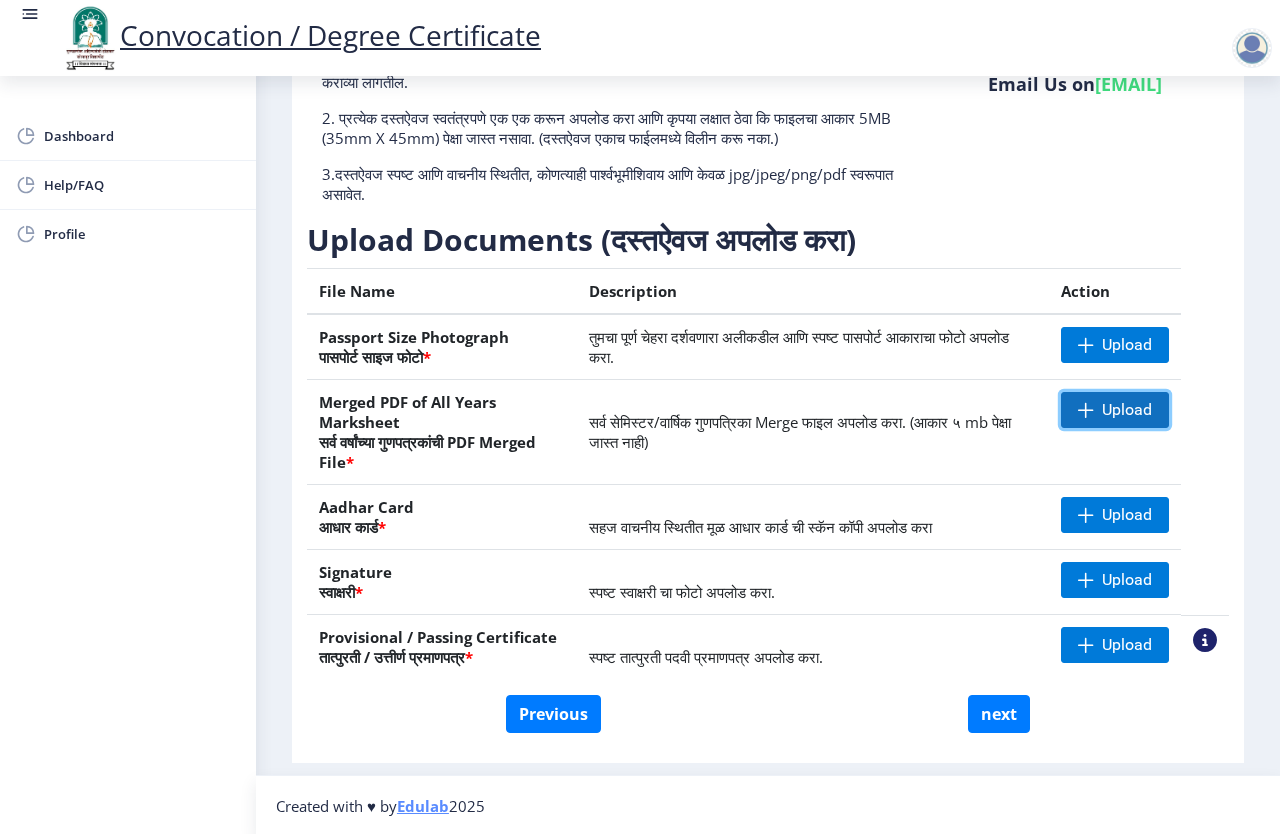 click on "Upload" 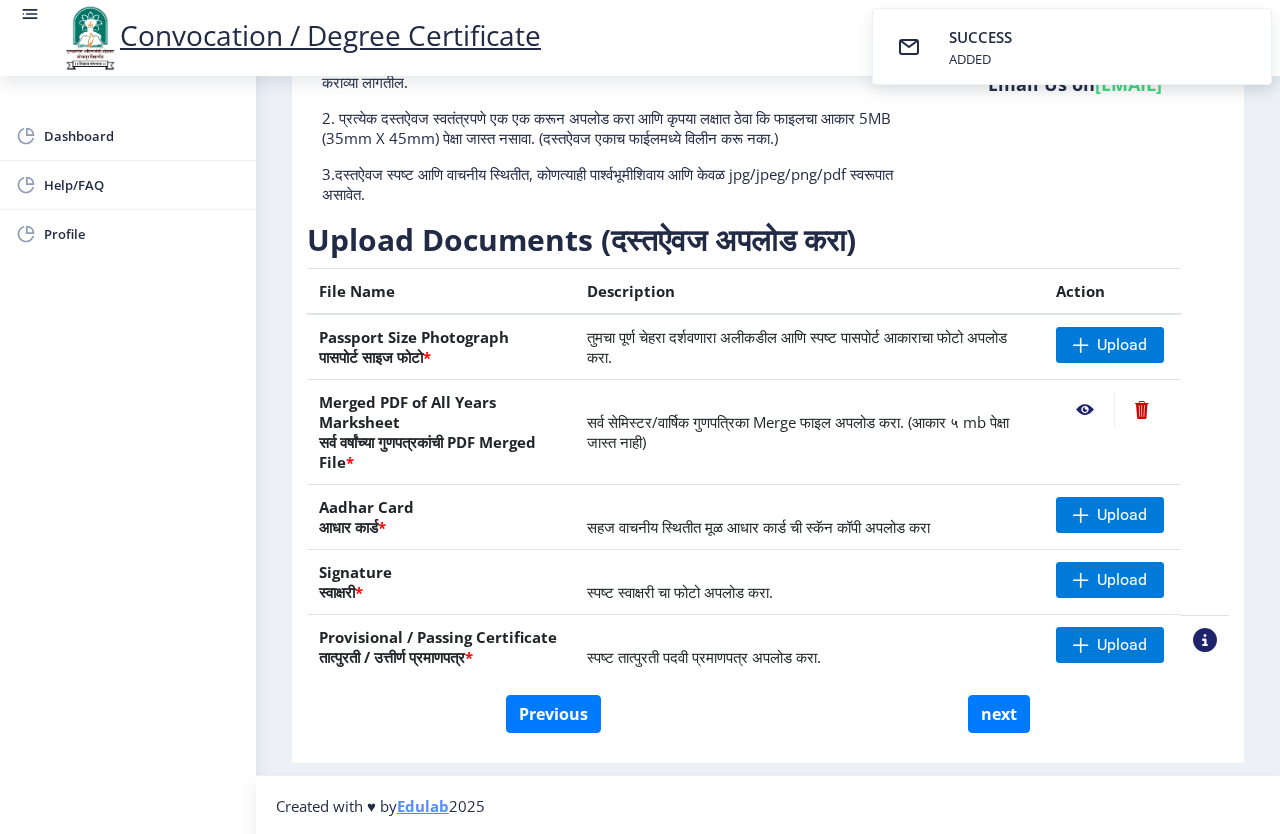 click on "ADDED" at bounding box center (982, 59) 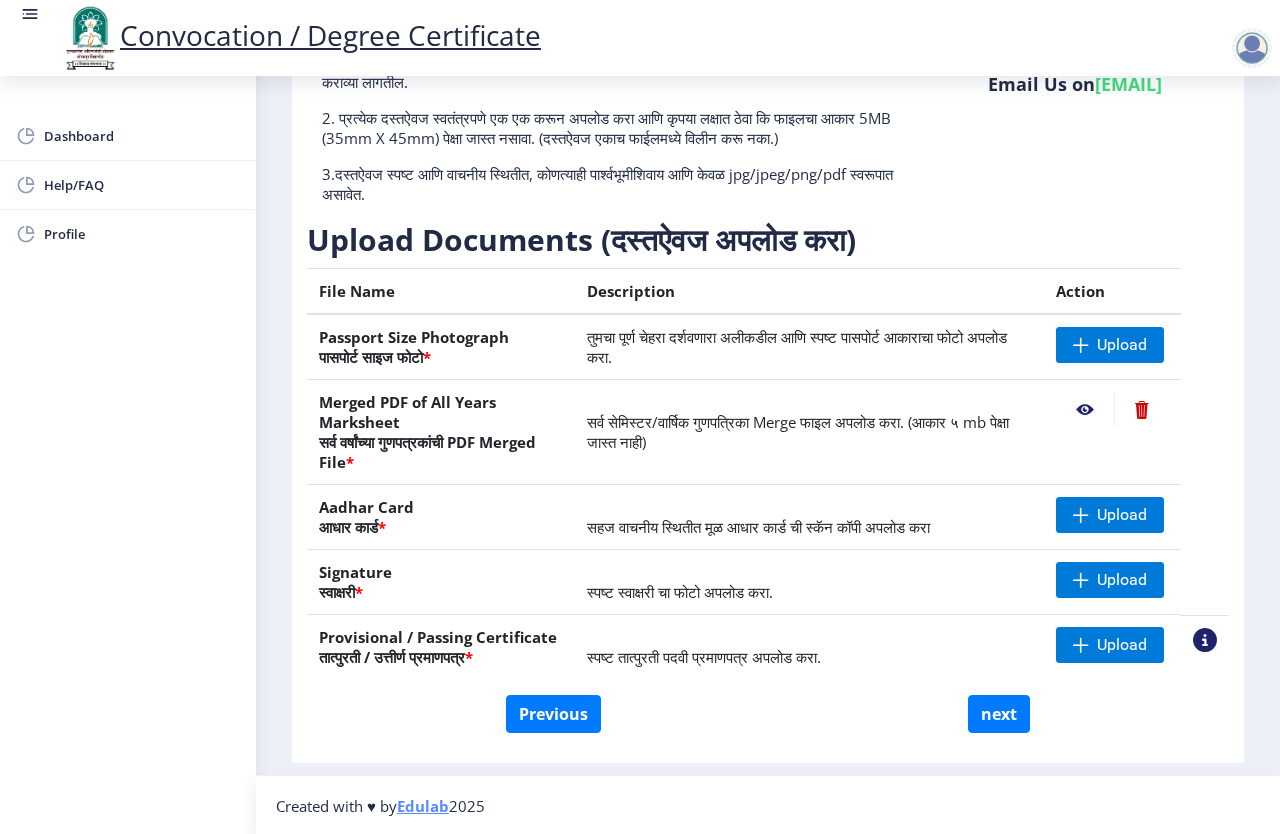 click 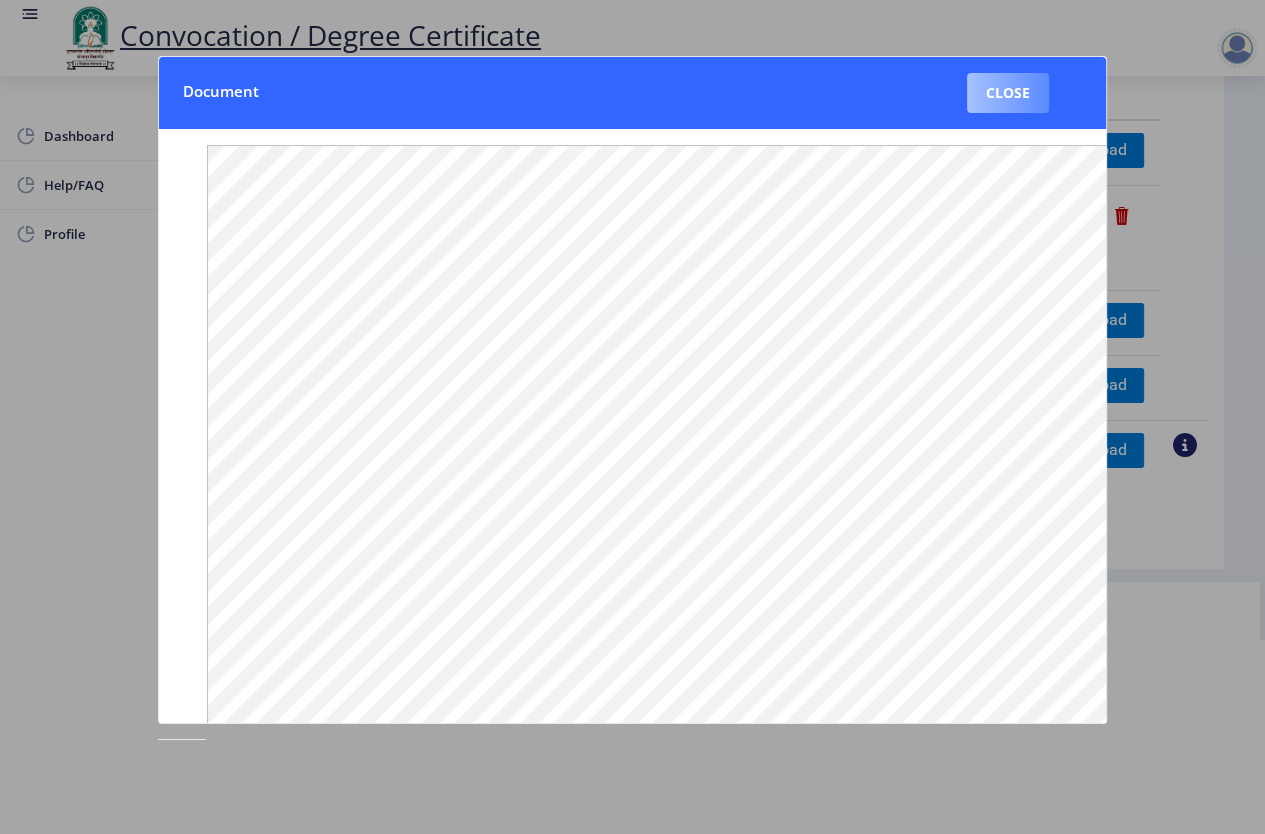 click on "Close" at bounding box center [1008, 93] 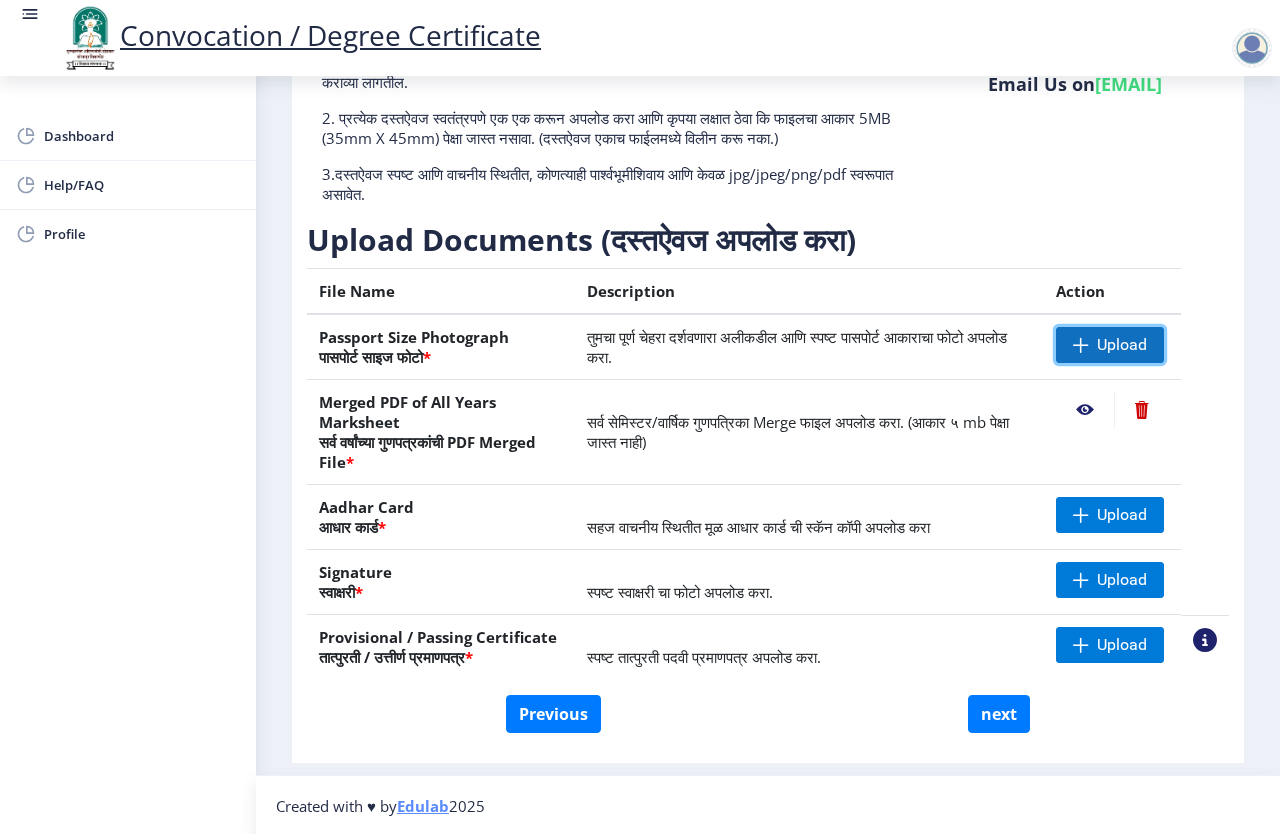 click on "Upload" 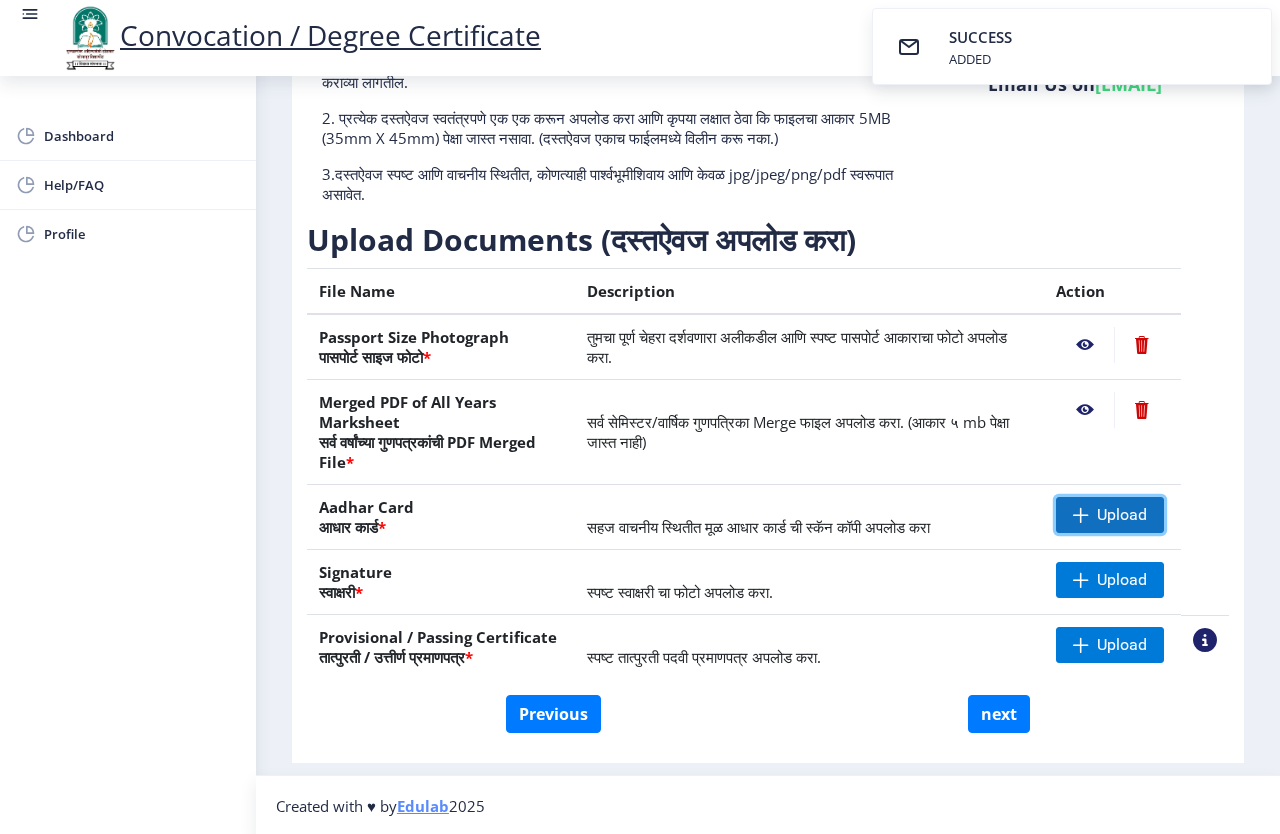 click on "Upload" 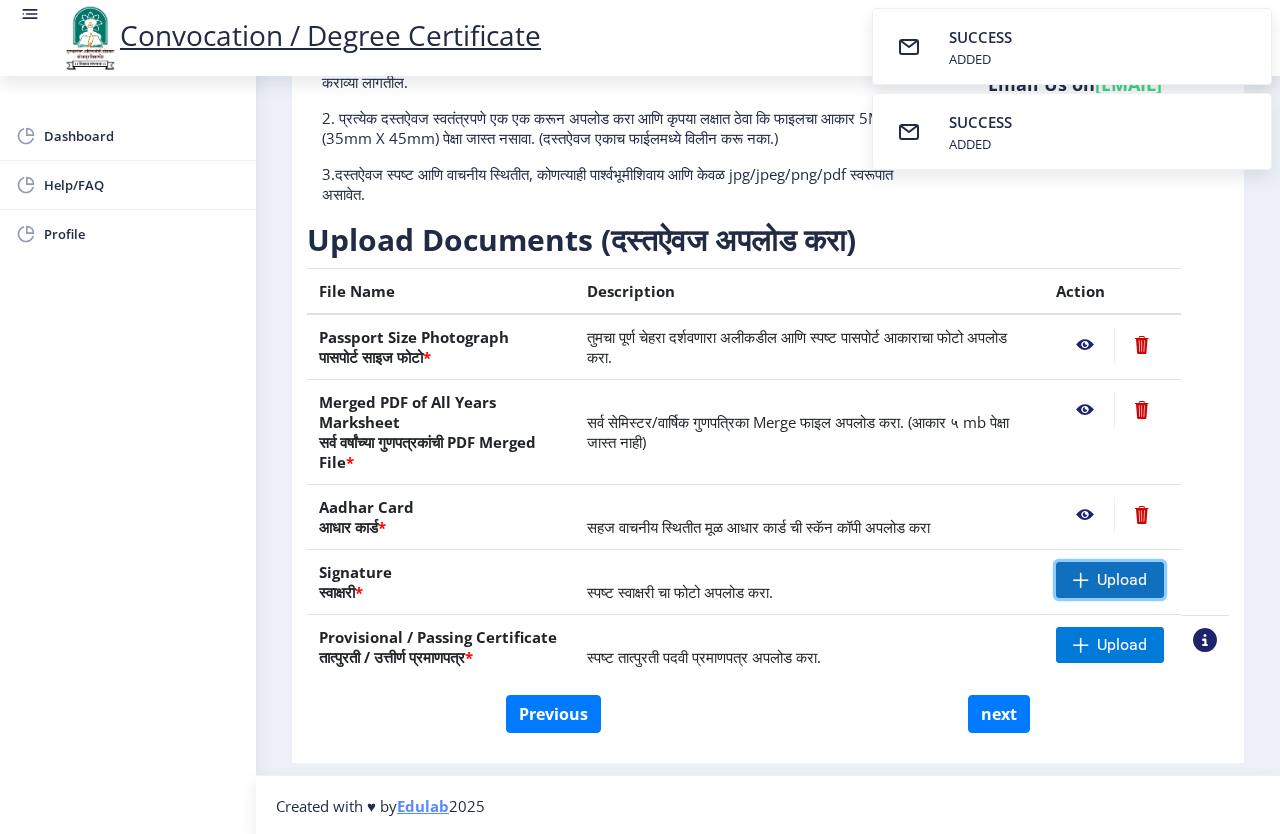 click on "Upload" 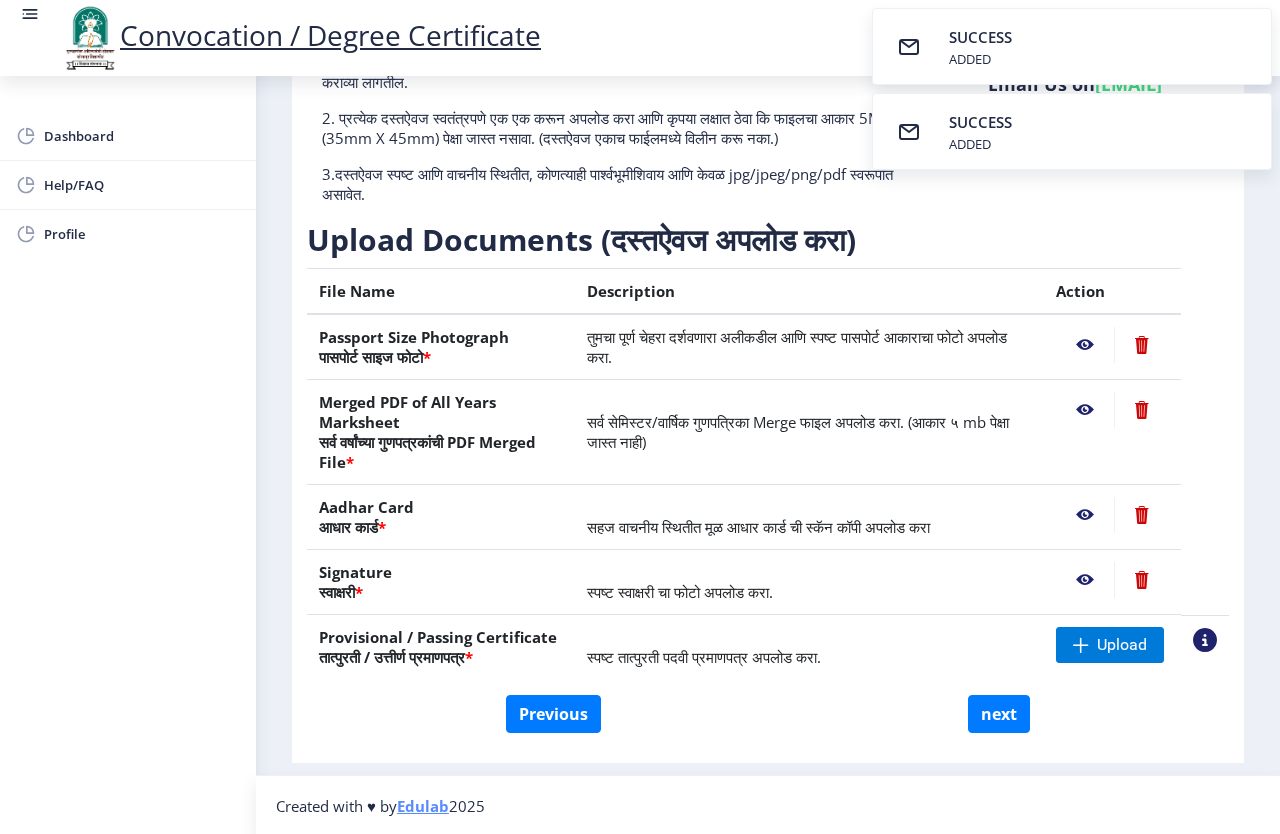 click 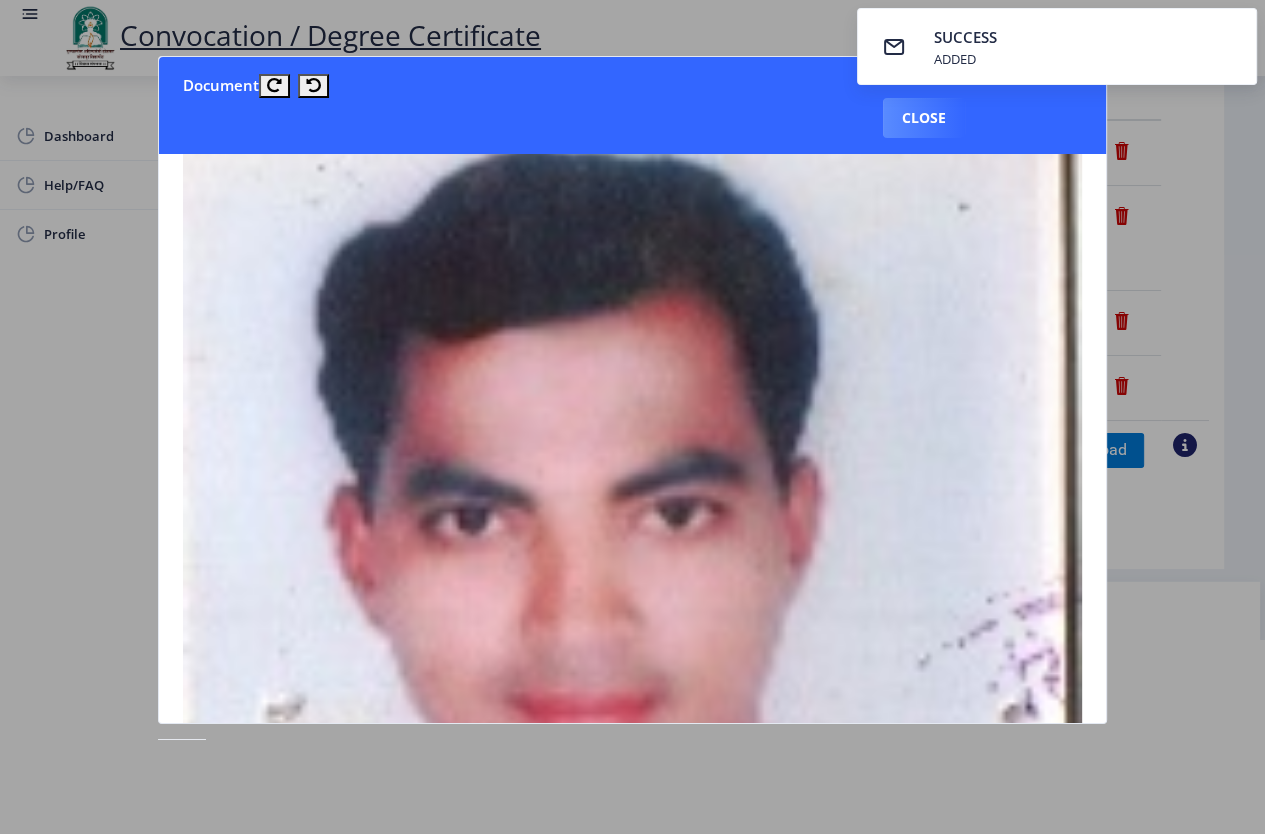 scroll, scrollTop: 3, scrollLeft: 0, axis: vertical 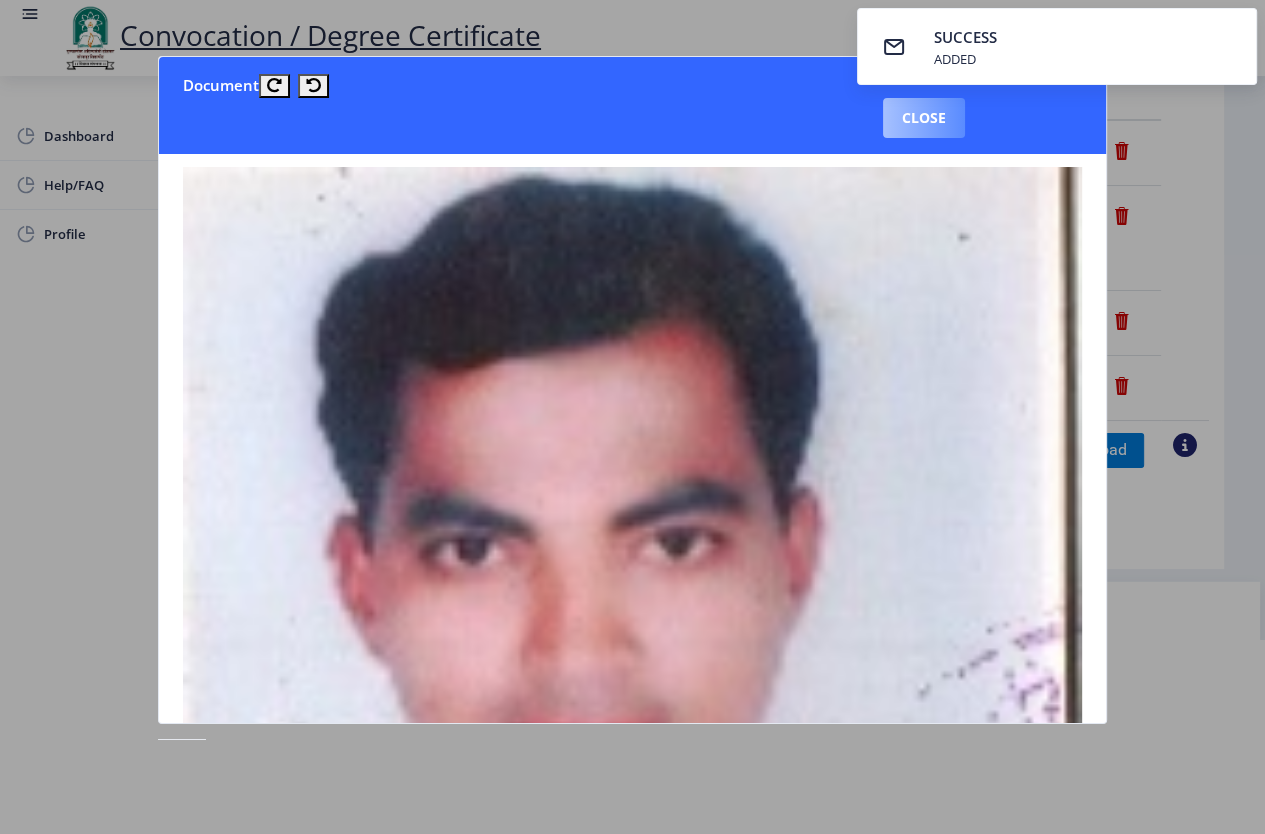 click on "Close" at bounding box center (924, 118) 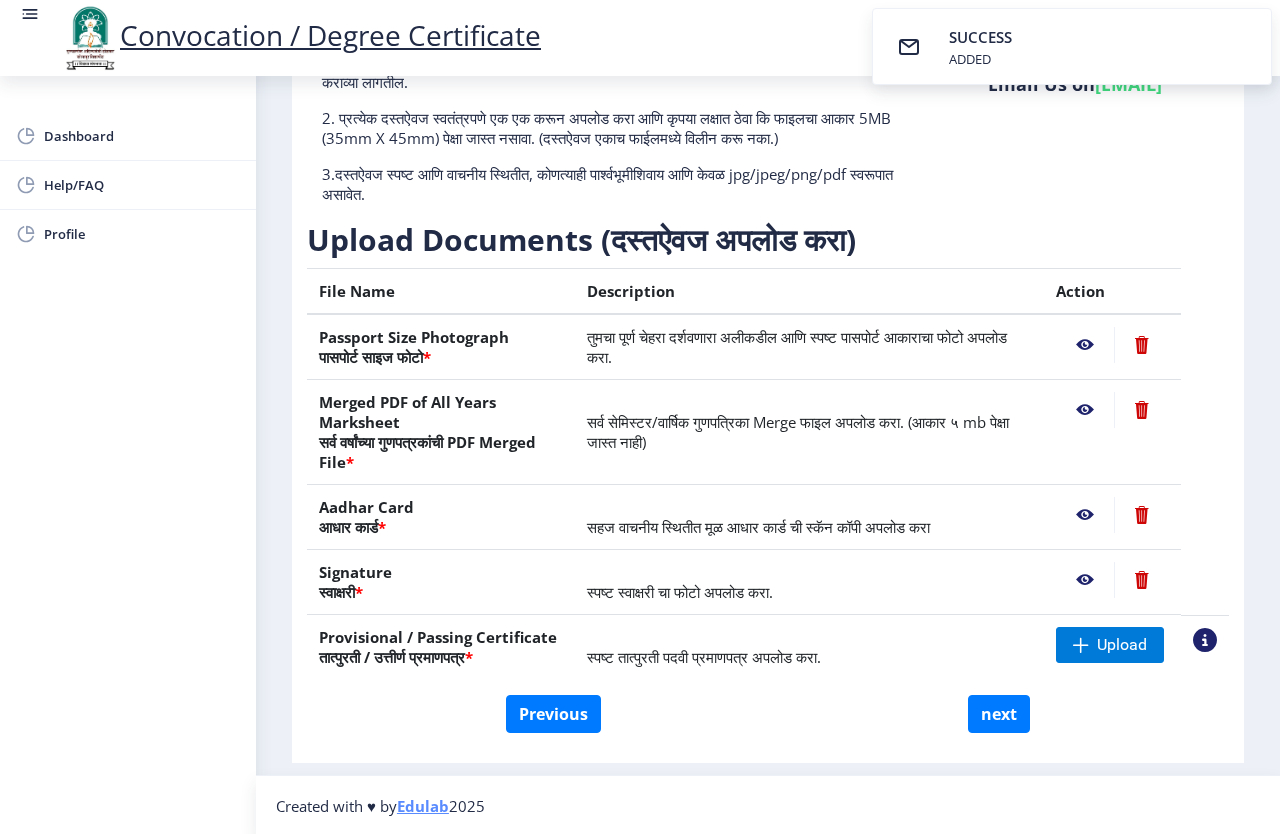 click 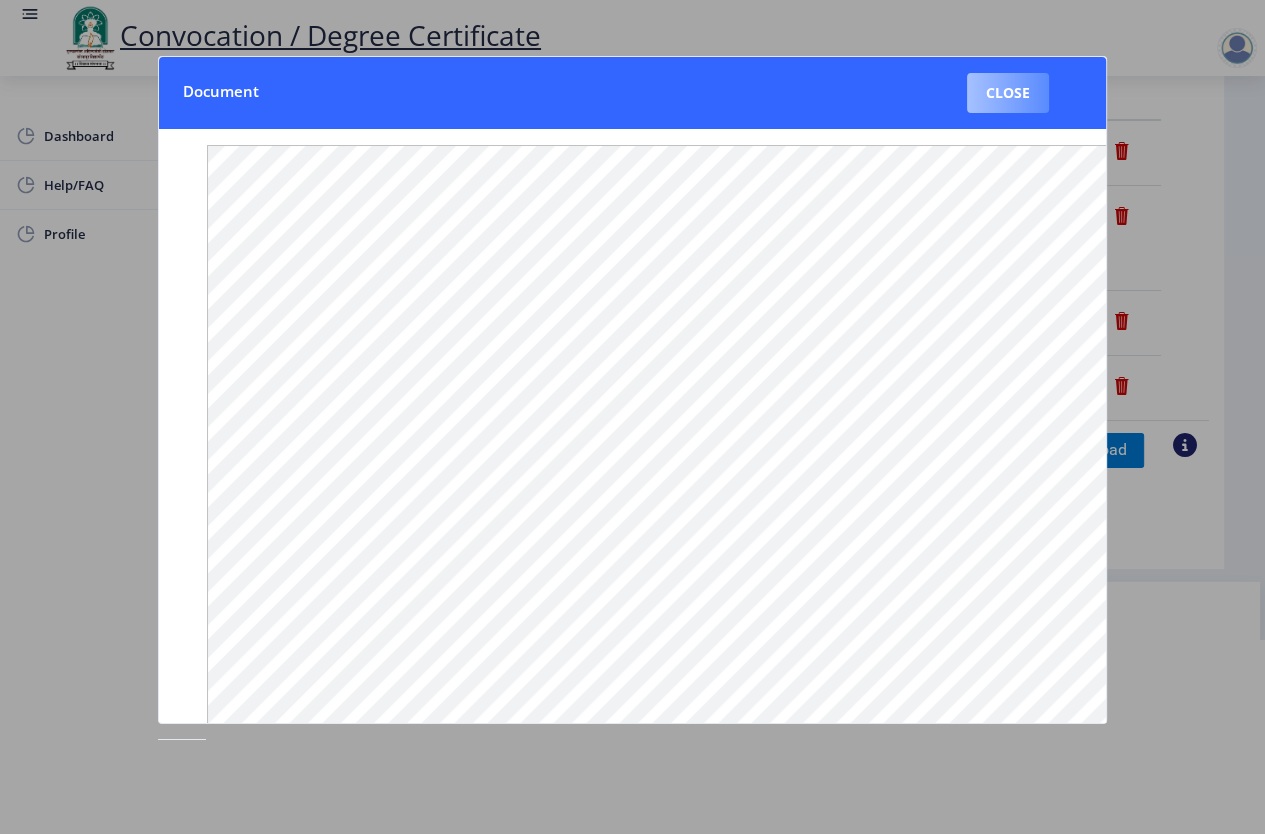 click on "Close" at bounding box center [1008, 93] 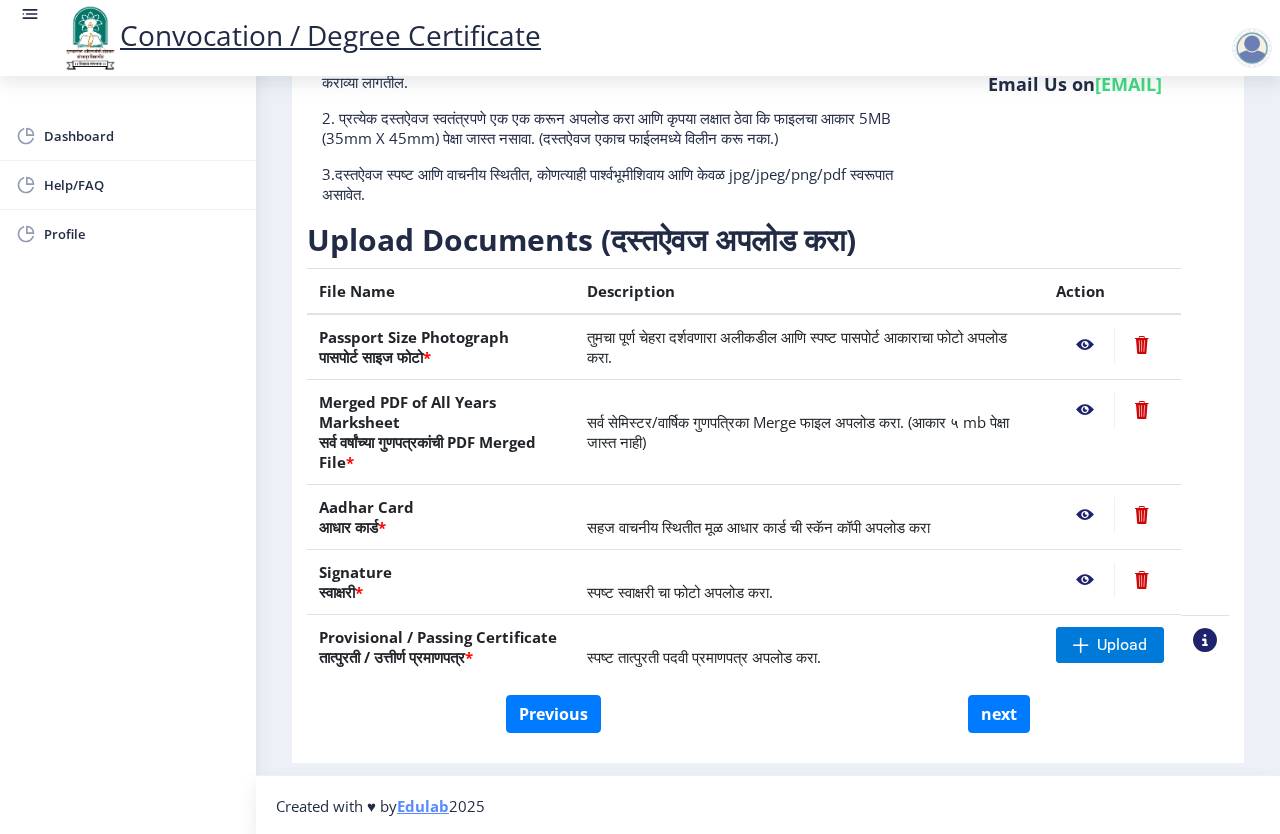 click 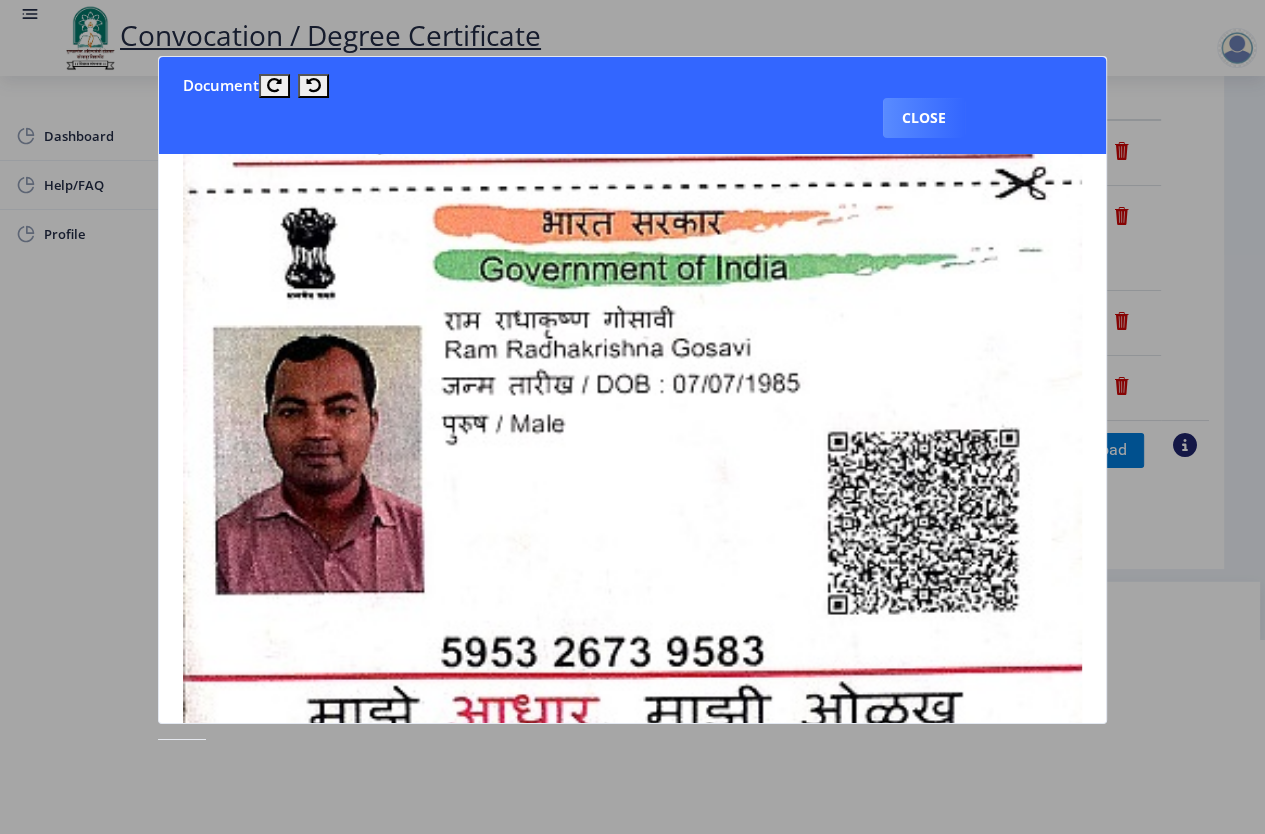 scroll, scrollTop: 1558, scrollLeft: 0, axis: vertical 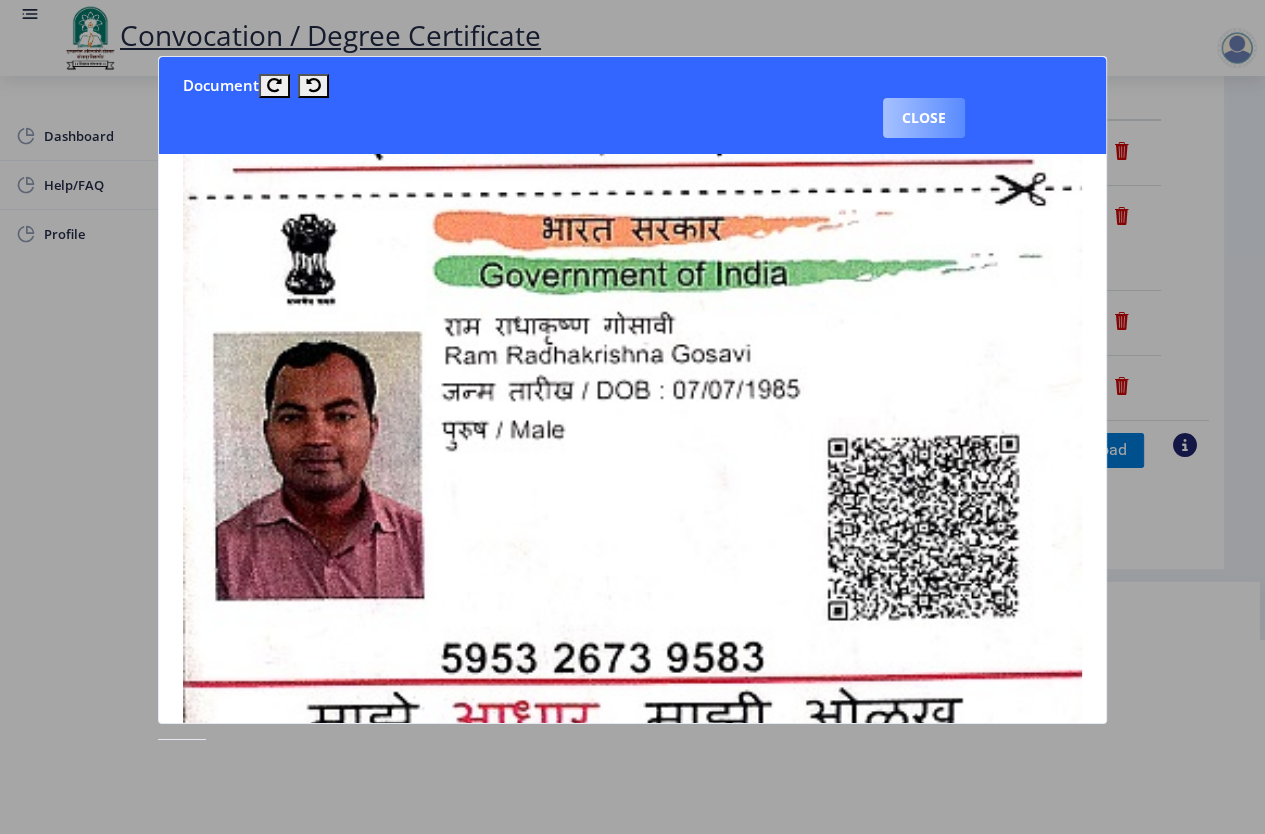 click on "Close" at bounding box center (924, 118) 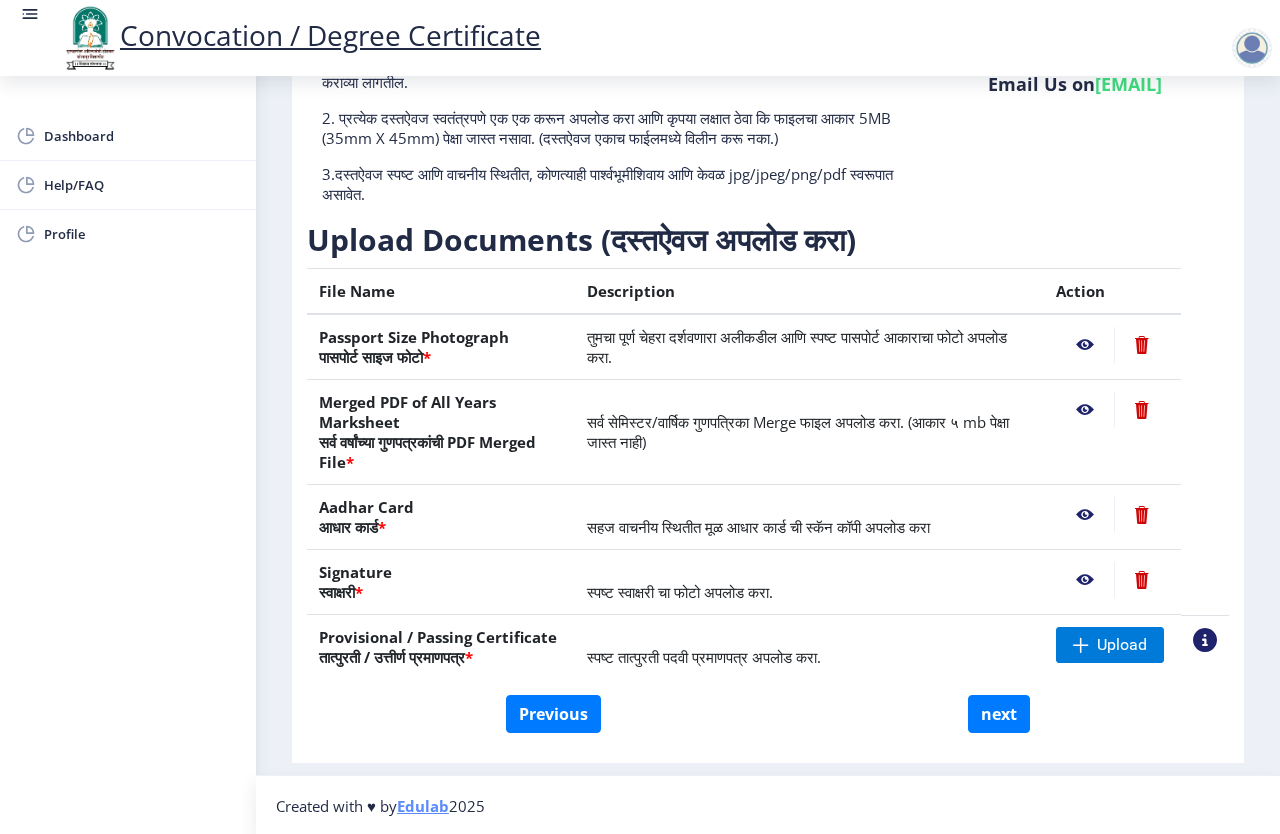 click 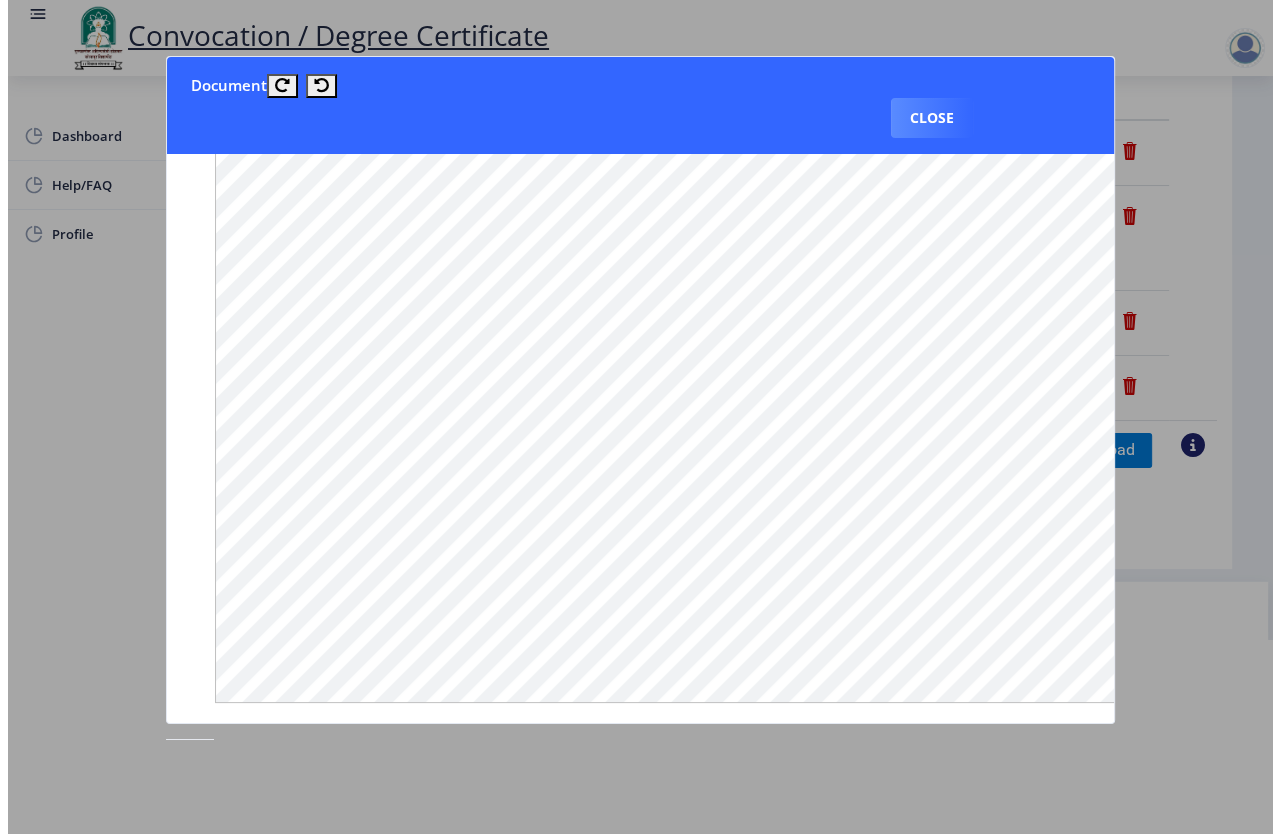 scroll, scrollTop: 0, scrollLeft: 0, axis: both 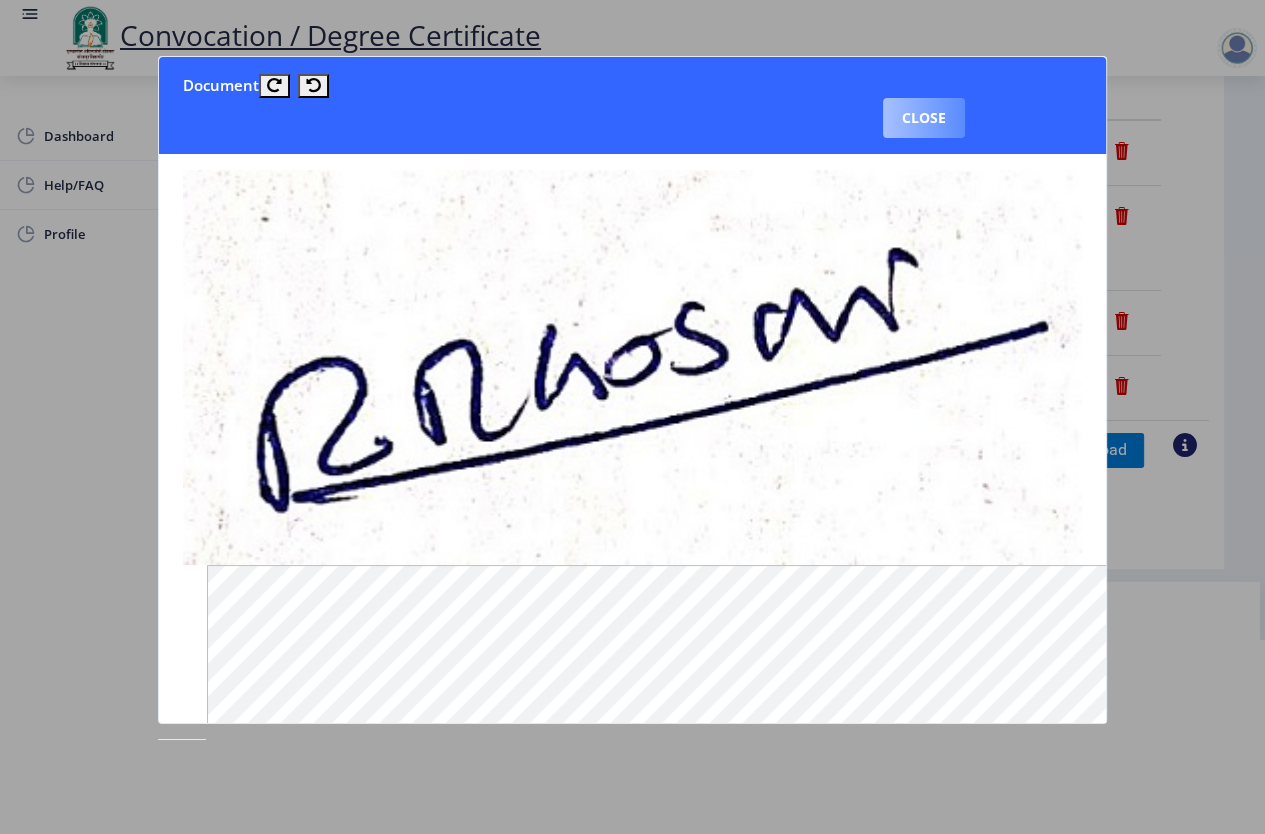 click on "Close" at bounding box center (924, 118) 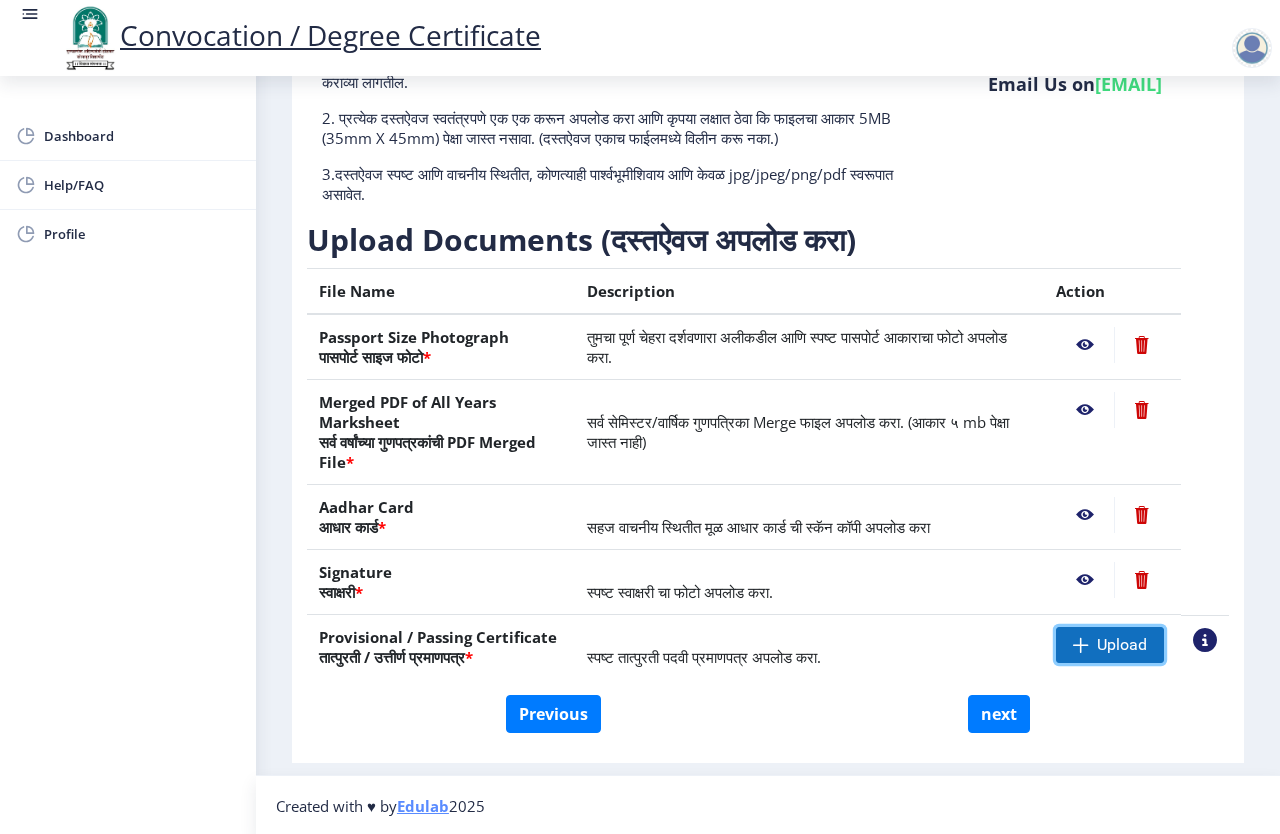 click 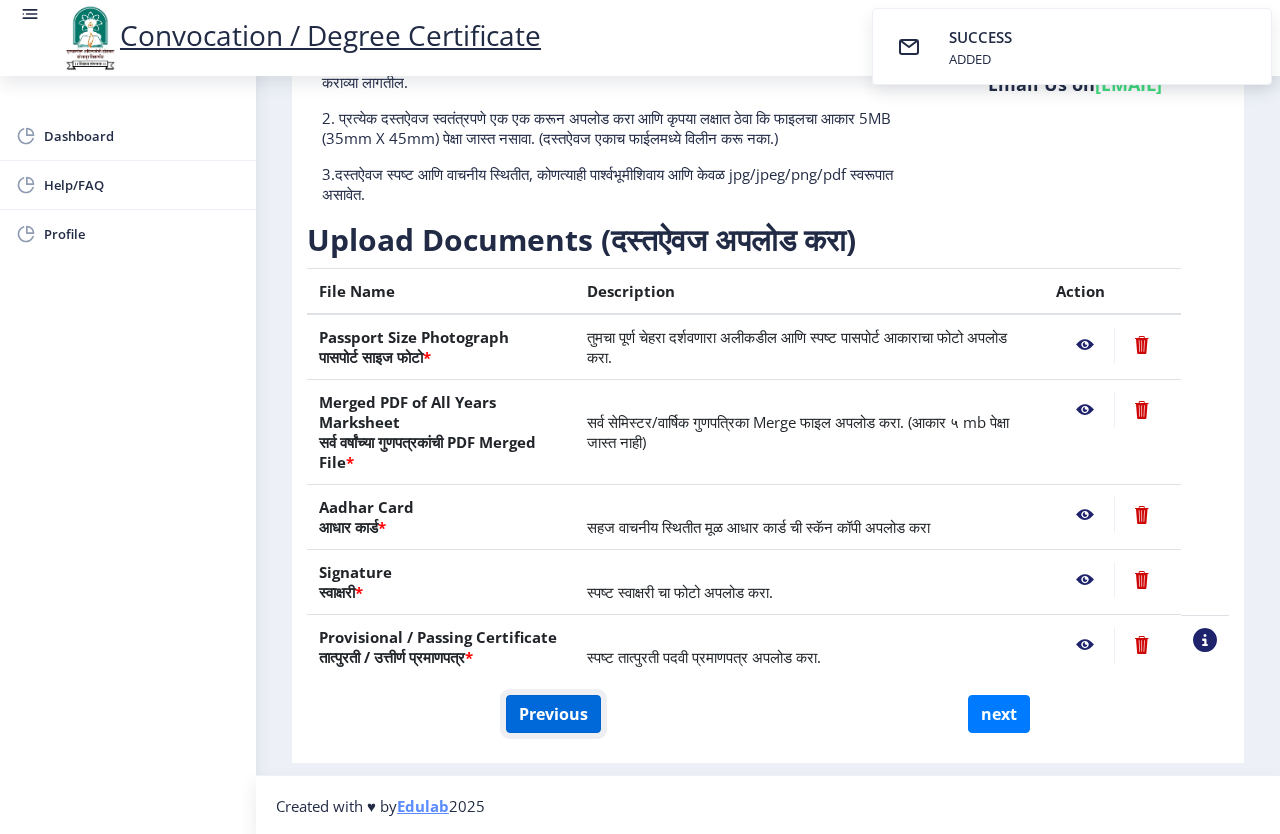 click on "Previous" 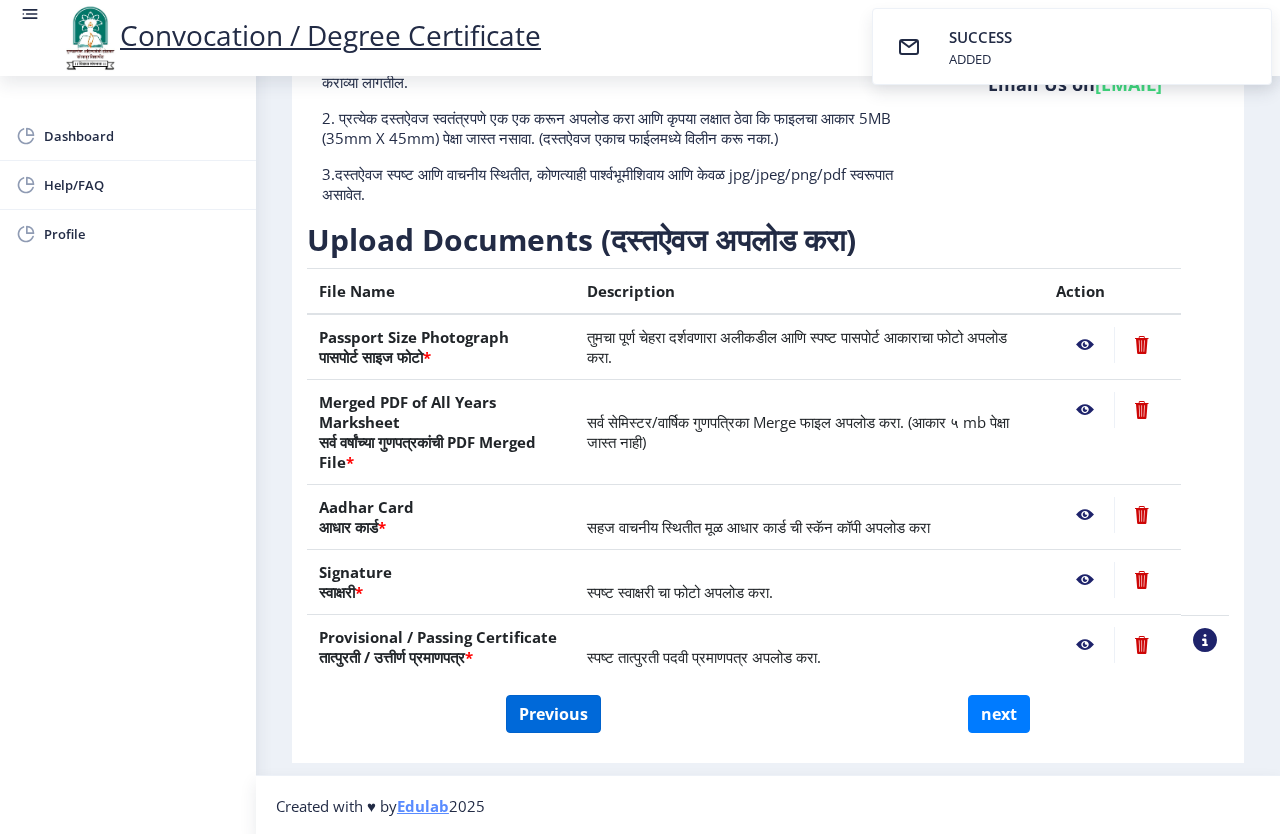 select on "External" 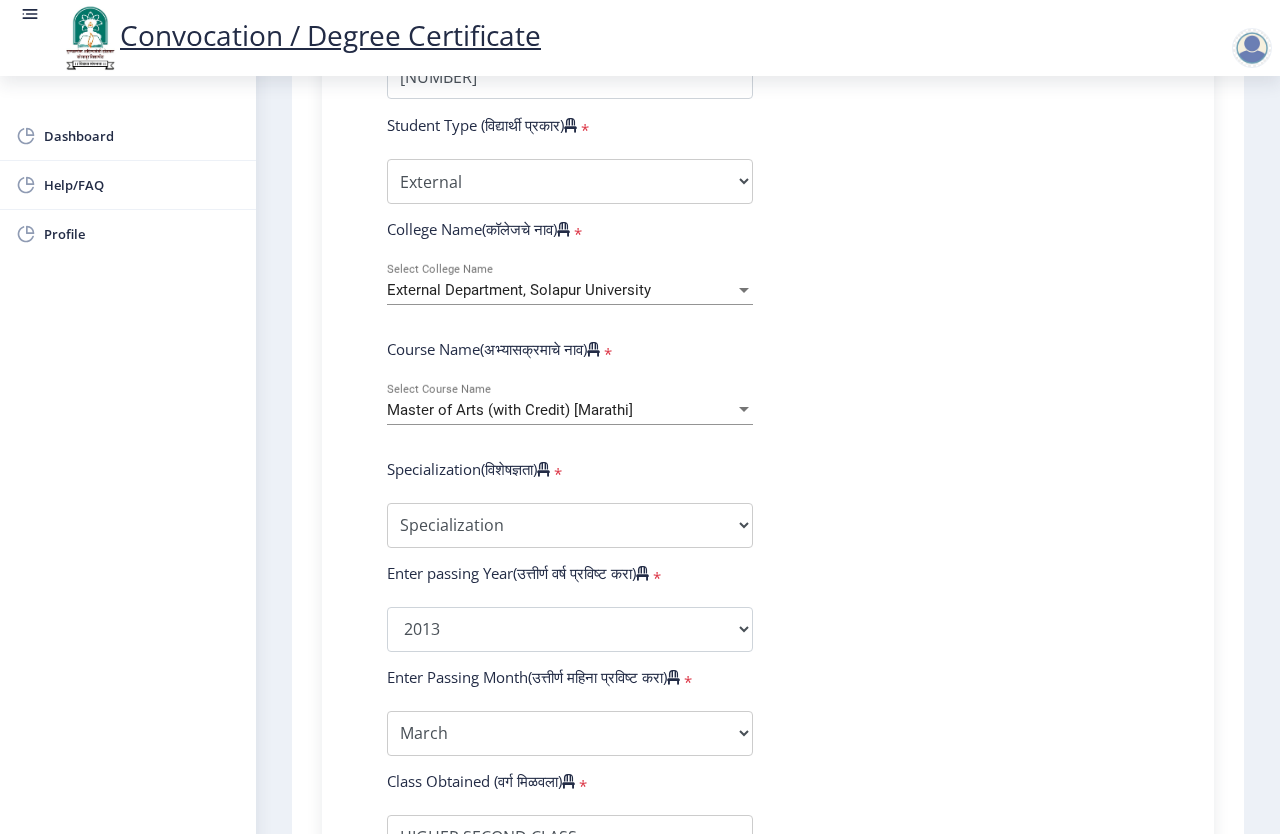 scroll, scrollTop: 594, scrollLeft: 0, axis: vertical 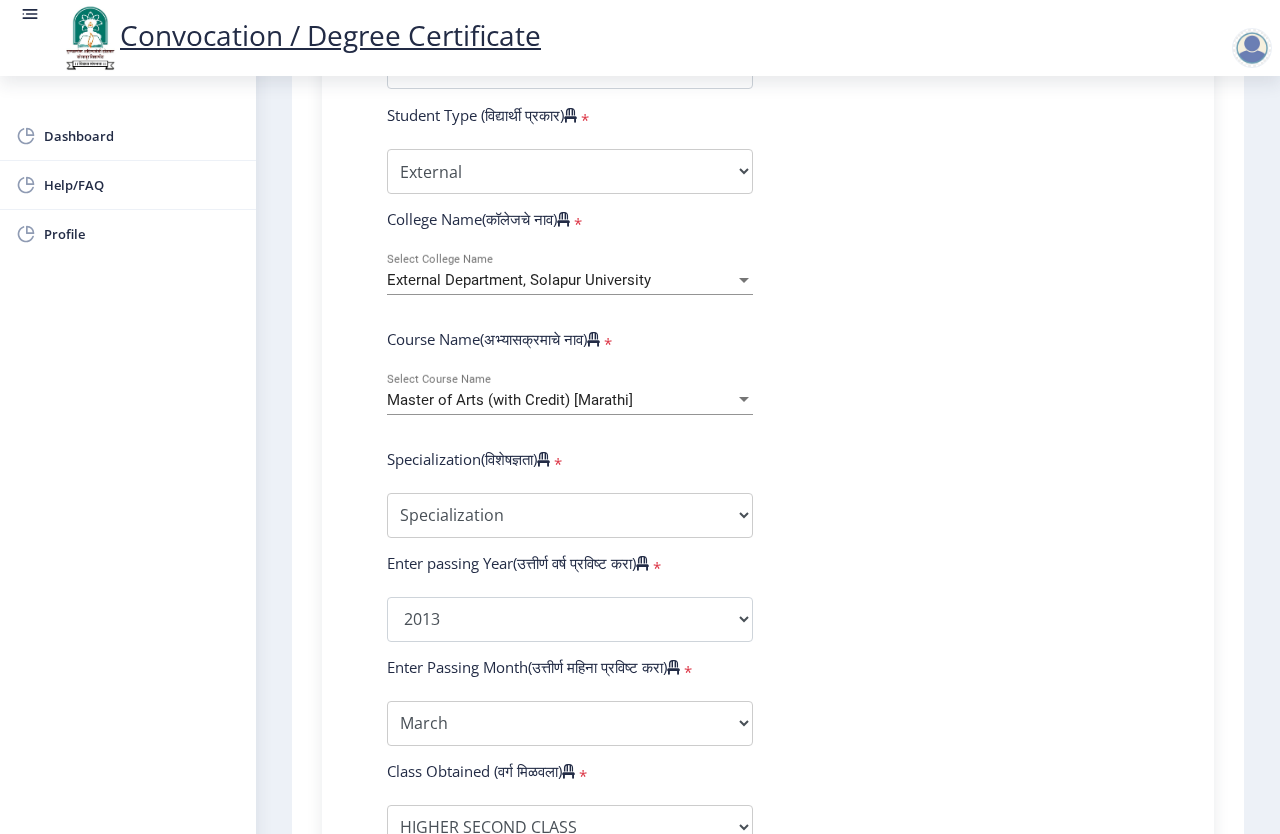 click on "Master of Arts (with Credit) [Marathi]" at bounding box center [510, 400] 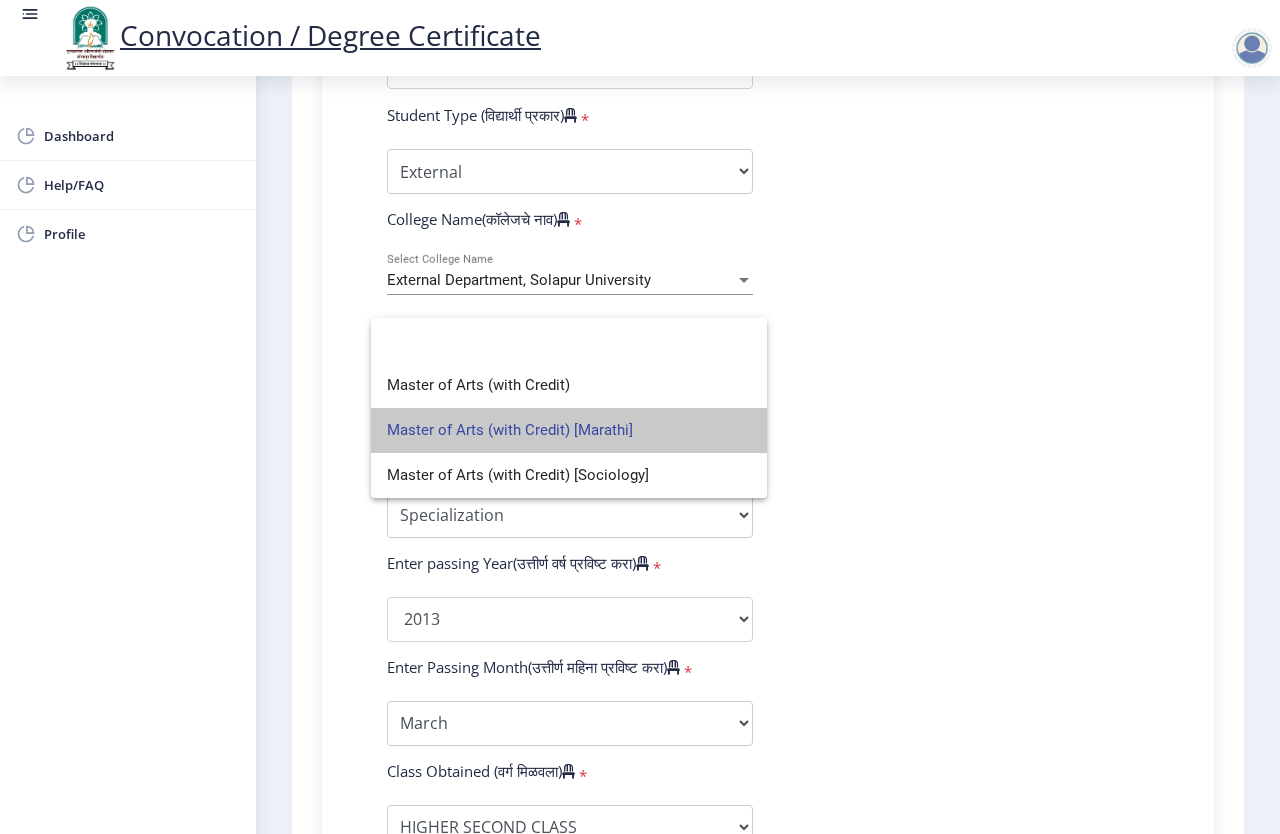 click on "Master of Arts (with Credit) [Marathi]" at bounding box center (569, 430) 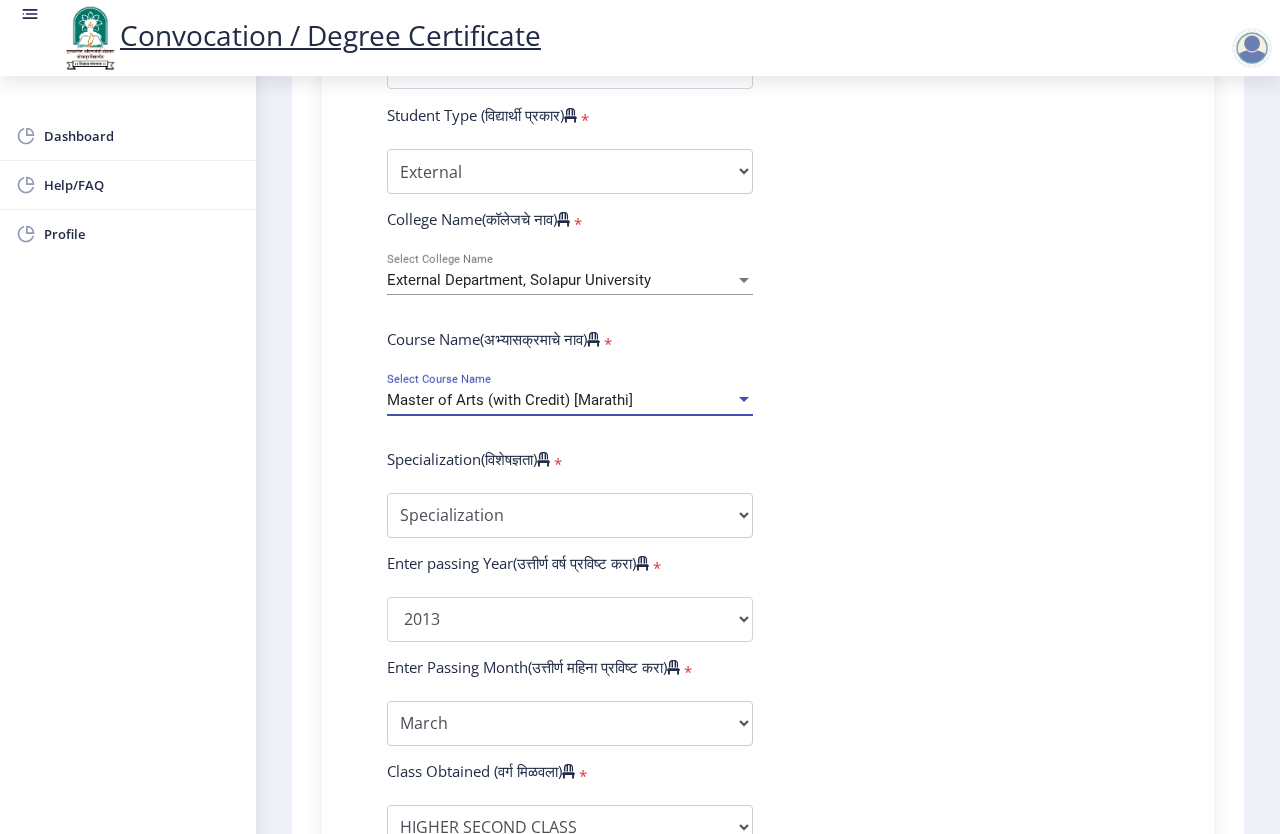 click on "Master of Arts (with Credit)" 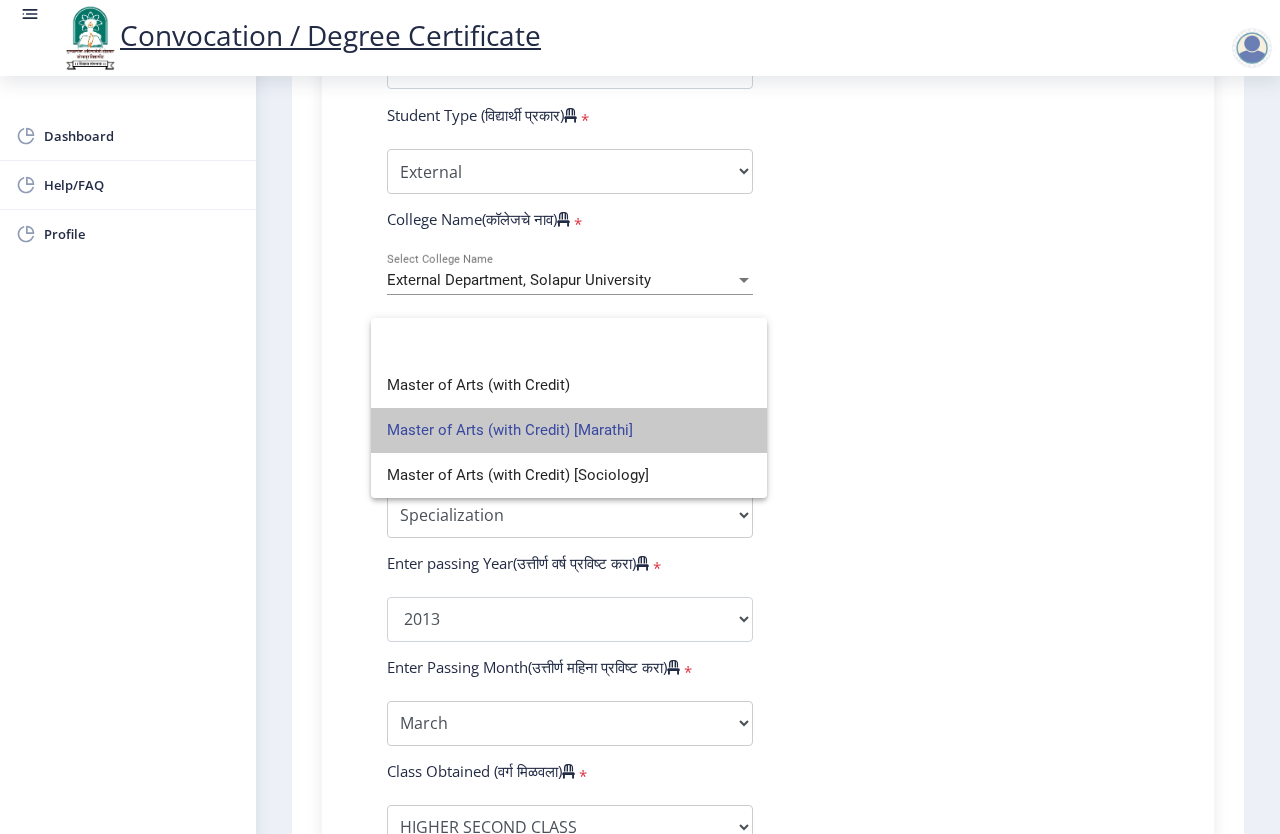 click on "Master of Arts (with Credit) [Marathi]" at bounding box center (569, 430) 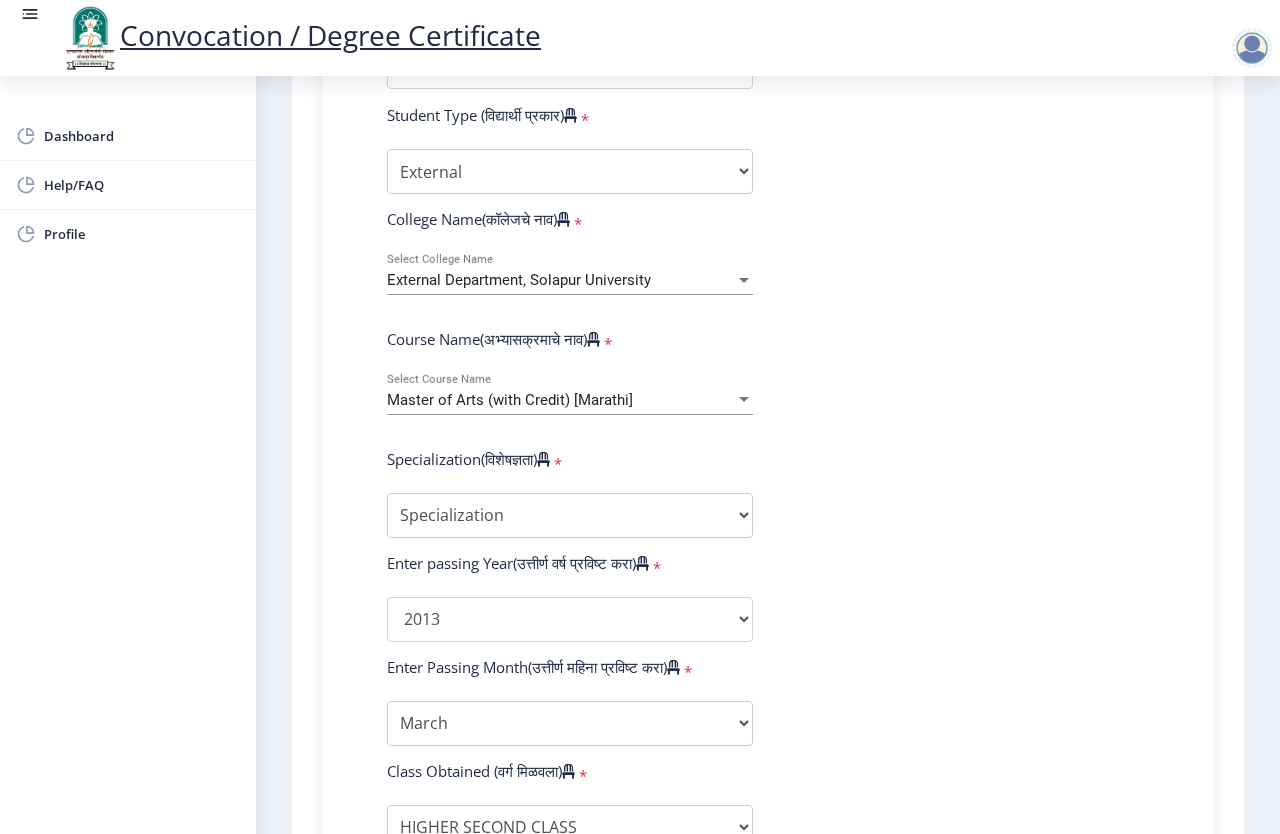 click on "Master of Arts (with Credit)" 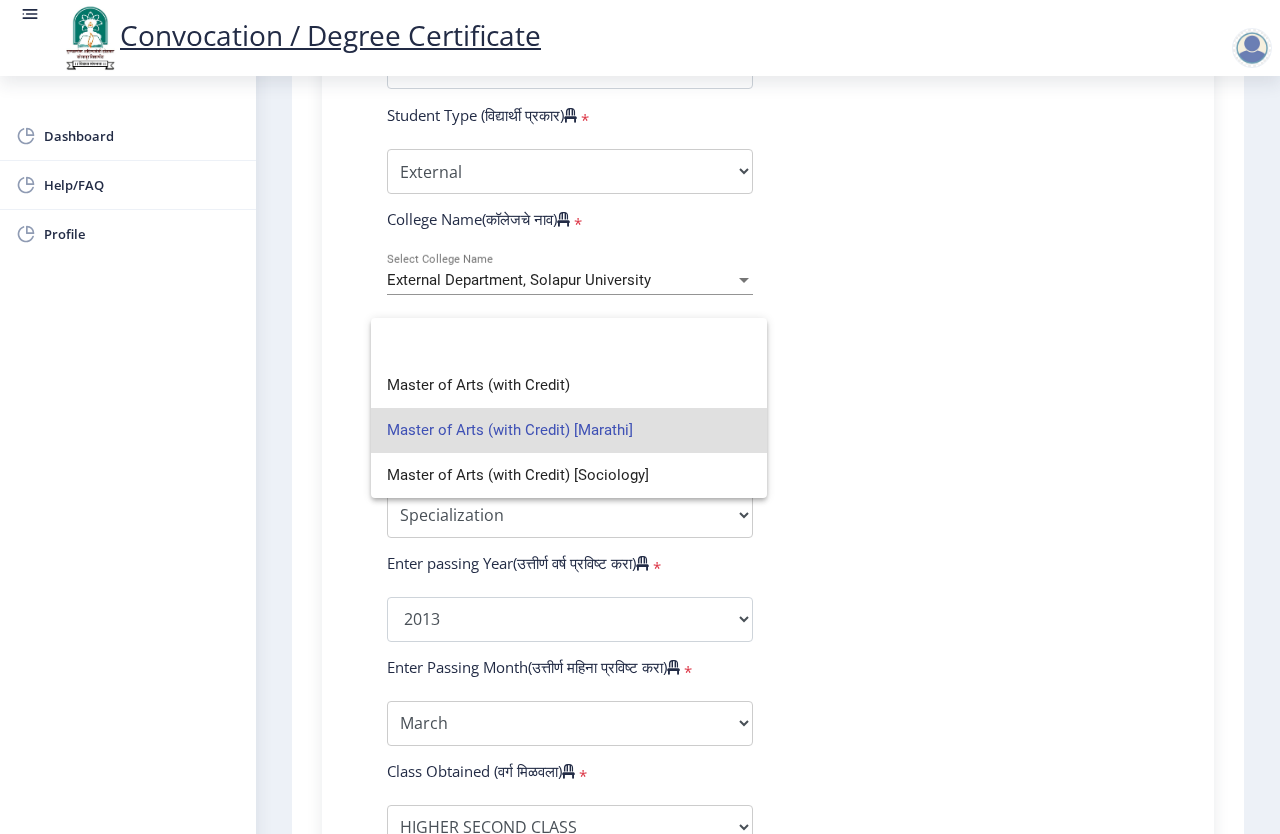 click on "Master of Arts (with Credit) [Marathi]" at bounding box center [569, 430] 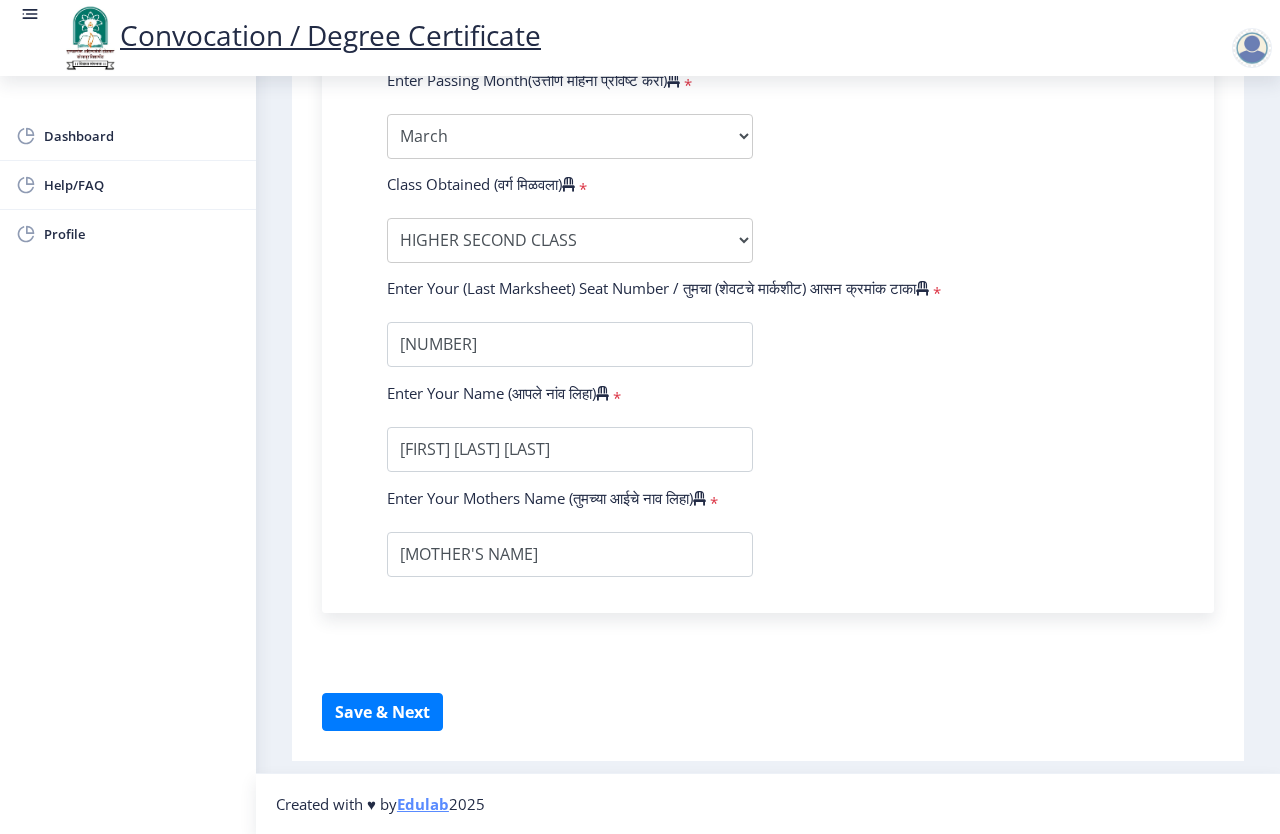 scroll, scrollTop: 1212, scrollLeft: 0, axis: vertical 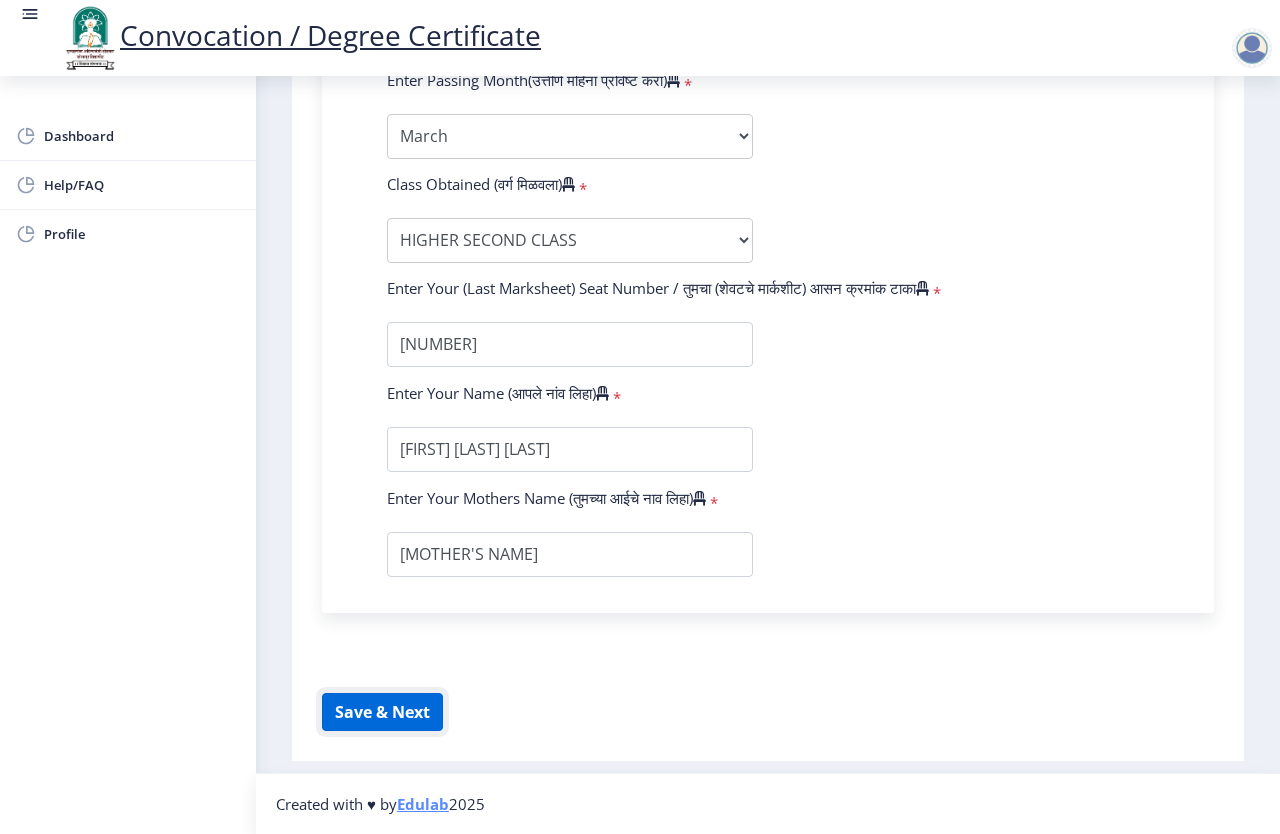 click on "Save & Next" 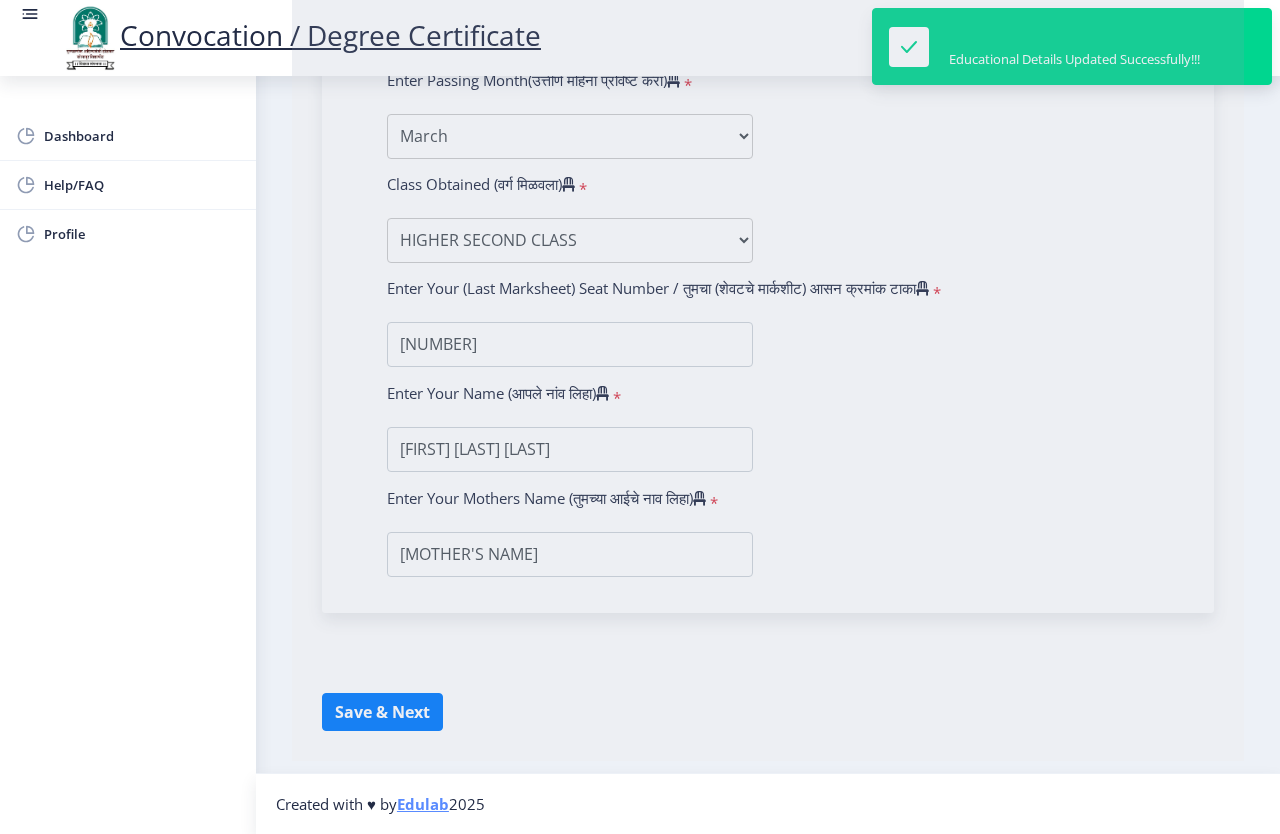 scroll, scrollTop: 0, scrollLeft: 0, axis: both 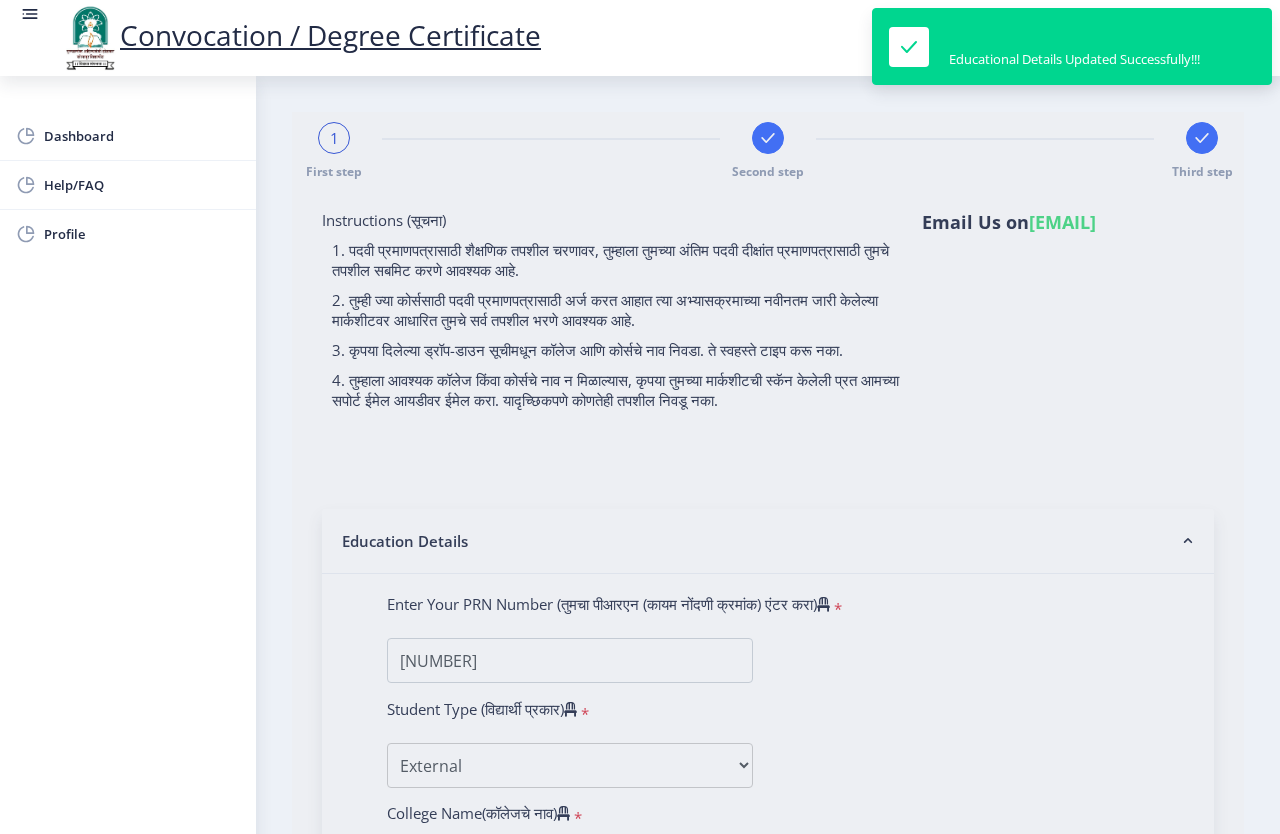 select 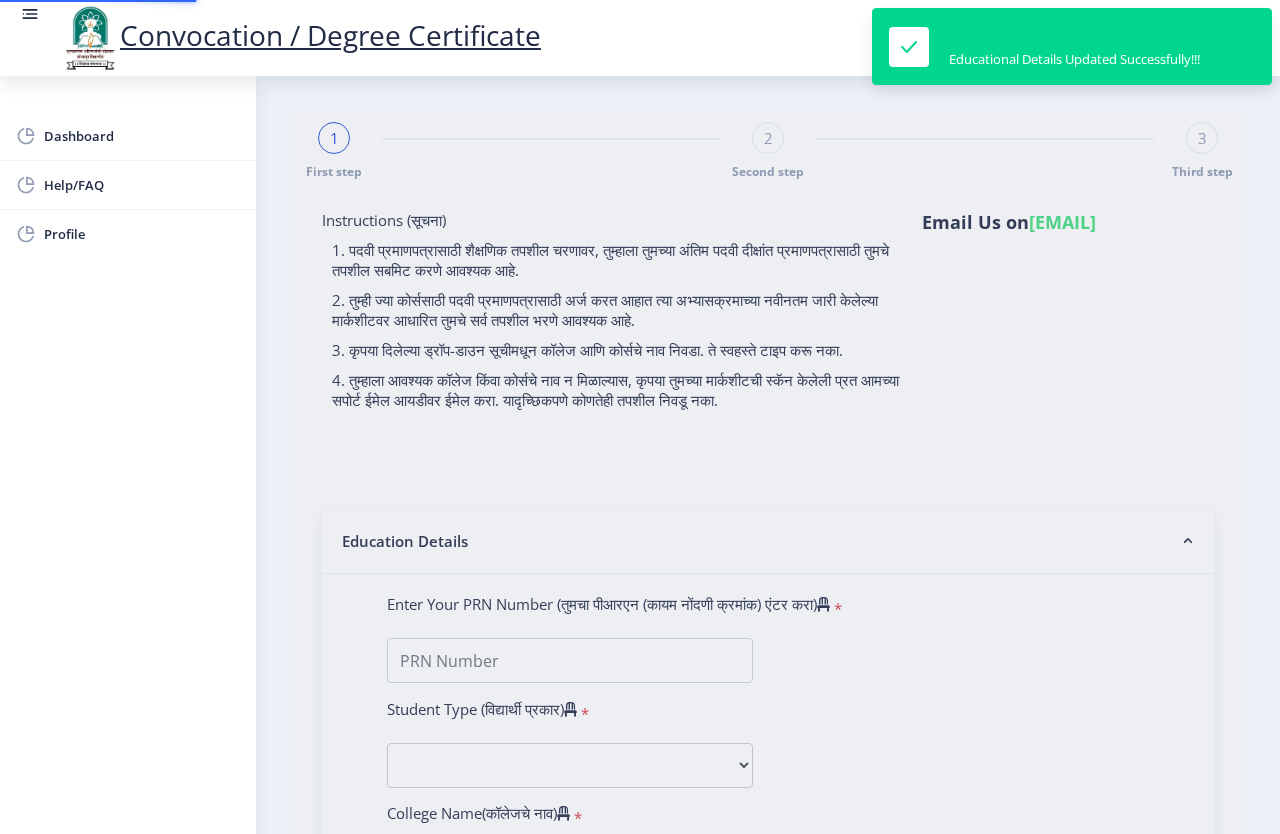 type on "[FIRST] [LAST] [LAST]" 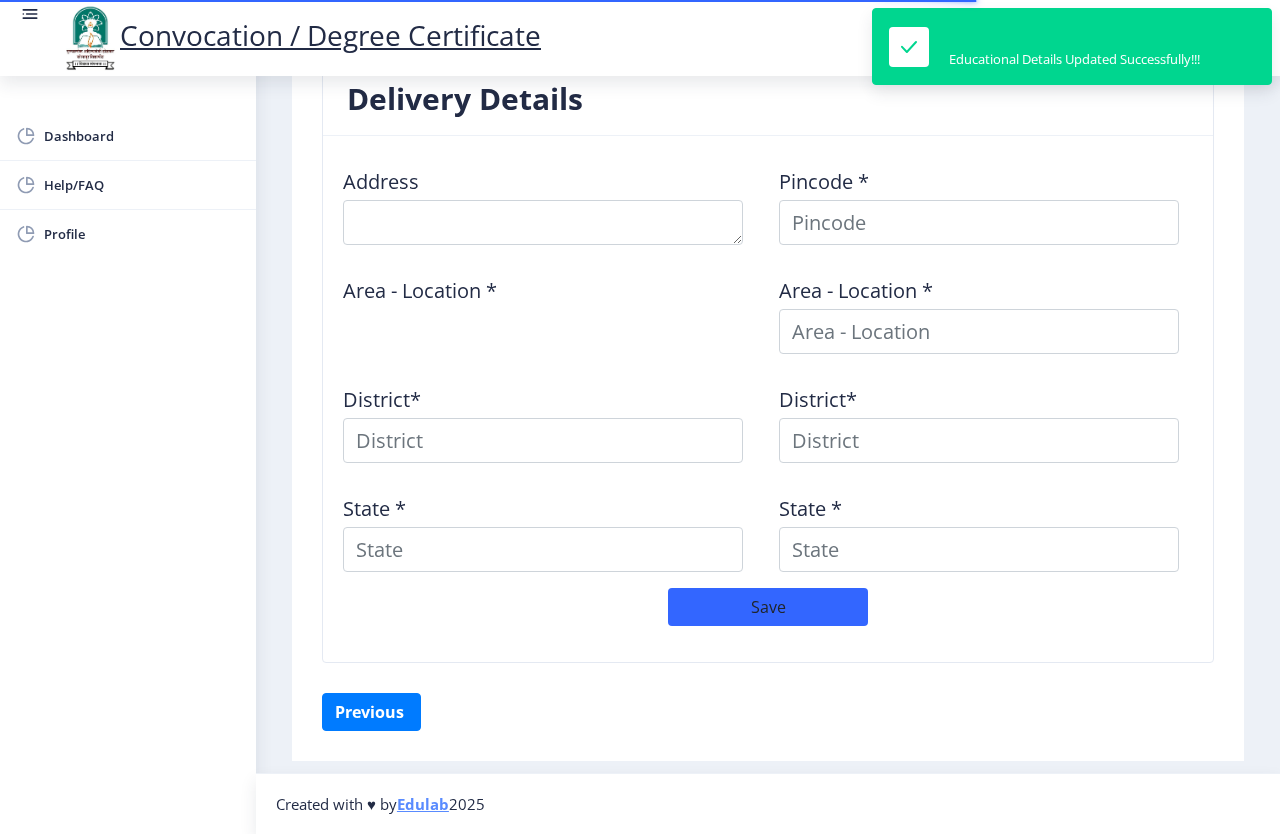 scroll, scrollTop: 767, scrollLeft: 0, axis: vertical 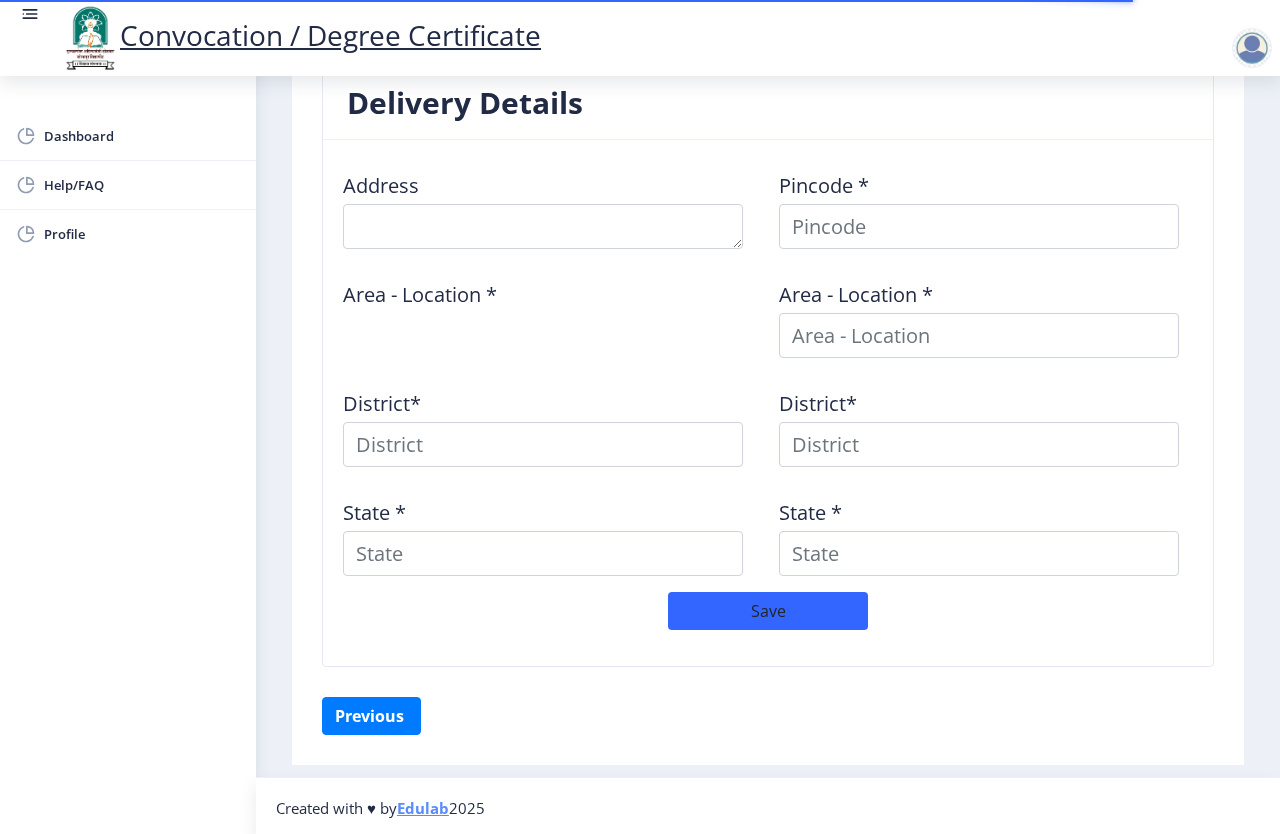 select 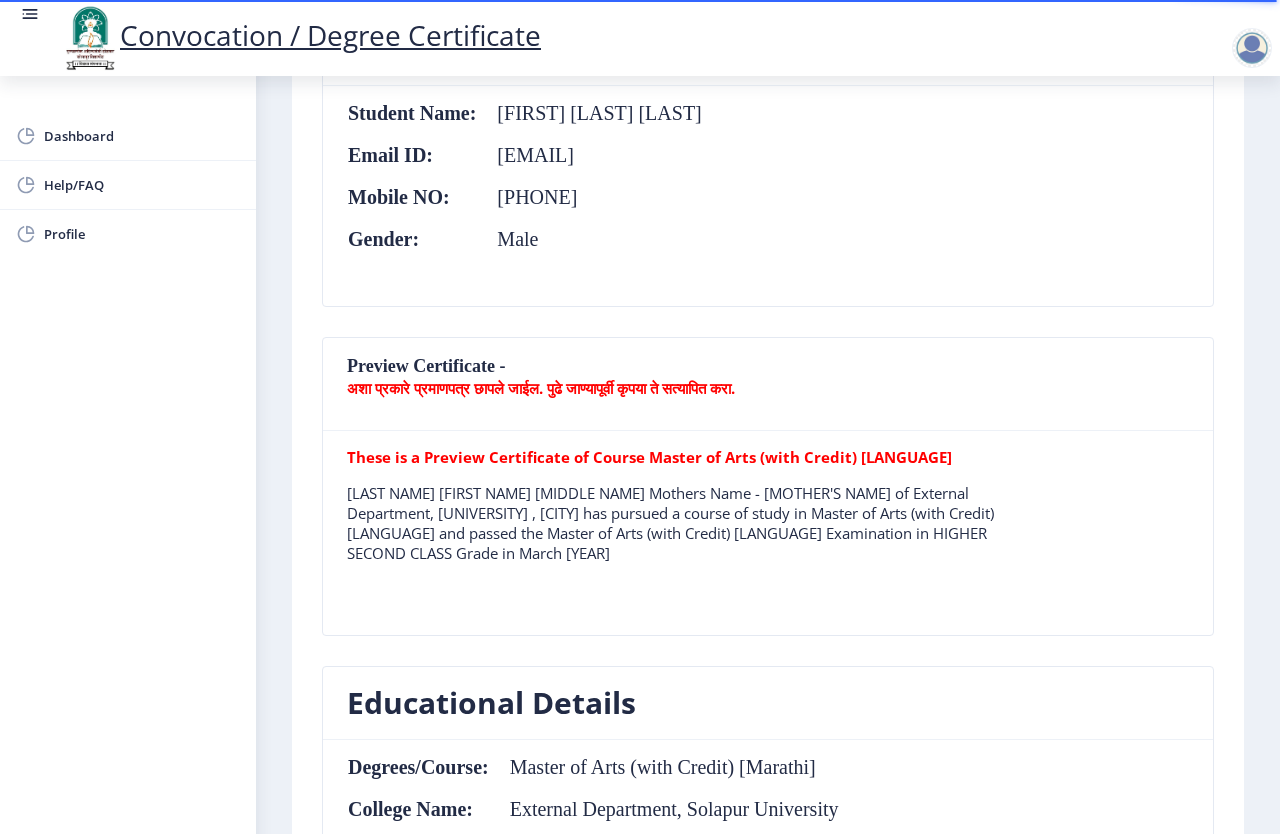 scroll, scrollTop: 500, scrollLeft: 0, axis: vertical 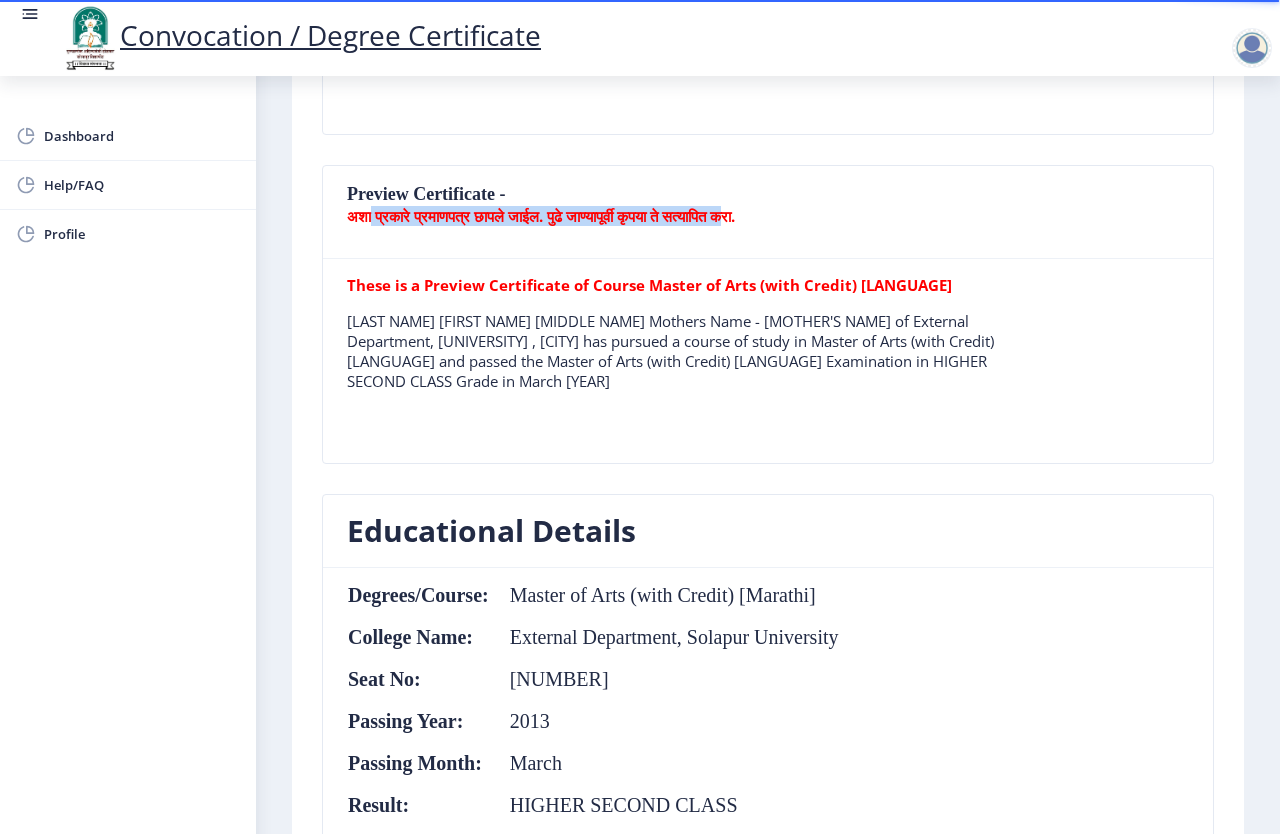 drag, startPoint x: 377, startPoint y: 211, endPoint x: 785, endPoint y: 215, distance: 408.0196 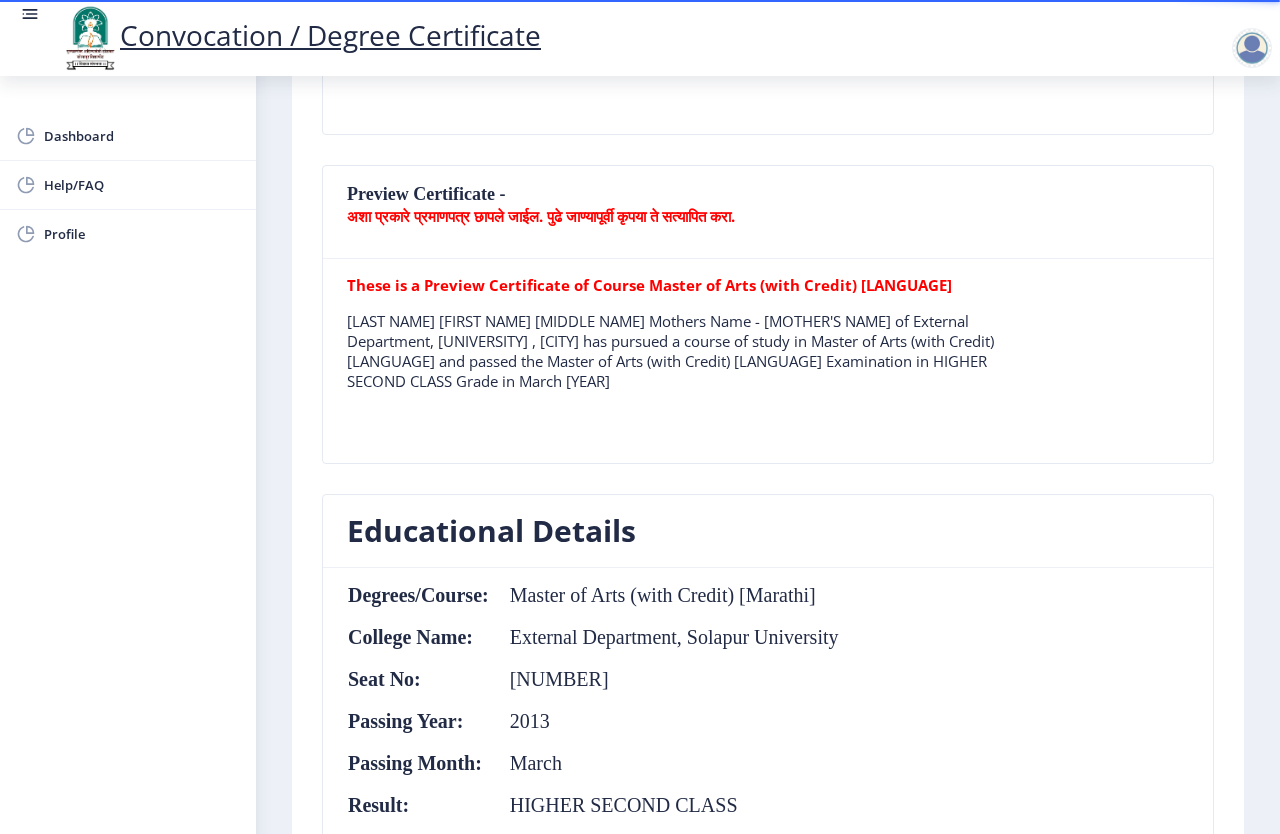 drag, startPoint x: 360, startPoint y: 303, endPoint x: 803, endPoint y: 281, distance: 443.54593 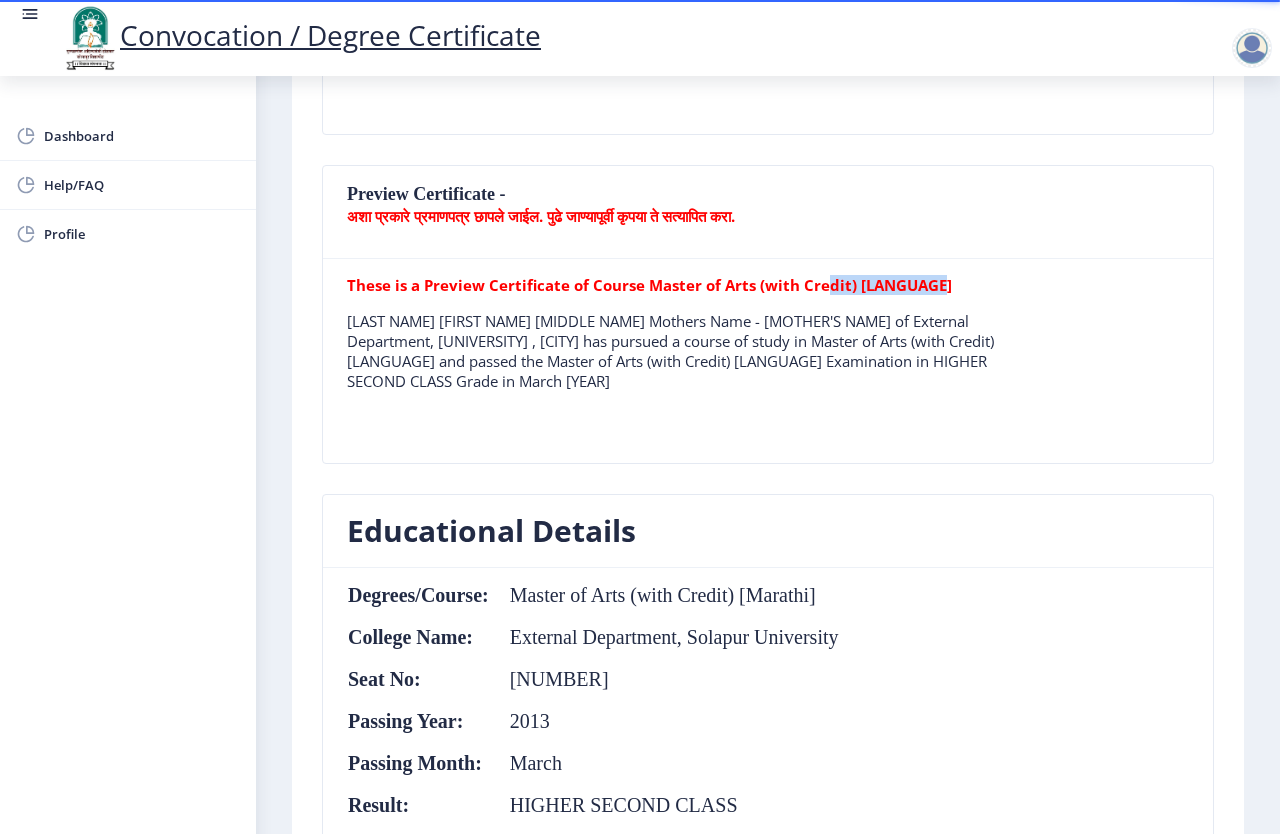 drag, startPoint x: 820, startPoint y: 279, endPoint x: 871, endPoint y: 338, distance: 77.987175 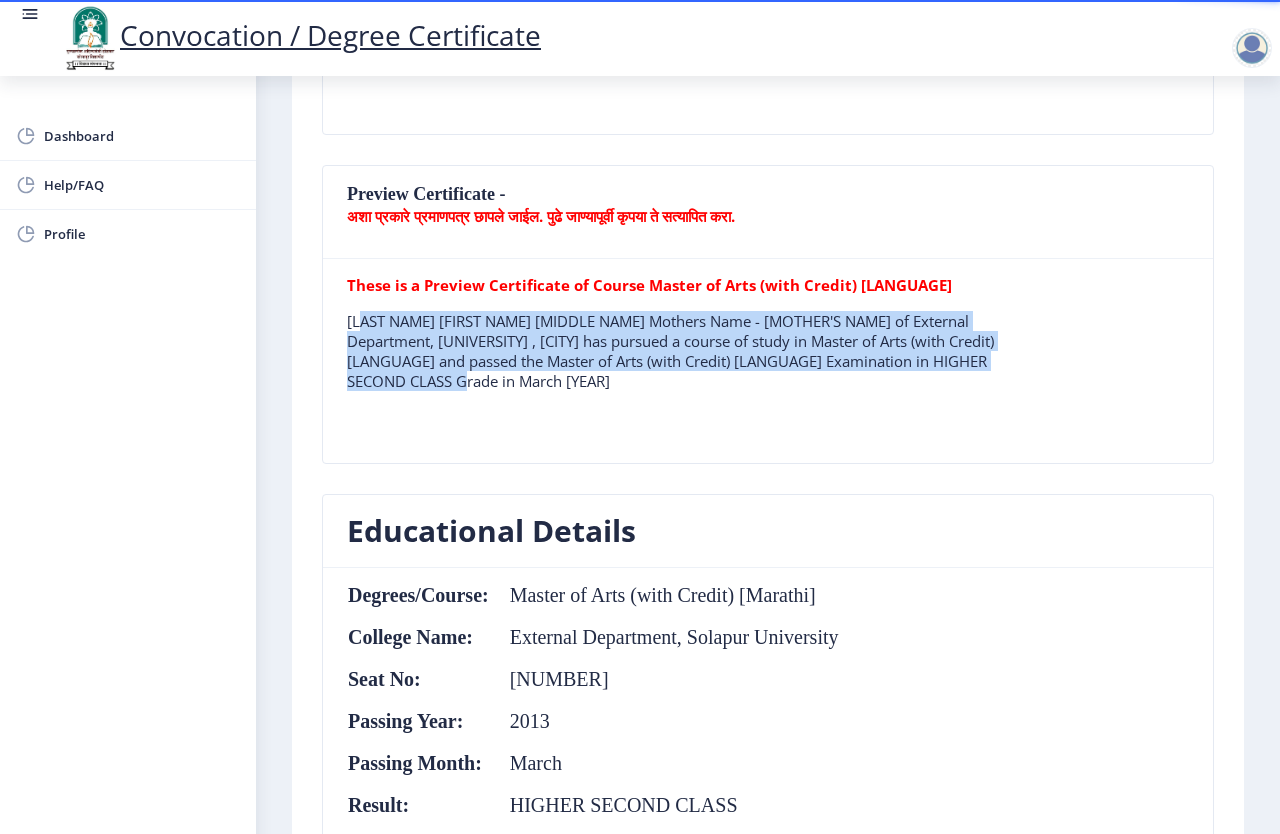 drag, startPoint x: 395, startPoint y: 319, endPoint x: 996, endPoint y: 376, distance: 603.69696 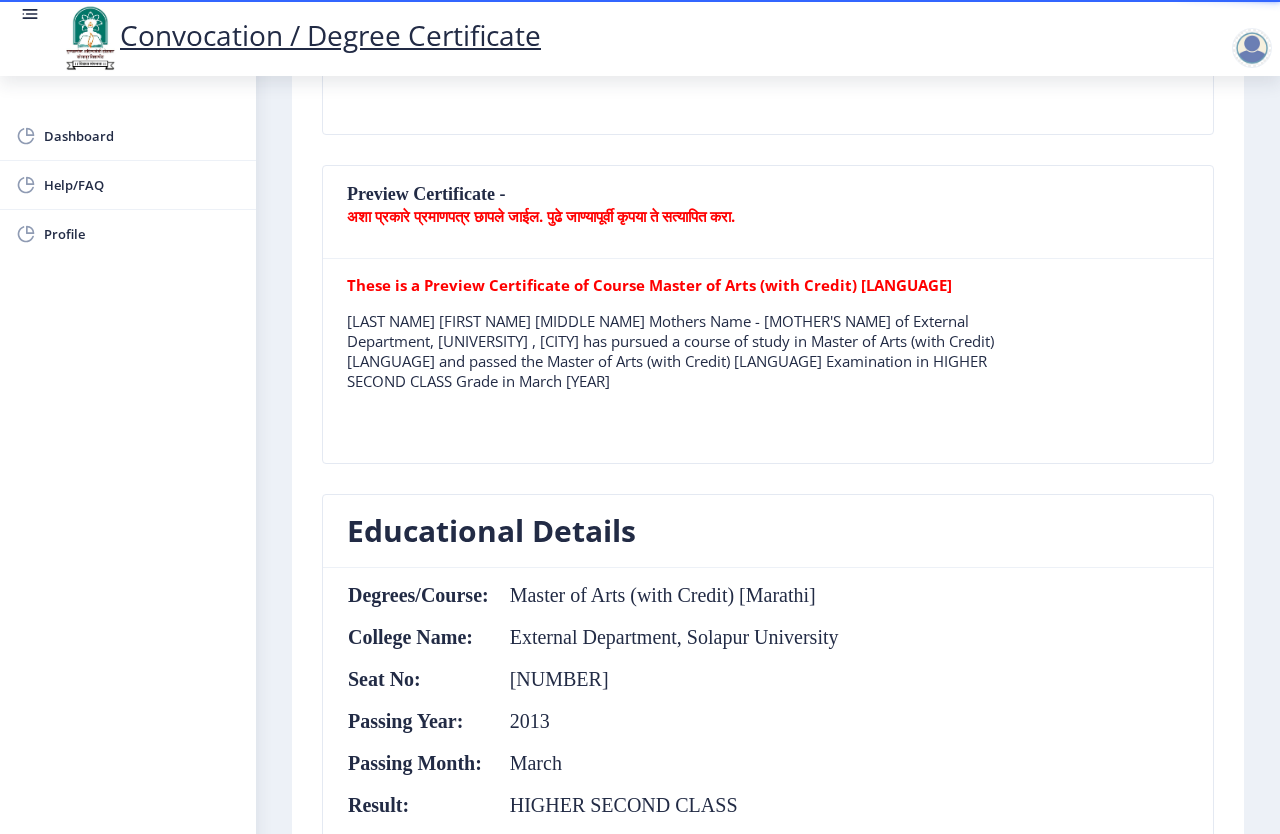 click on "These is a Preview Certificate of Course Master of Arts (with Credit) [Marathi]  [FIRST] [LAST] [LAST] Mothers Name - [LAST] of External Department, [LOCATION] University , [LOCATION] has pursued a course of study in Master of Arts (with Credit) [Marathi] and passed the Master of Arts (with Credit) [Marathi] Examination in HIGHER SECOND CLASS Grade in March 2013" 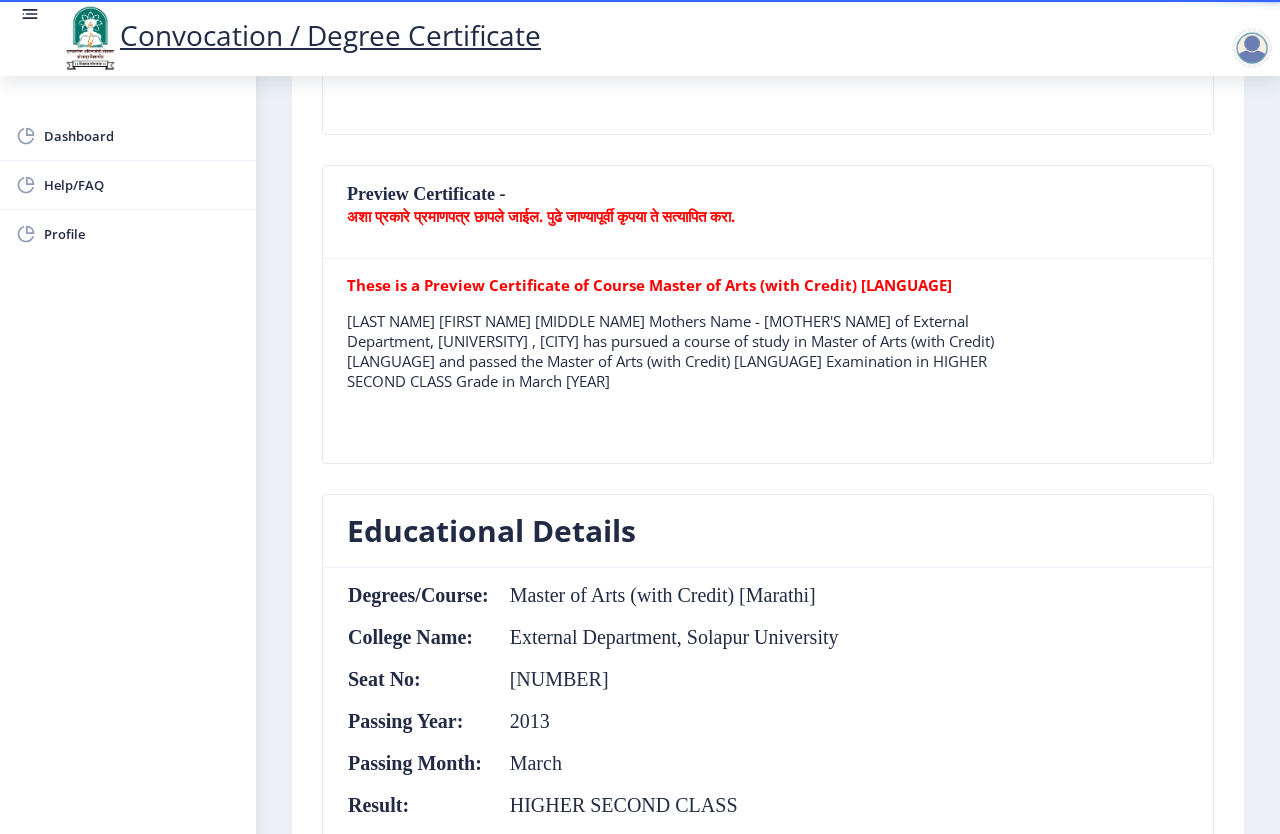 drag, startPoint x: 487, startPoint y: 394, endPoint x: 266, endPoint y: 340, distance: 227.50165 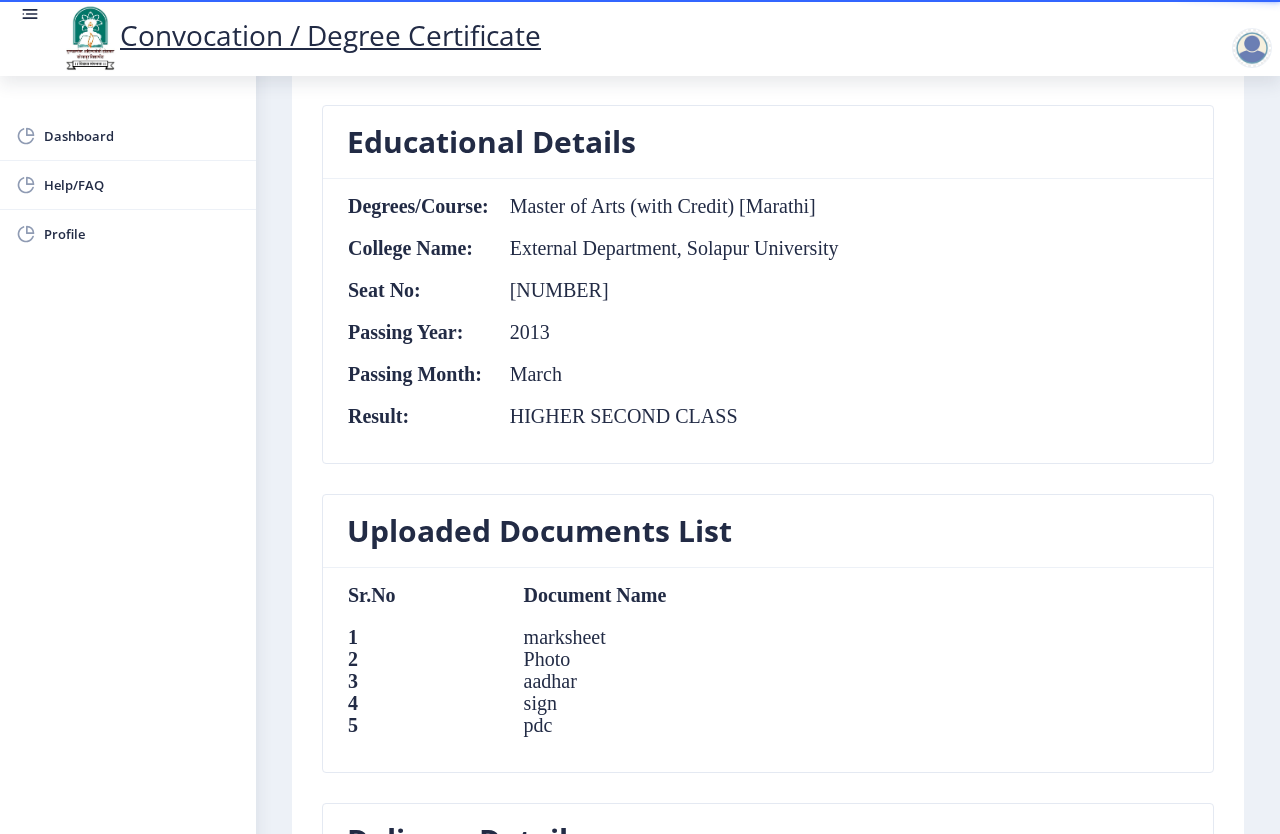 scroll, scrollTop: 900, scrollLeft: 0, axis: vertical 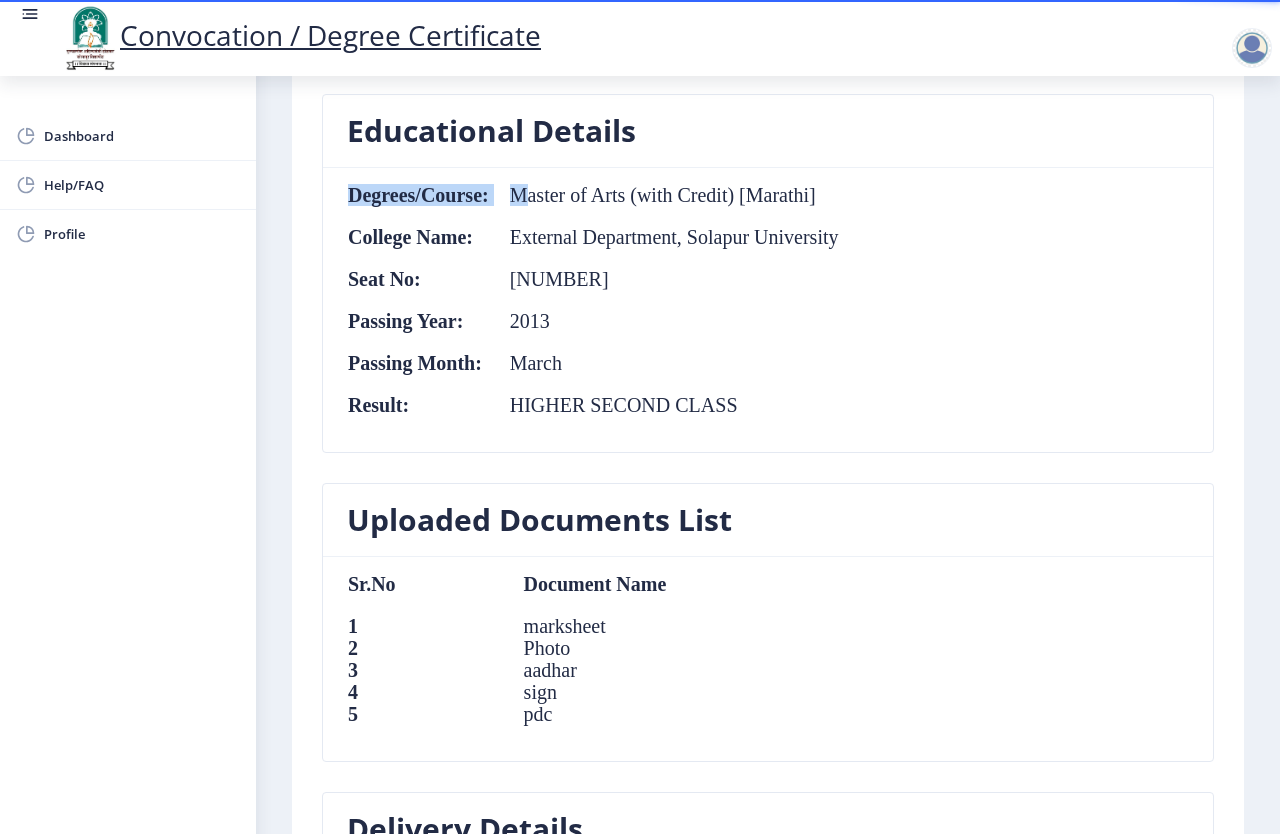 drag, startPoint x: 526, startPoint y: 193, endPoint x: 855, endPoint y: 202, distance: 329.12308 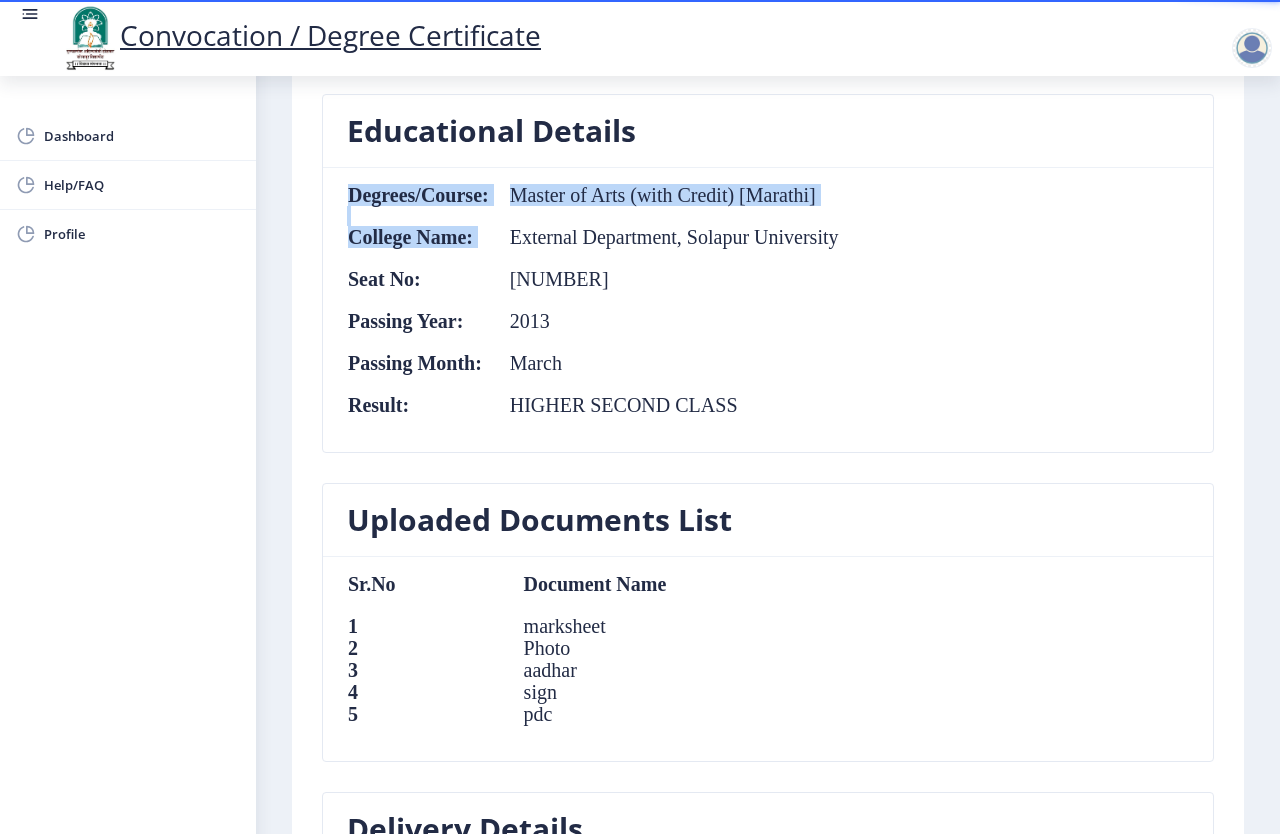 drag, startPoint x: 634, startPoint y: 241, endPoint x: 873, endPoint y: 248, distance: 239.1025 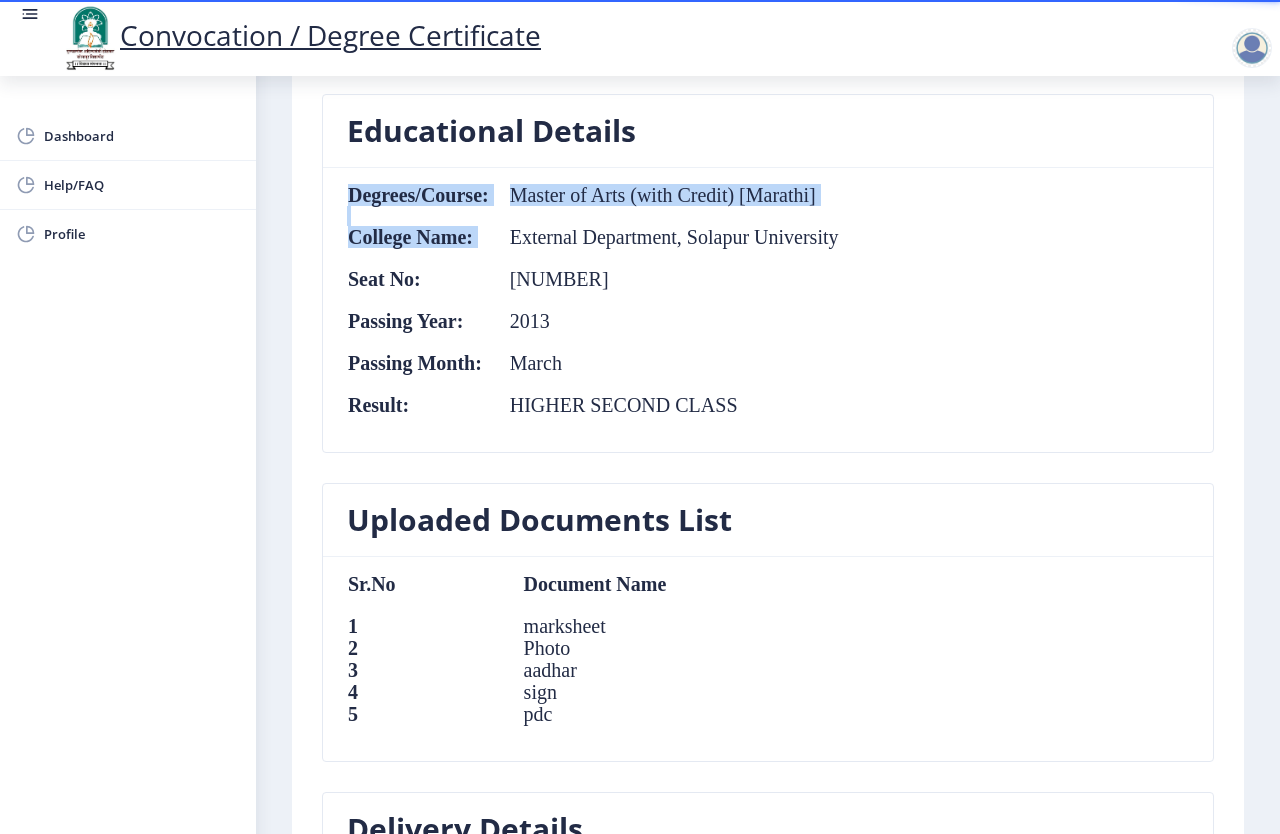 click on "2013" 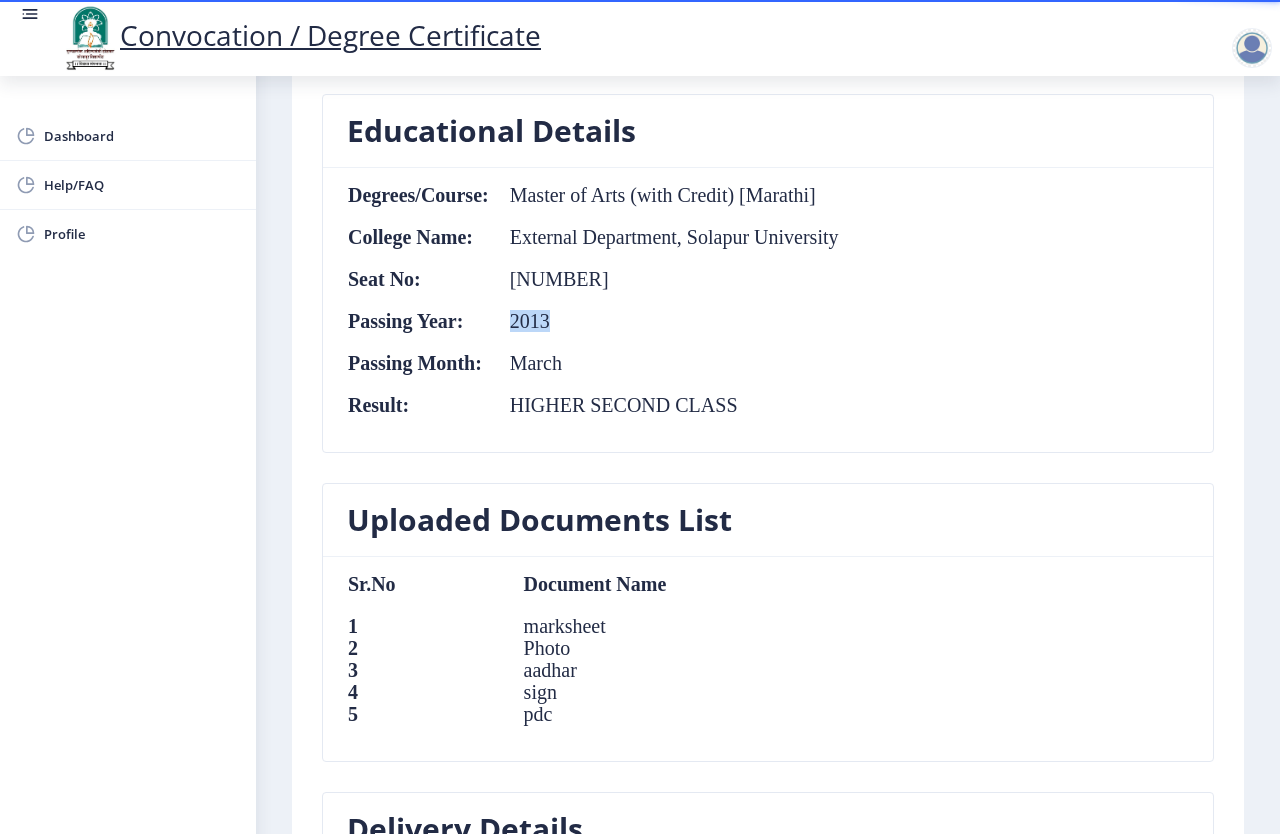 click on "2013" 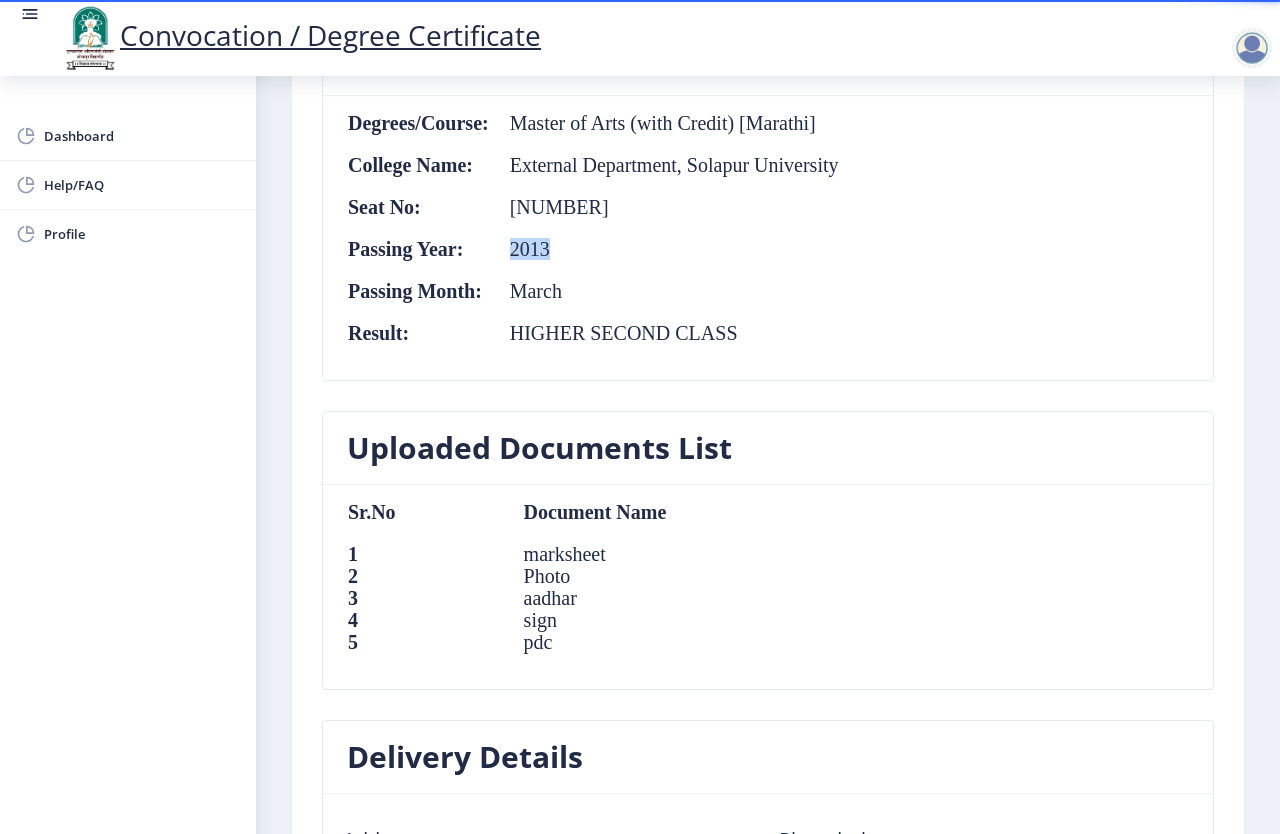 scroll, scrollTop: 1100, scrollLeft: 0, axis: vertical 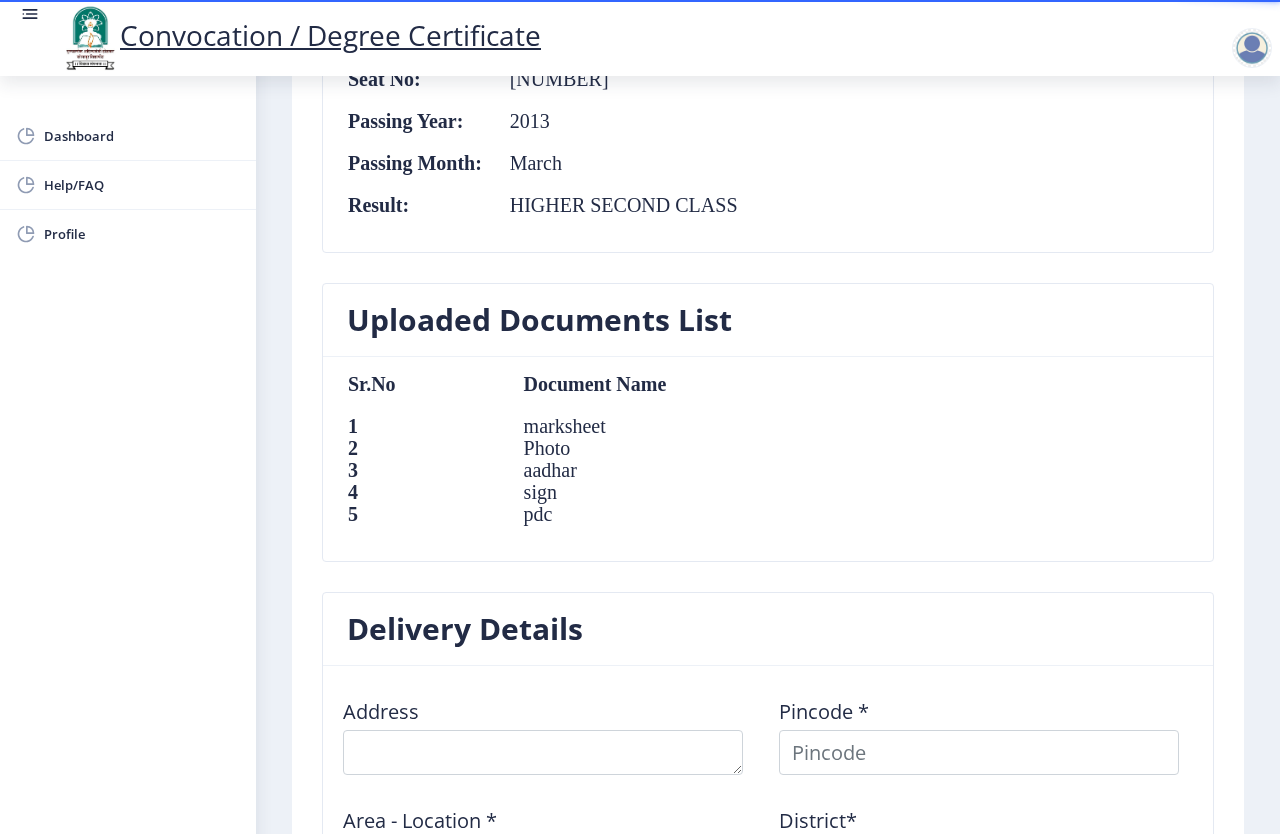 click on "marksheet" 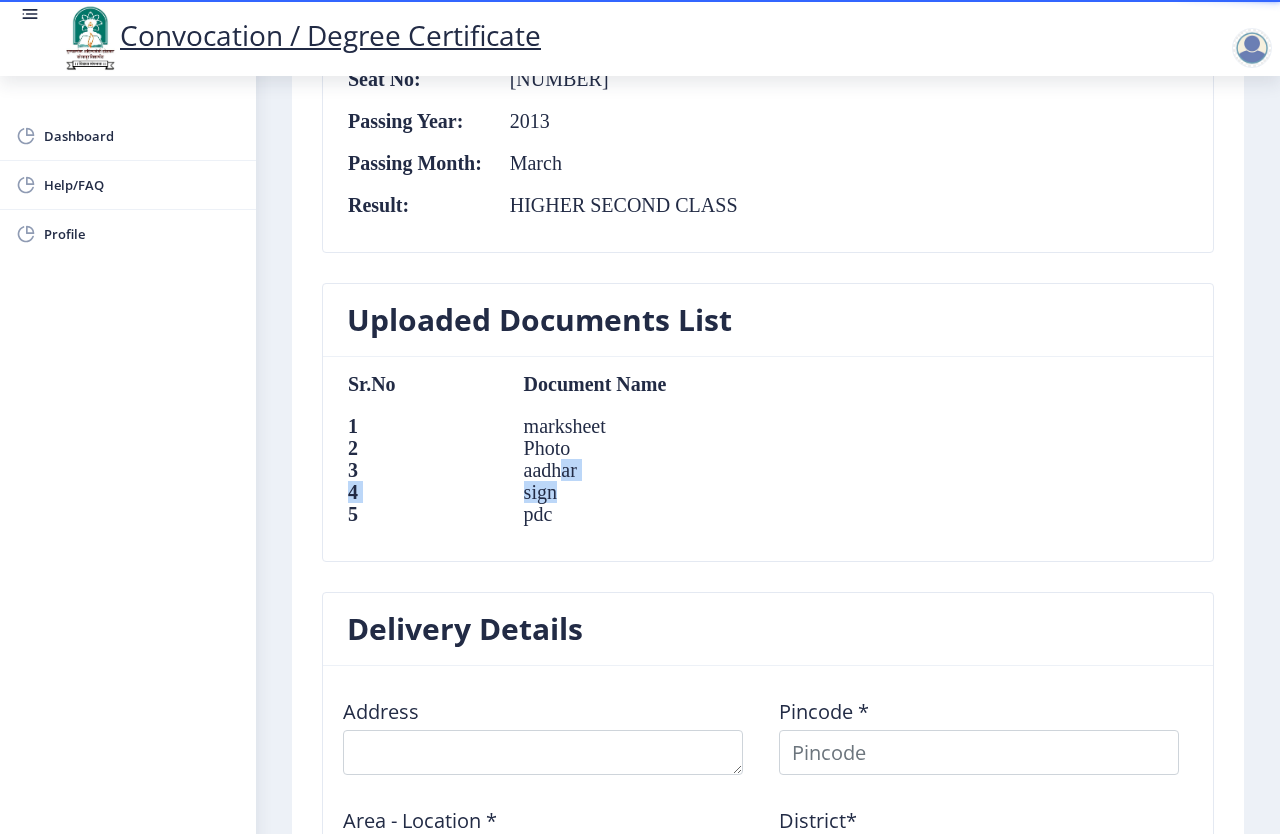 drag, startPoint x: 548, startPoint y: 458, endPoint x: 543, endPoint y: 535, distance: 77.16217 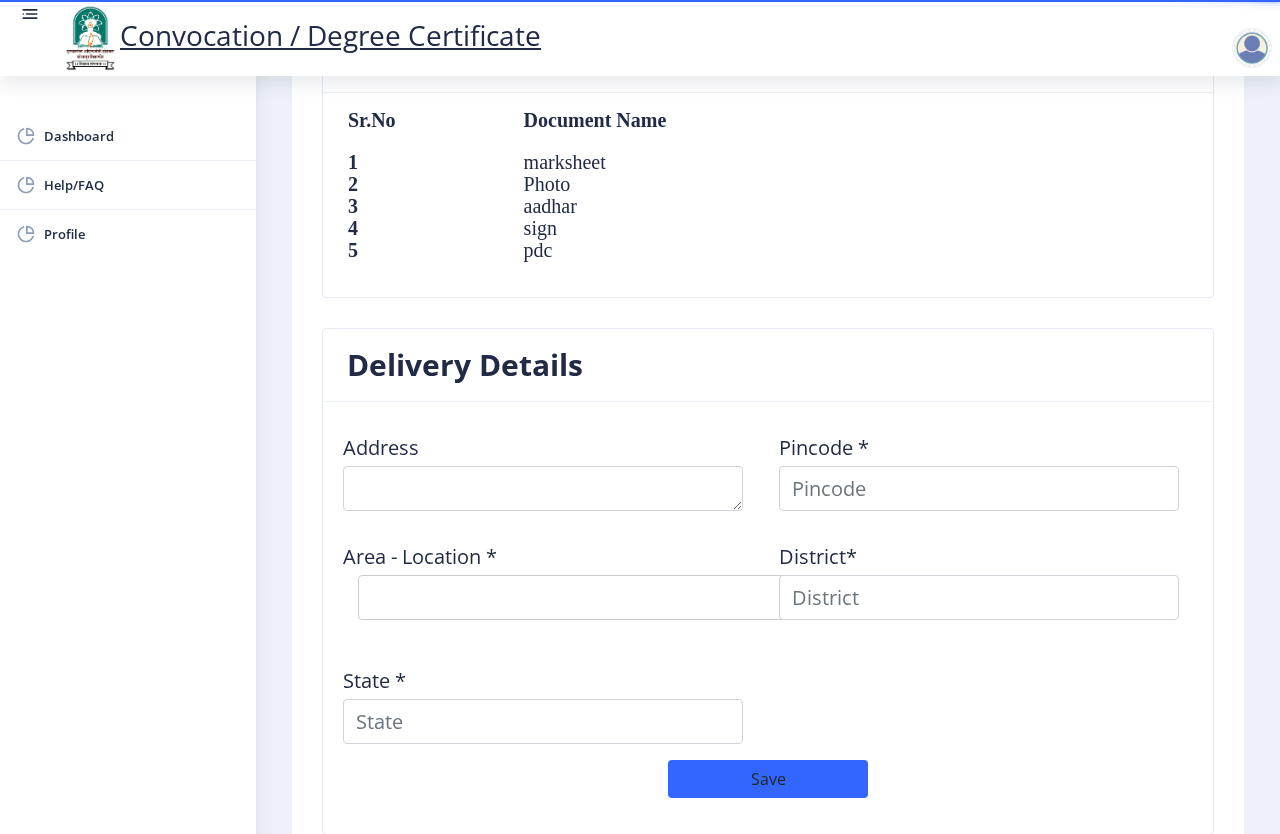 scroll, scrollTop: 1400, scrollLeft: 0, axis: vertical 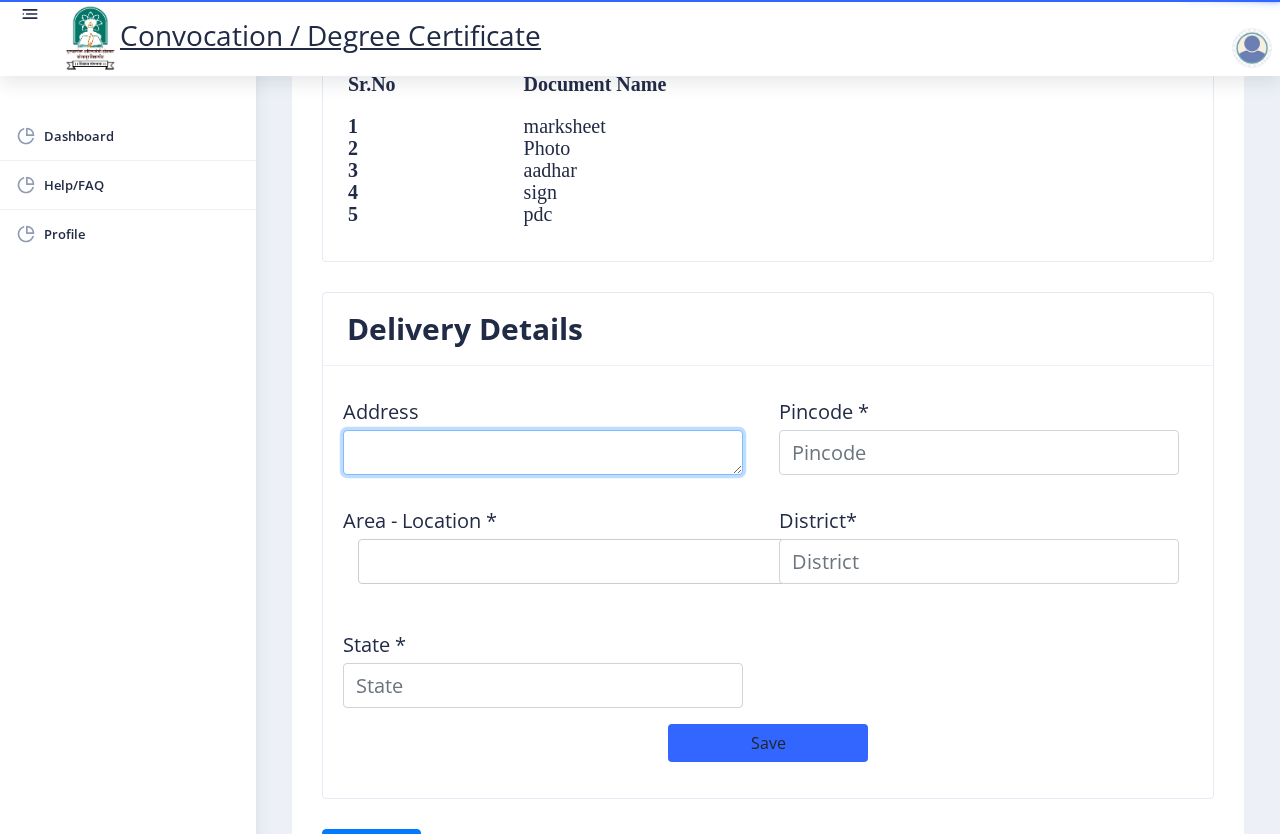click at bounding box center (543, 452) 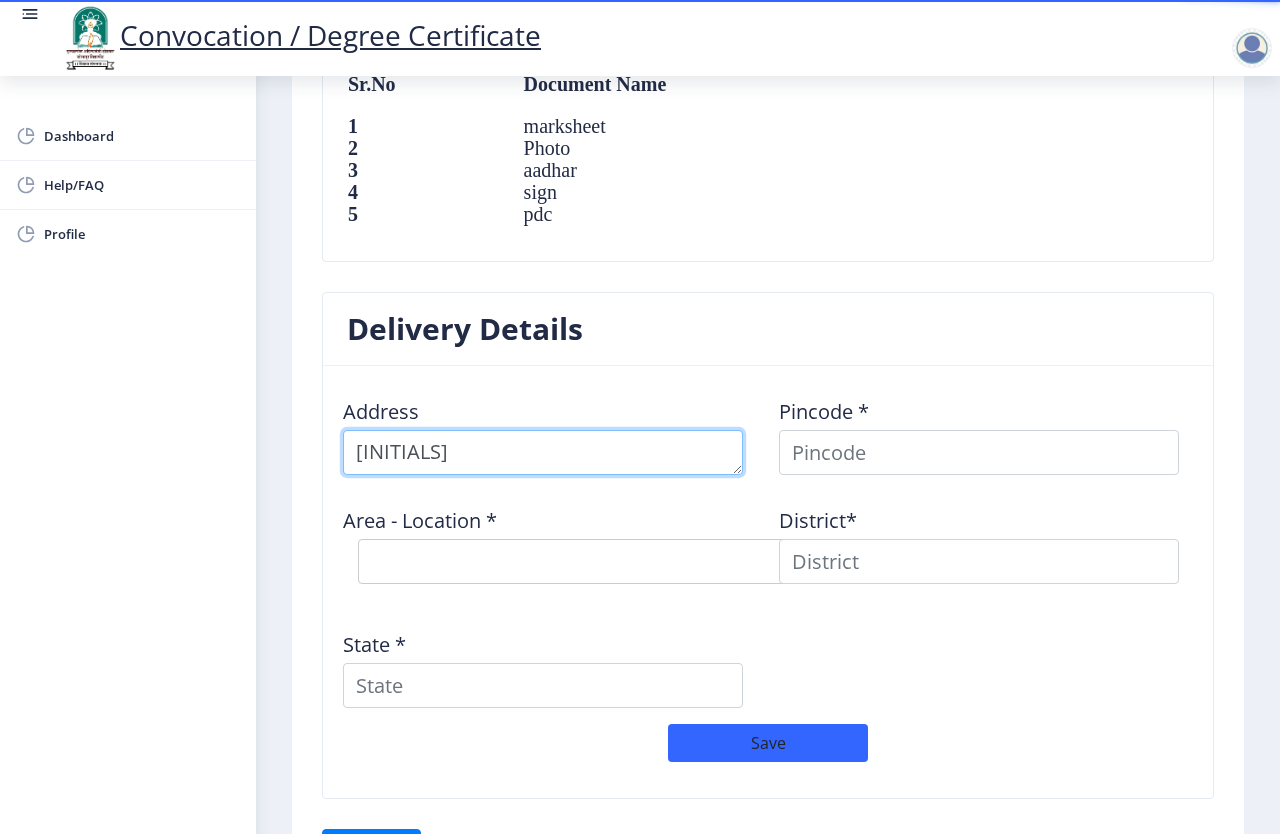 type on "n" 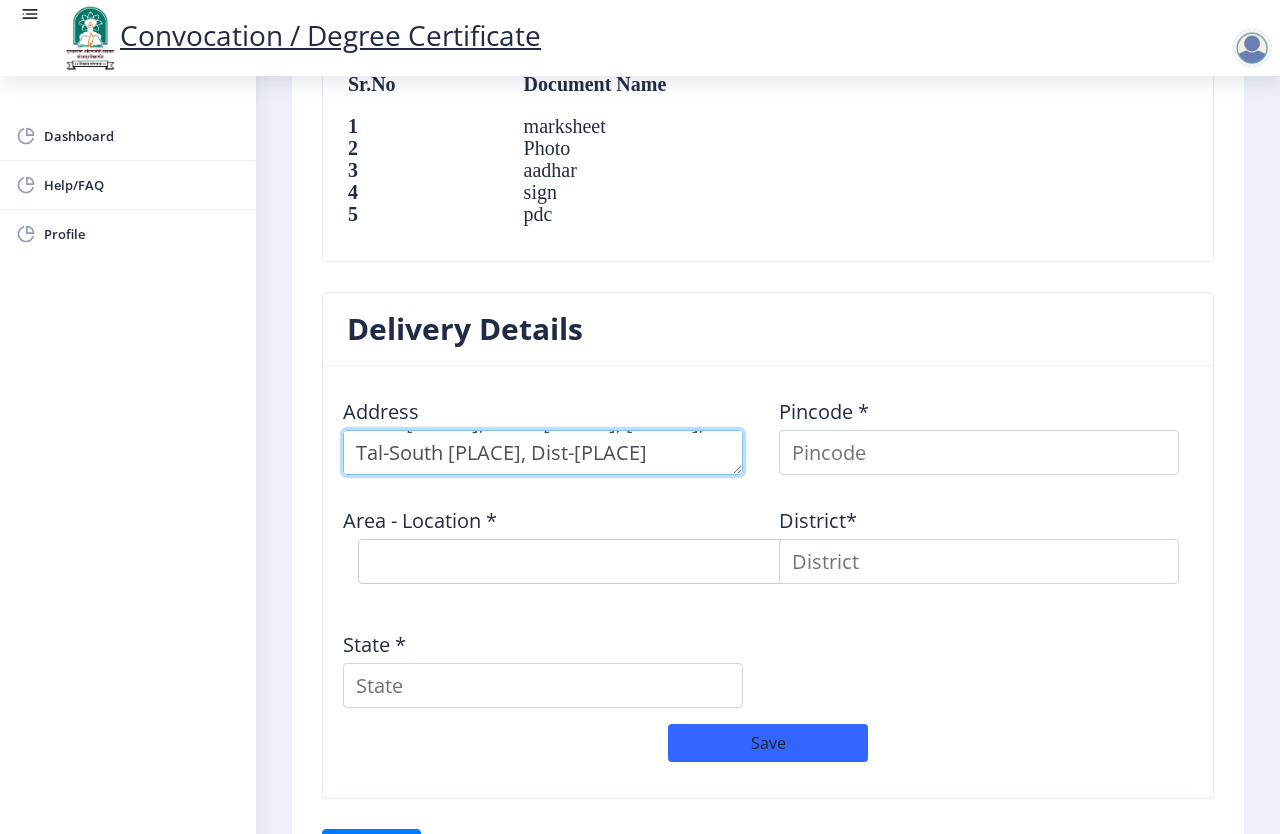 scroll, scrollTop: 80, scrollLeft: 0, axis: vertical 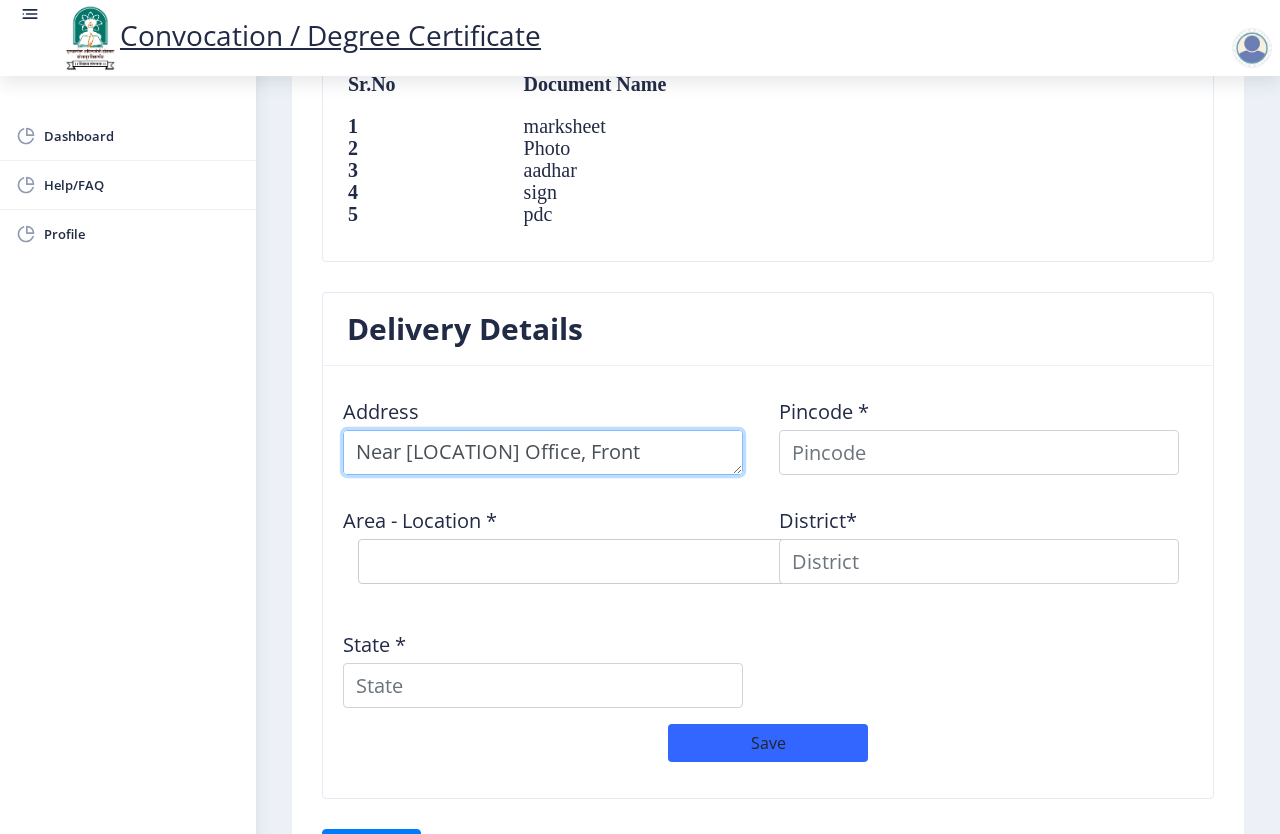 drag, startPoint x: 444, startPoint y: 461, endPoint x: 341, endPoint y: 390, distance: 125.09996 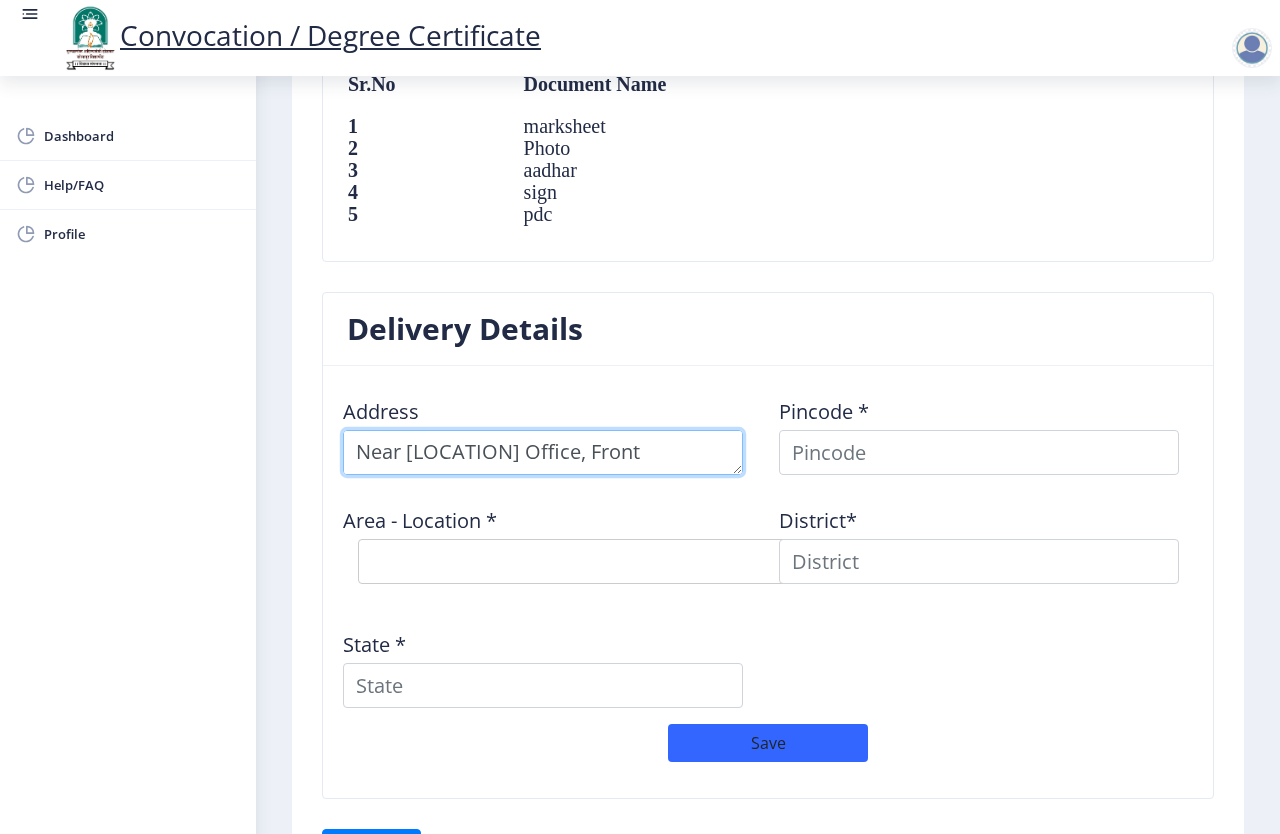 type on "Near [LOCATION] Office, Front [LOCATION] Station, [LOCATION], Tal-South [LOCATION], Dist-" 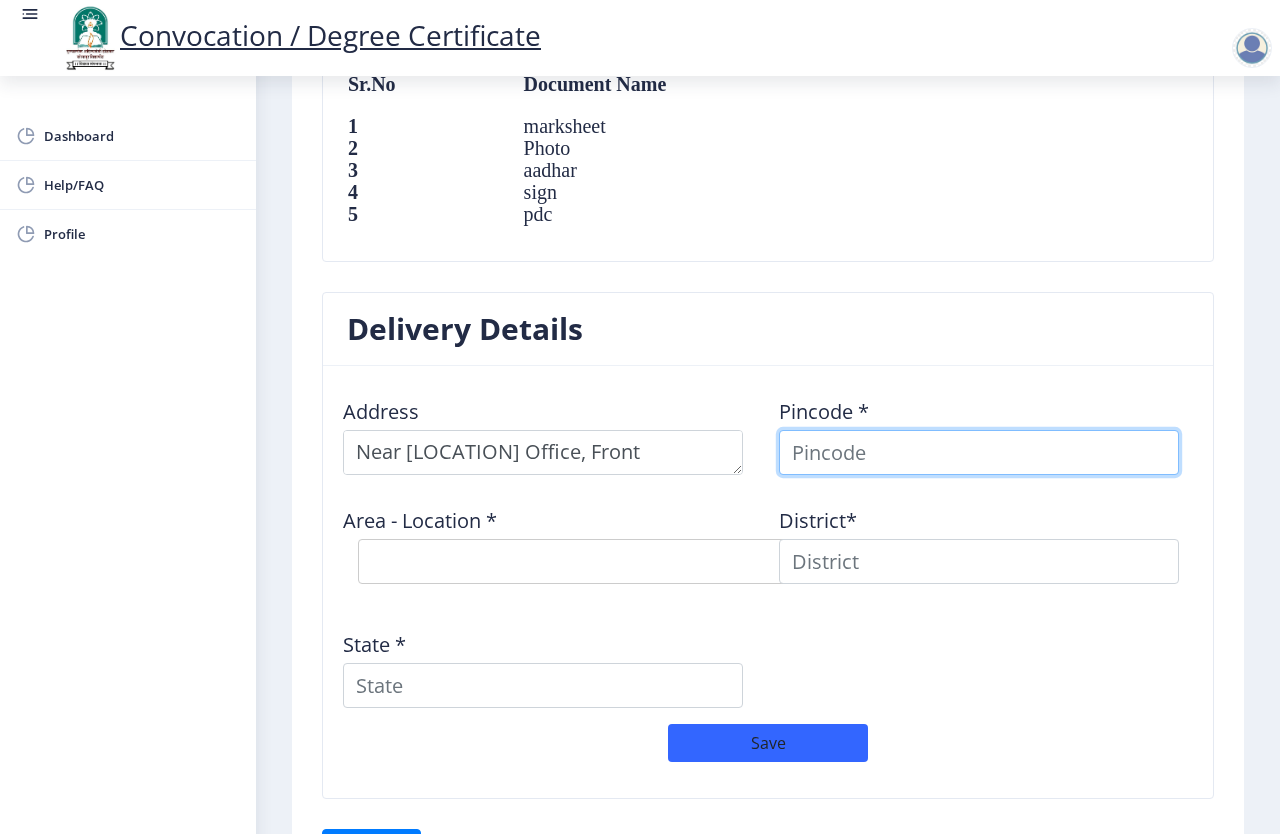 click at bounding box center (979, 452) 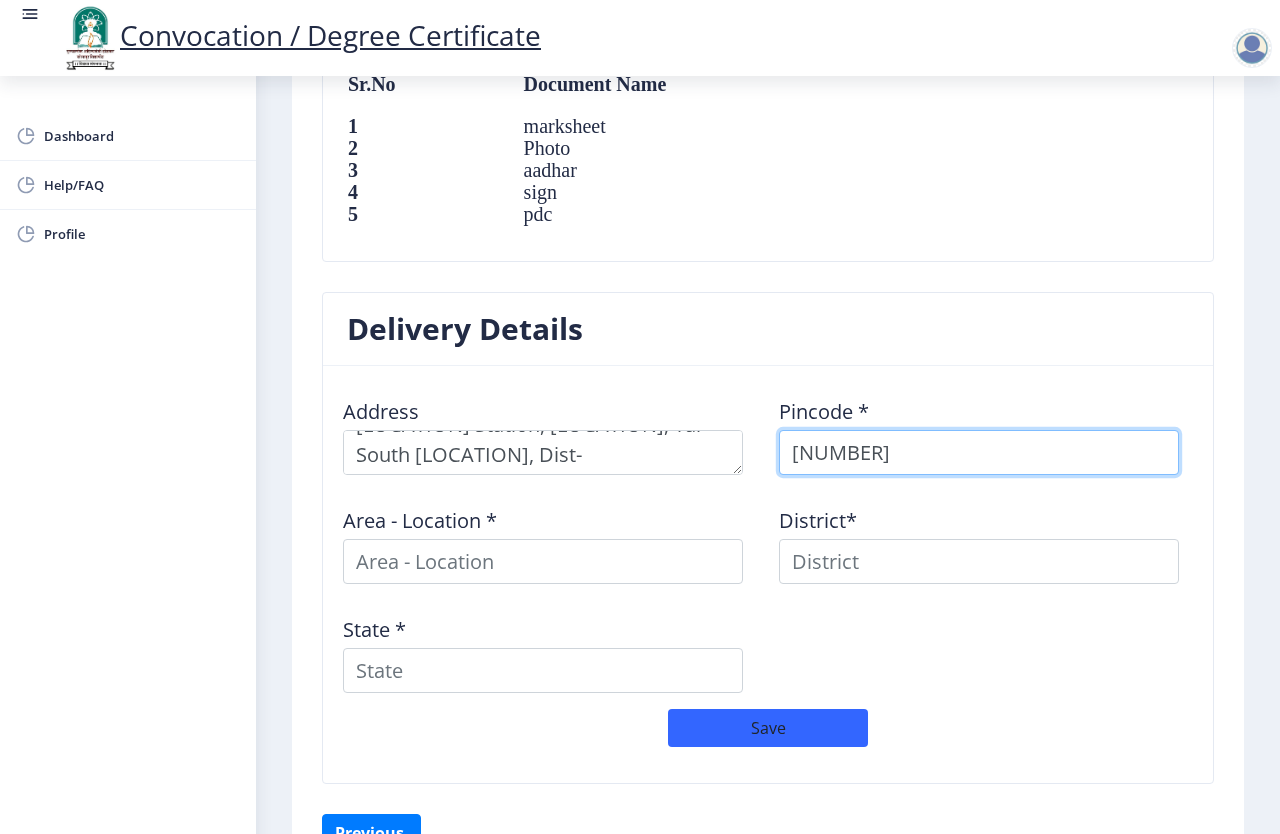 scroll, scrollTop: 88, scrollLeft: 0, axis: vertical 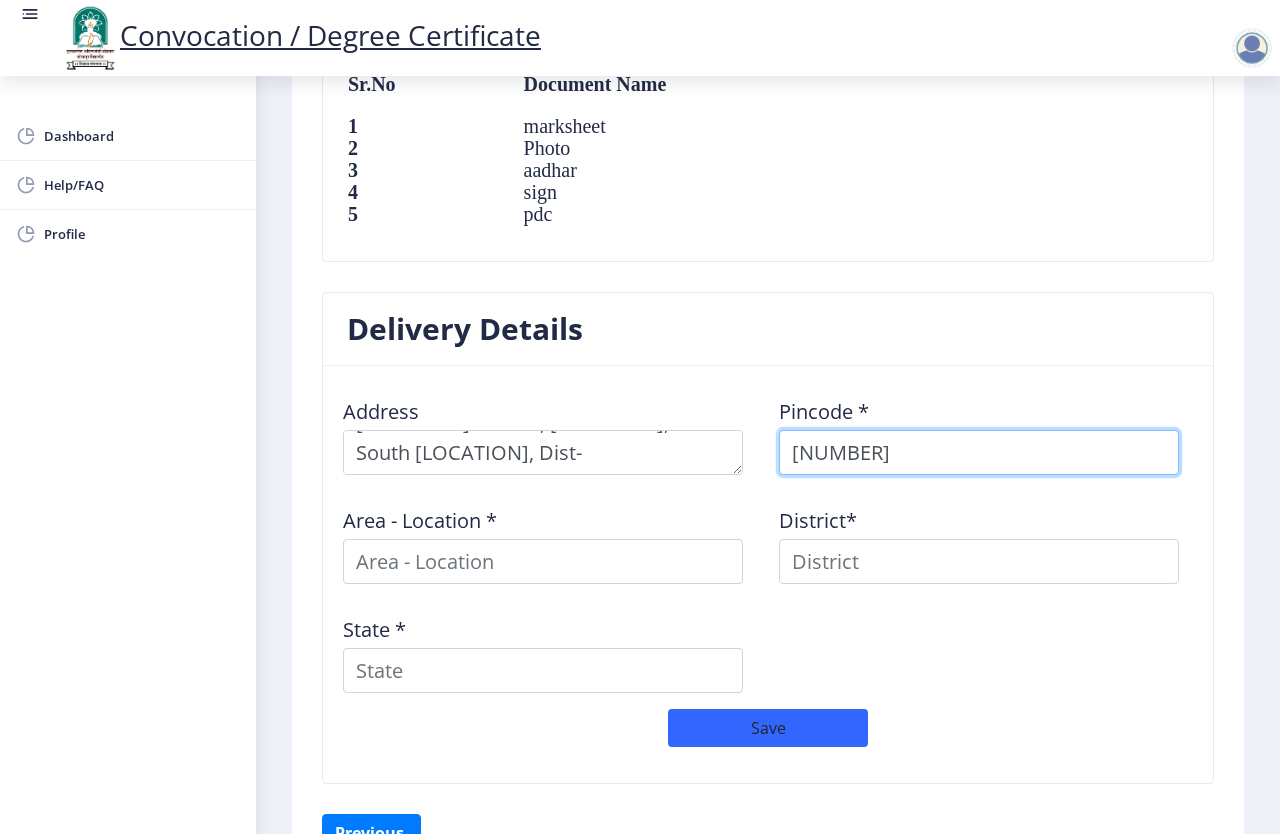 type on "[NUMBER]" 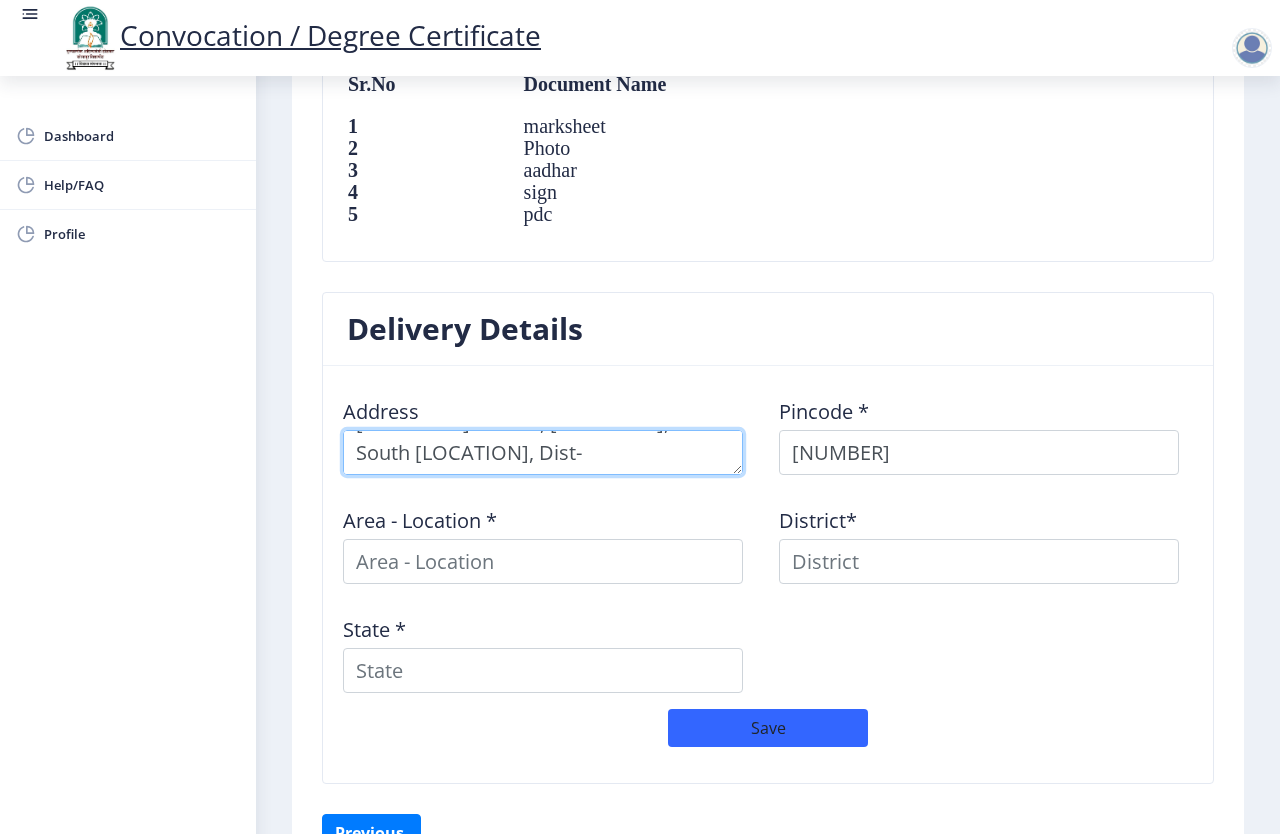 select 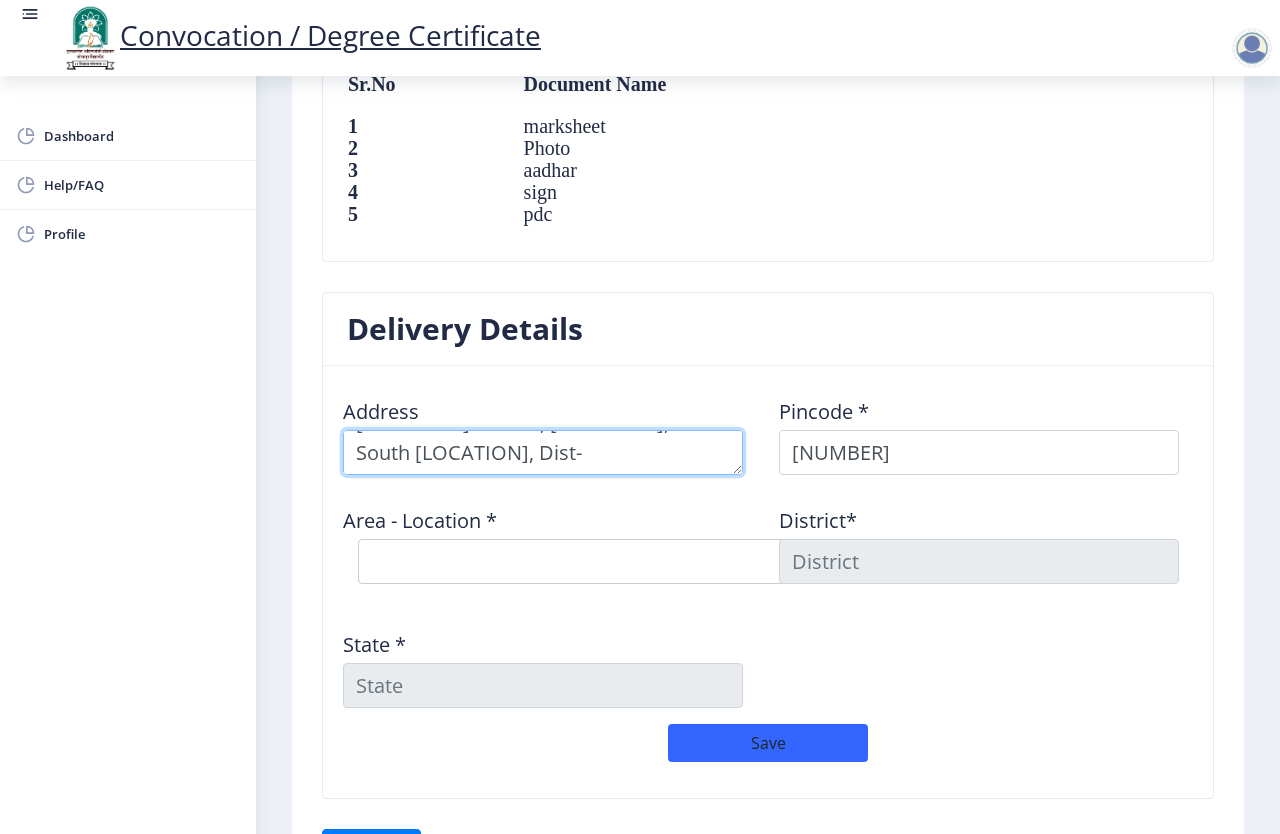 click at bounding box center [543, 452] 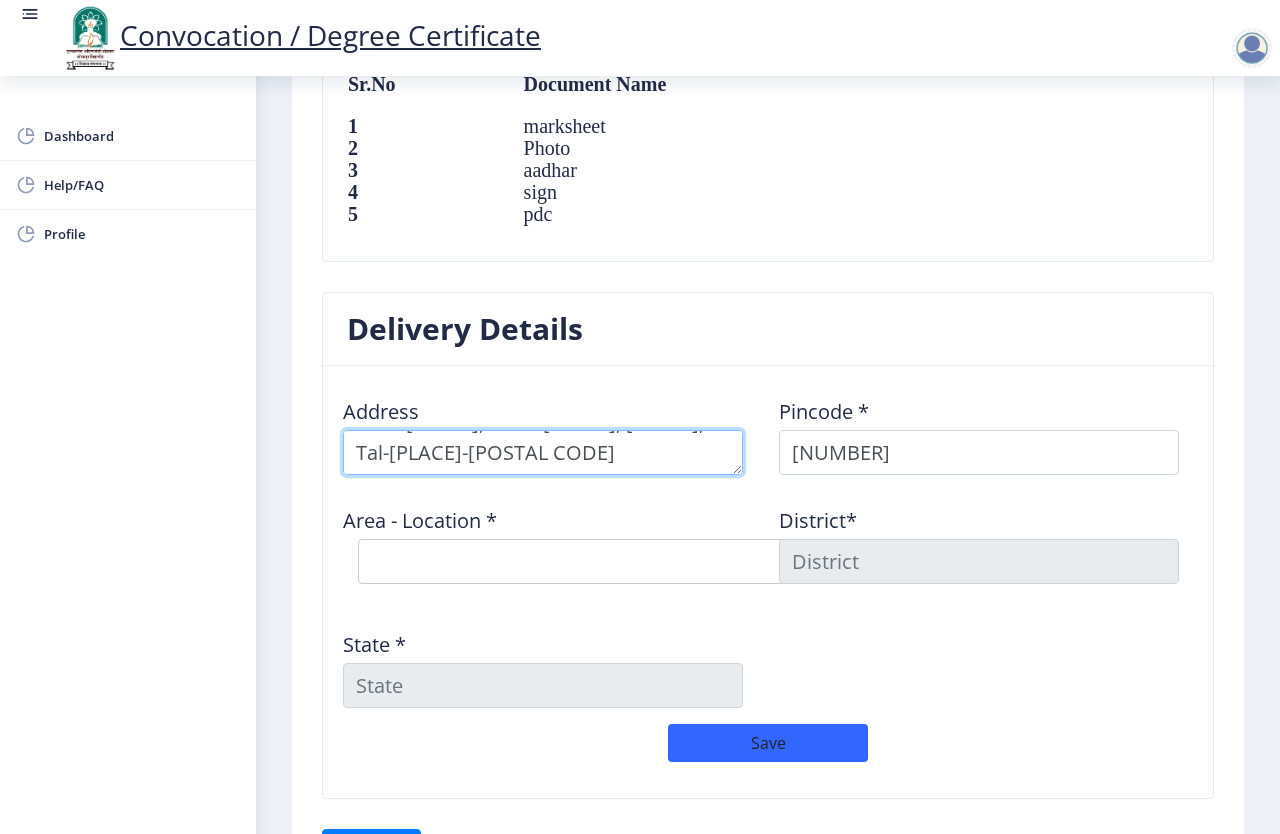 type on "Near [PLACE], Front [PLACE], [PLACE], Tal-[PLACE]-[POSTAL CODE]" 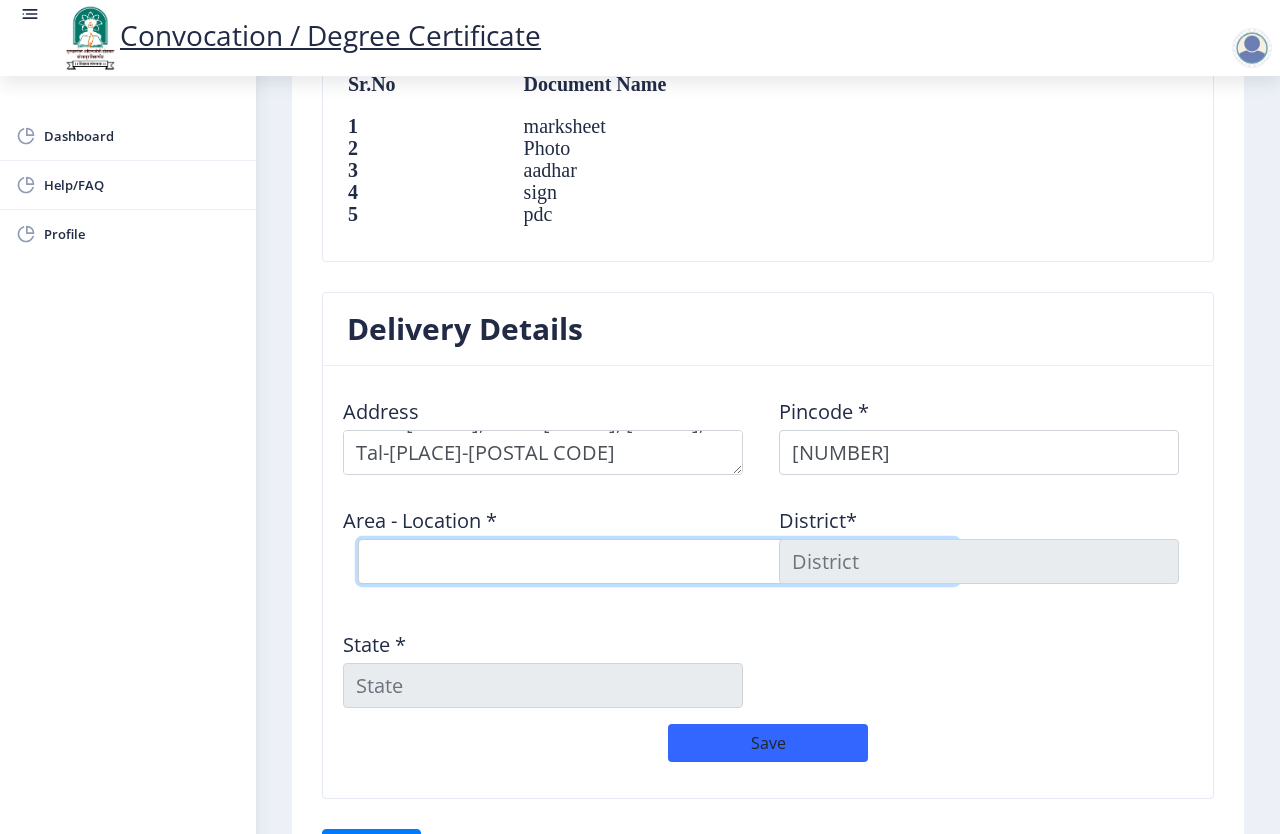 click on "Select Area Location Antroli B.O Auj B.O Bhandar Kavathe B.O Gunjegaon B.O Kandalgaon B.O Kusur B.O Malkavathe B.O Mandrup S.O Nimbargi B.O Vinchur B.O Wangi B.O" at bounding box center (658, 561) 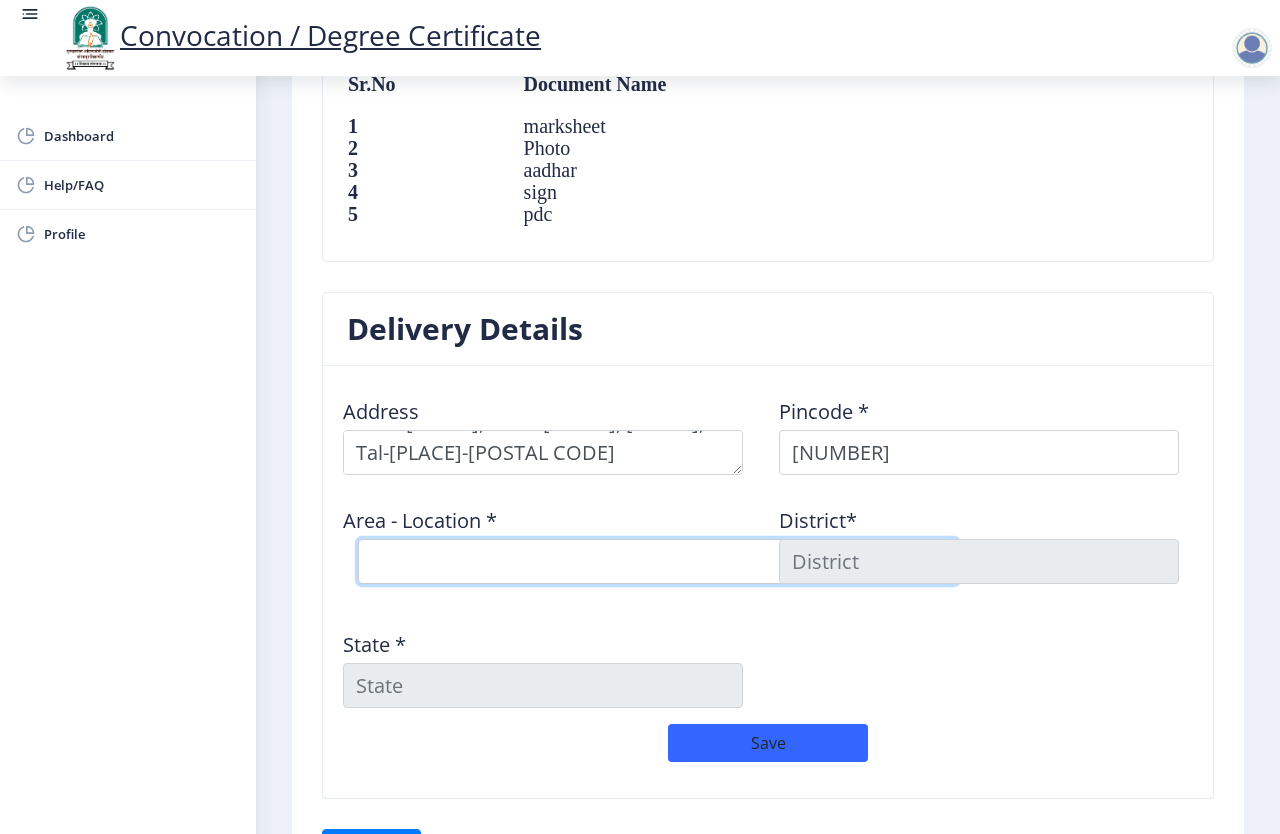 select on "8: Object" 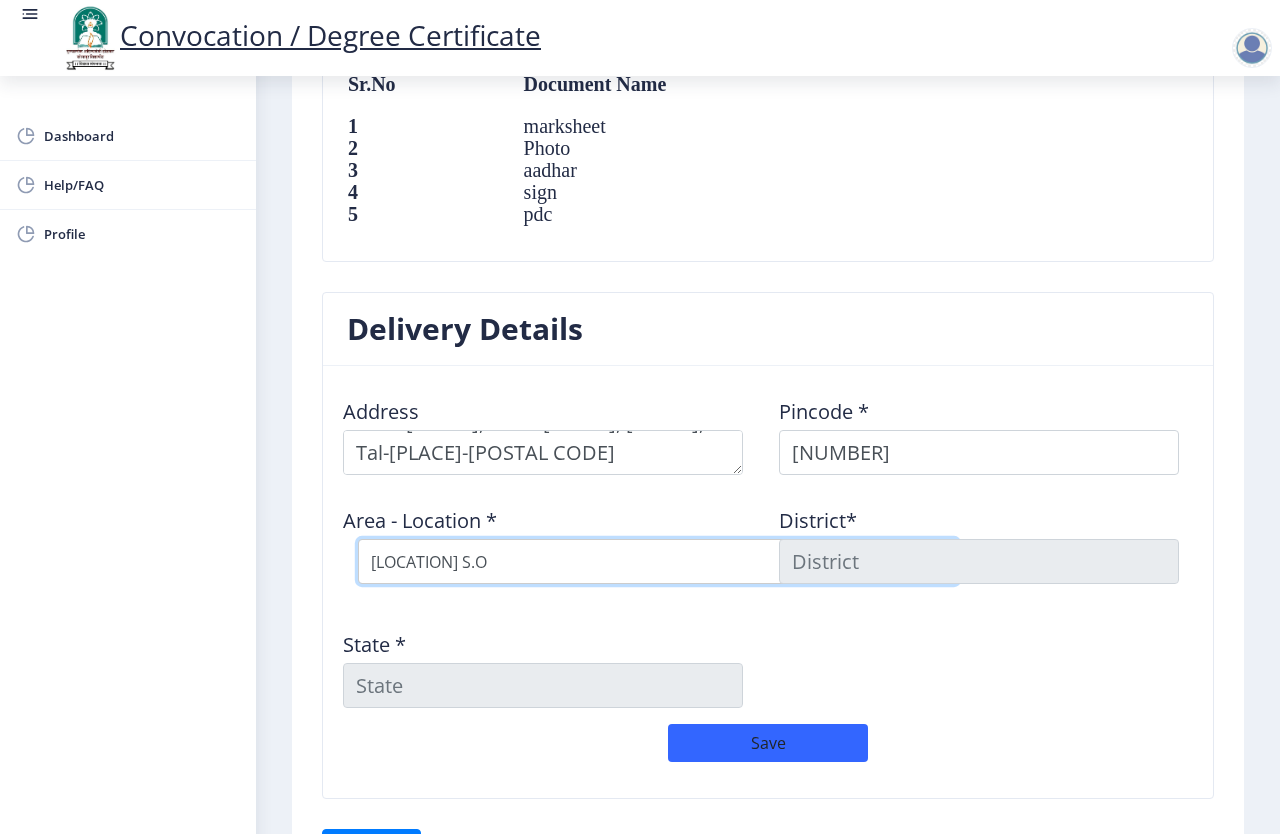 click on "Select Area Location Antroli B.O Auj B.O Bhandar Kavathe B.O Gunjegaon B.O Kandalgaon B.O Kusur B.O Malkavathe B.O Mandrup S.O Nimbargi B.O Vinchur B.O Wangi B.O" at bounding box center [658, 561] 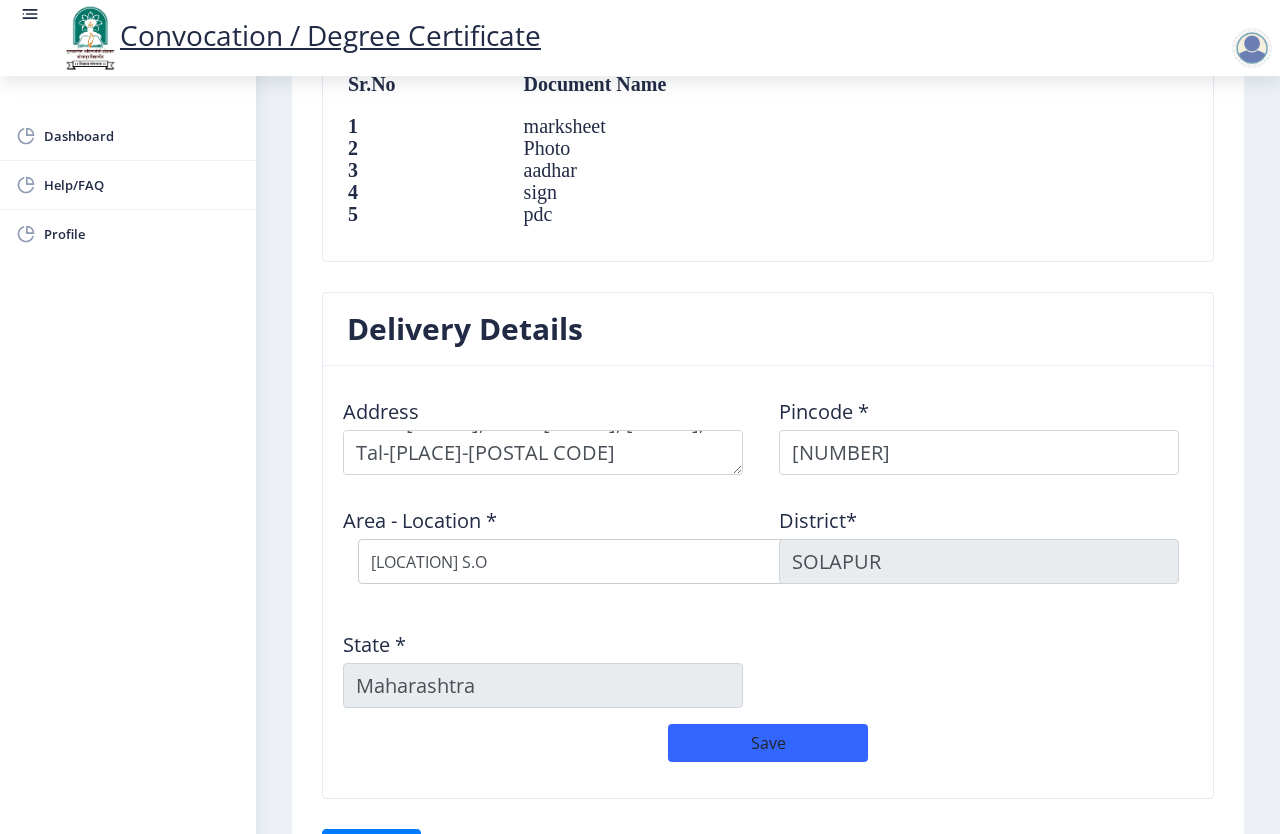 click on "Address    Pincode *  [NUMBER] Area - Location *  Select Area Location [LOCATION] B.O [LOCATION] B.O [LOCATION] B.O [LOCATION] B.O [LOCATION] B.O [LOCATION] B.O [LOCATION] B.O [LOCATION] S.O [LOCATION] B.O [LOCATION] B.O [LOCATION] B.O District*  [LOCATION] State *  [LOCATION]" 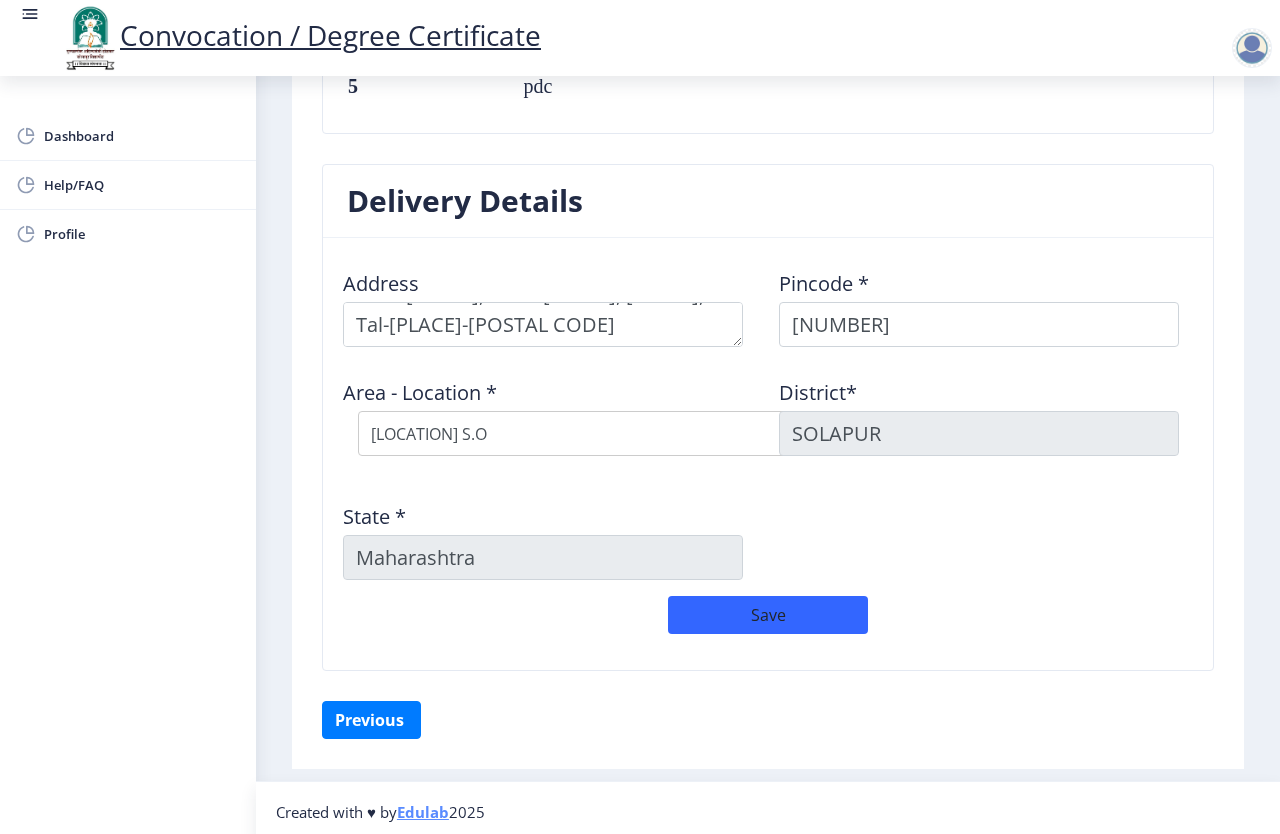 scroll, scrollTop: 1532, scrollLeft: 0, axis: vertical 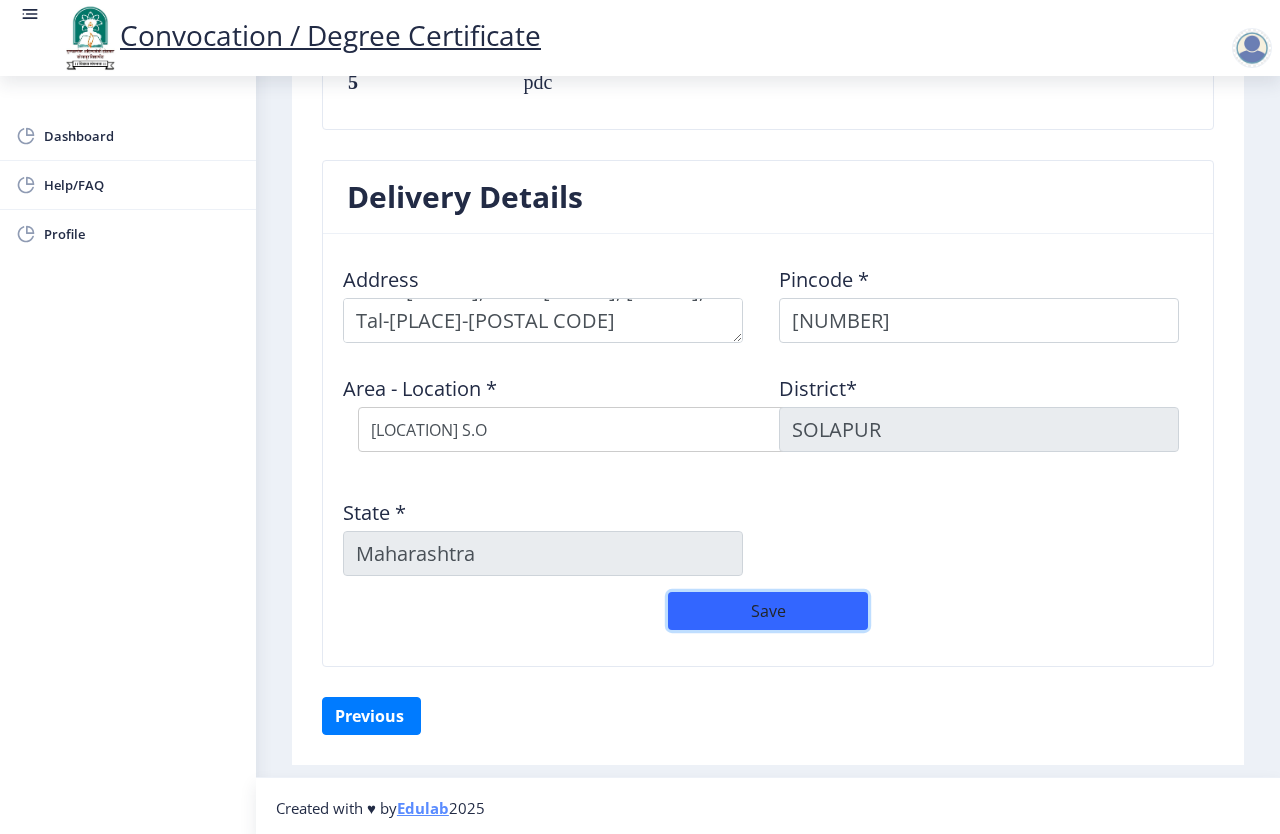 click on "Save" 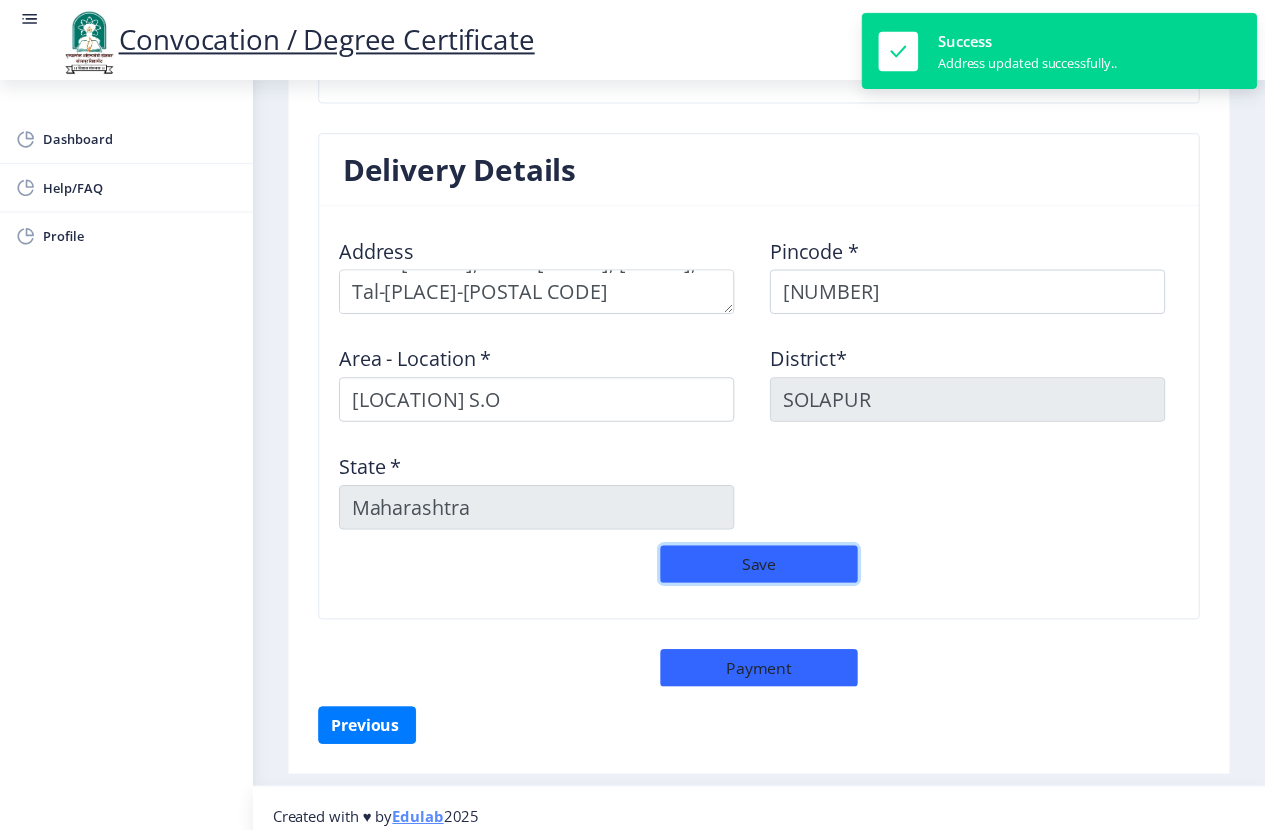 scroll, scrollTop: 1574, scrollLeft: 0, axis: vertical 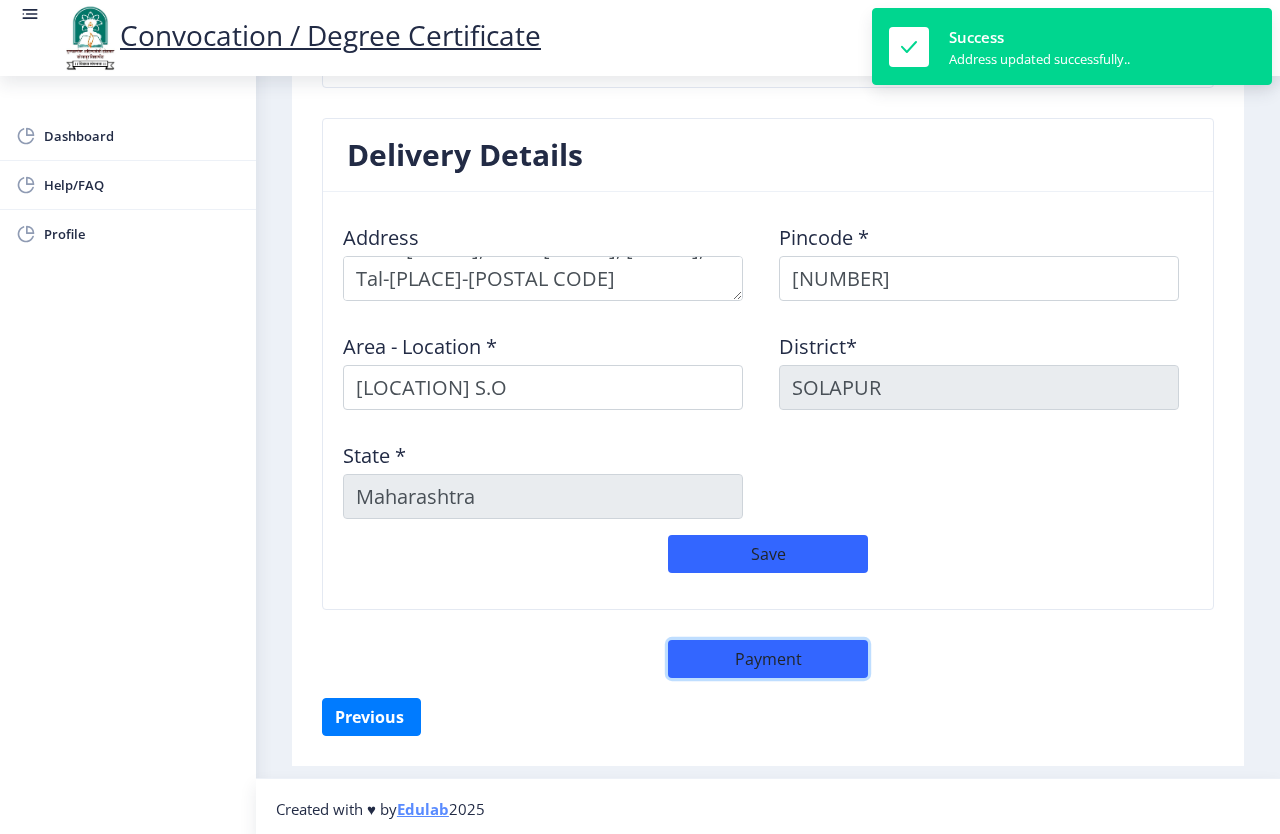click on "Payment" 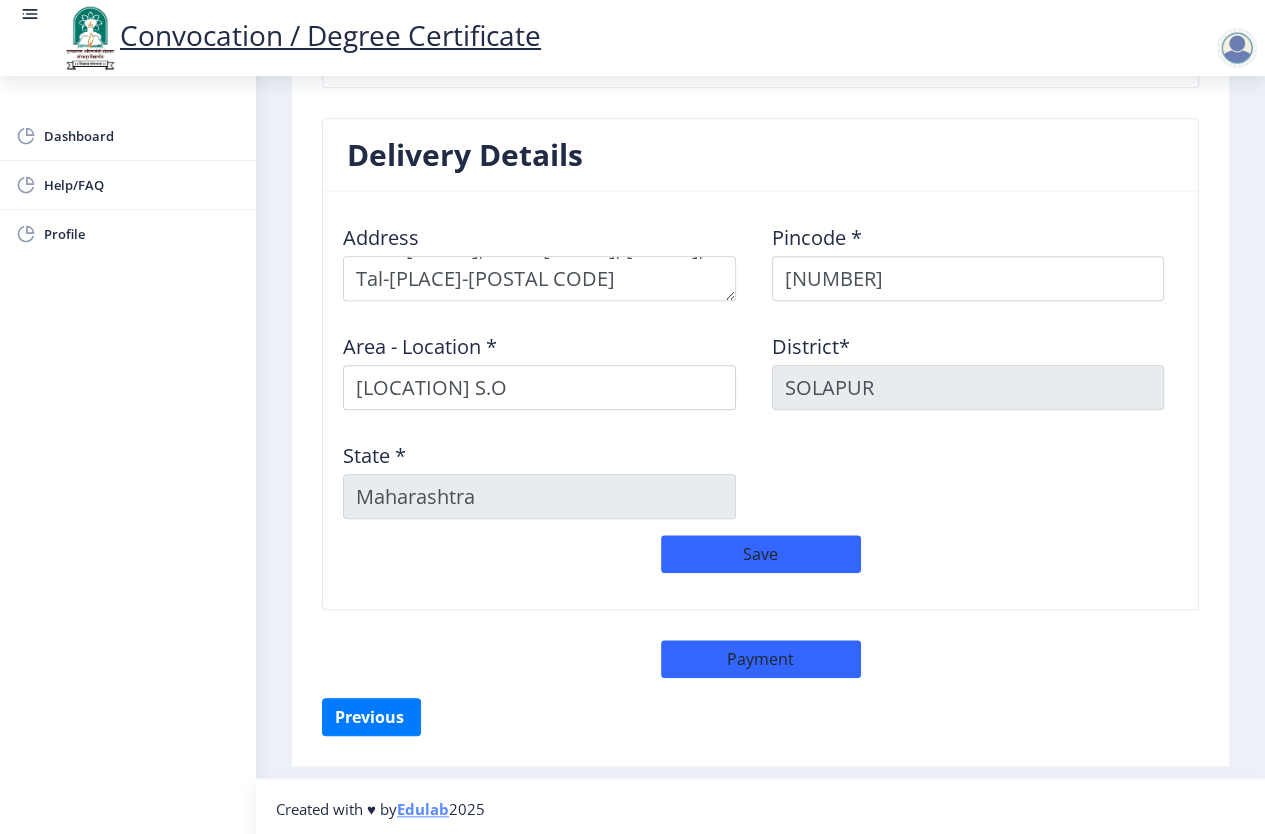 select on "sealed" 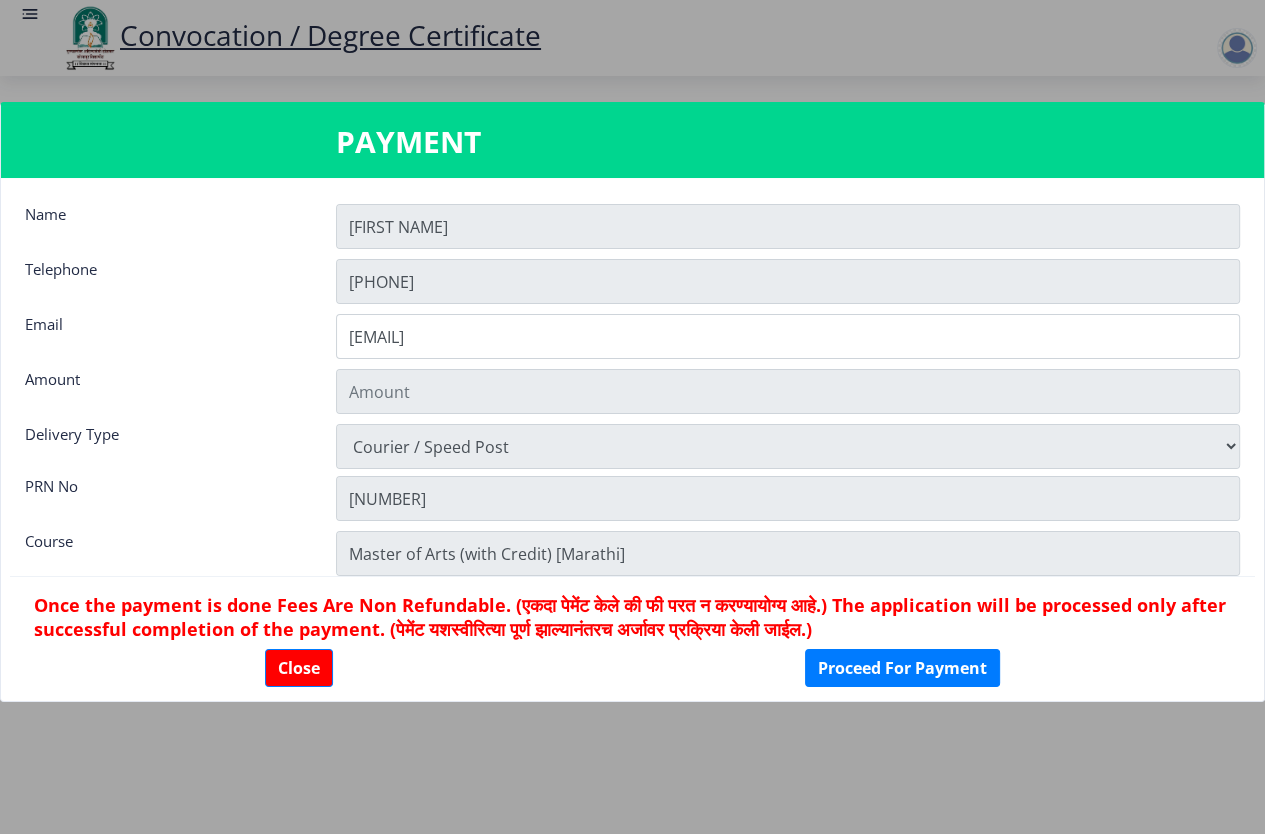 type on "1885" 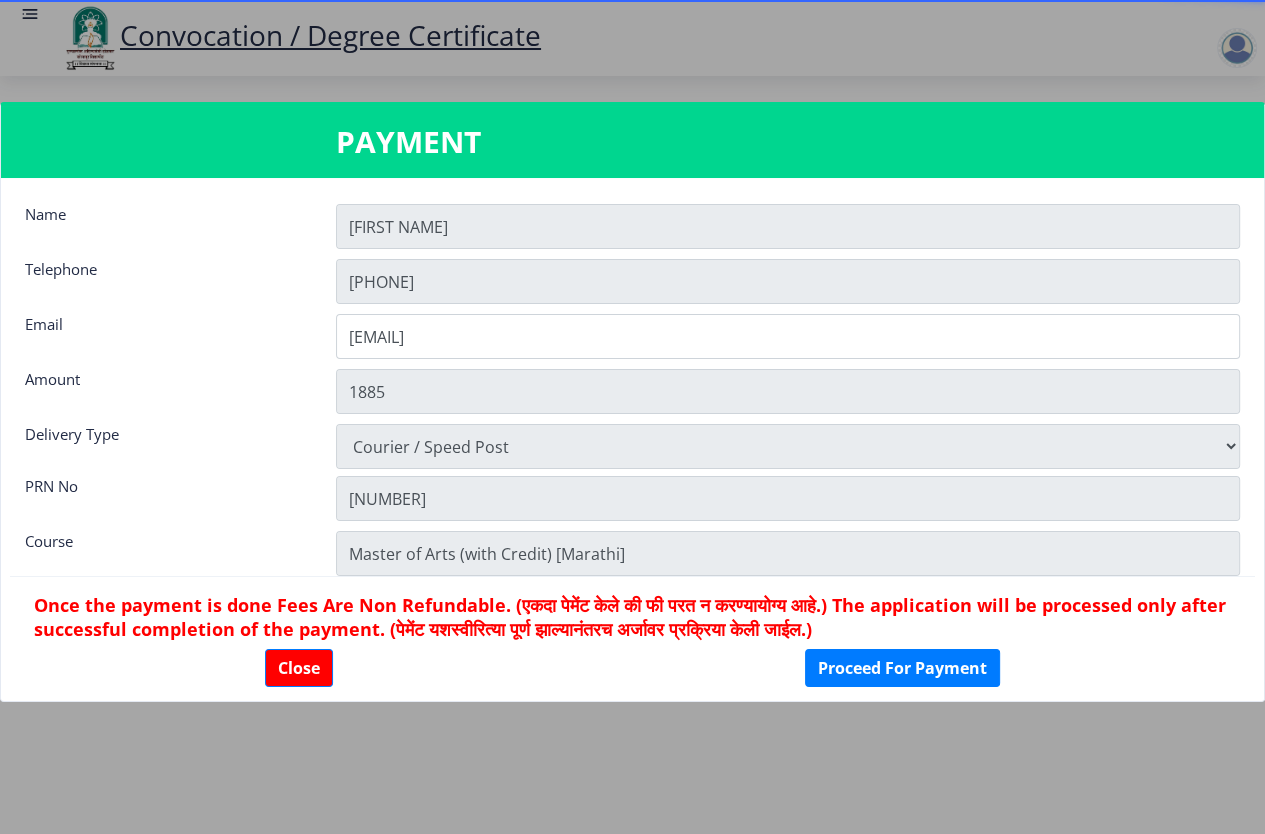 scroll, scrollTop: 27, scrollLeft: 0, axis: vertical 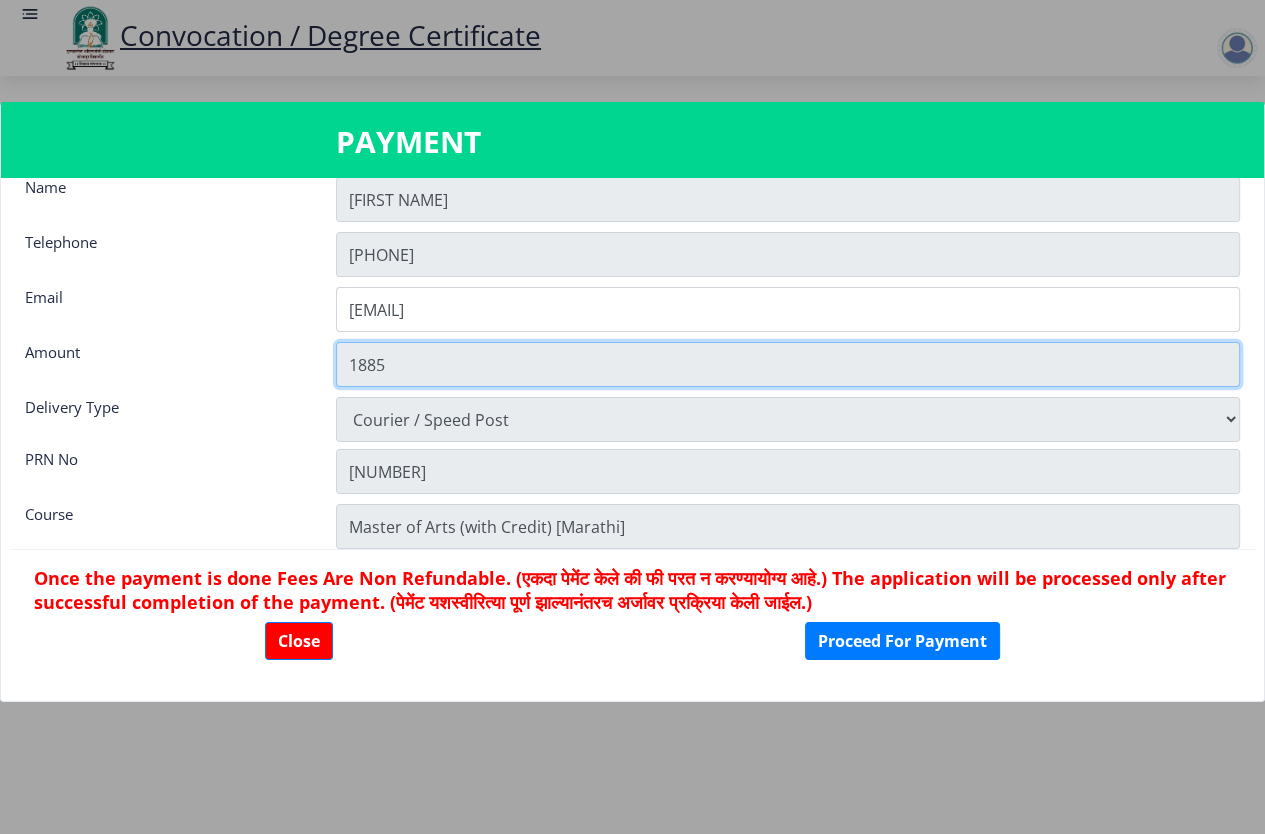 click on "1885" 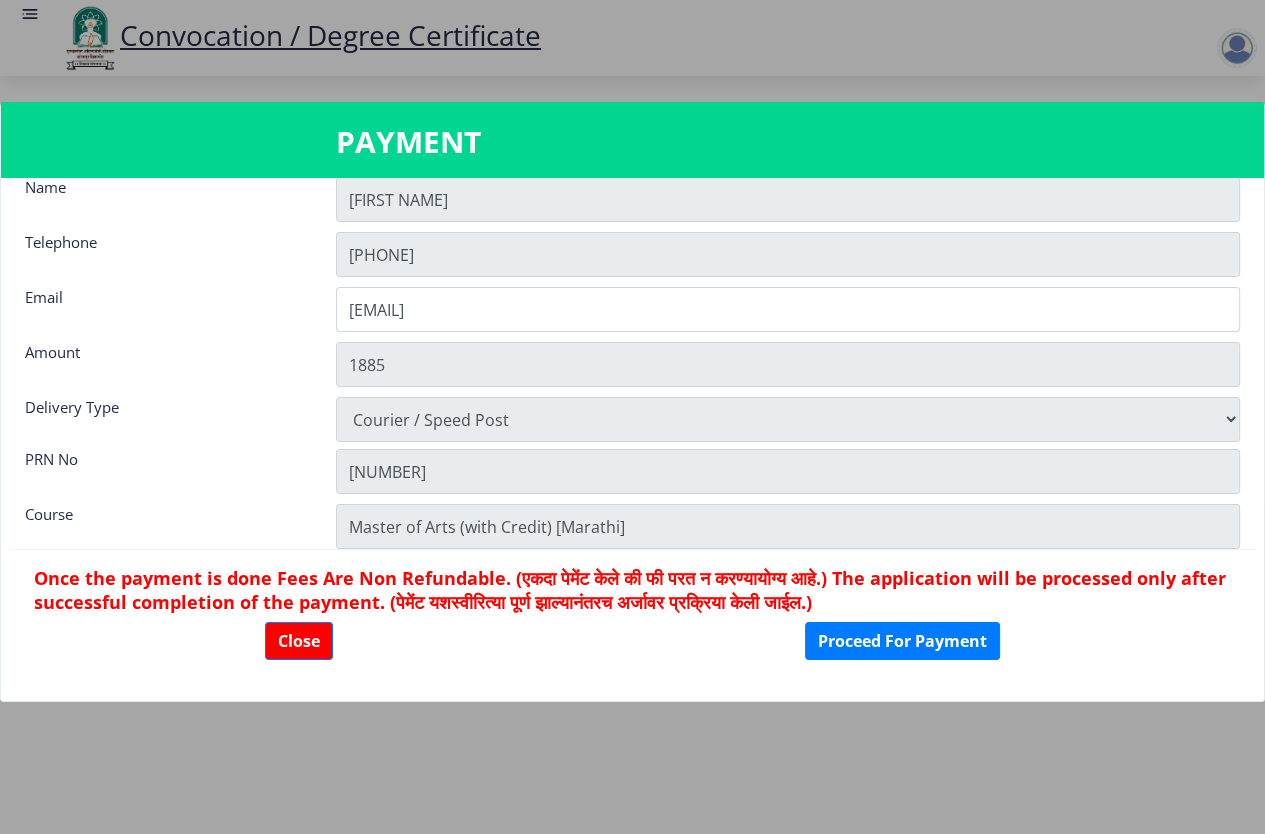 click on "Name [LAST] Telephone [PHONE] Email [EMAIL] Amount [NUMBER] Delivery Type Physically Attending Courier / Speed Post PRN No [NUMBER] Course Master of Arts (with Credit) [Marathi] Once the payment is done Fees Are Non Refundable. (एकदा पेमेंट केले की फी परत न करण्यायोग्य आहे.) The application will be processed only after successful completion of the payment. (पेमेंट यशस्वीरित्या पूर्ण झाल्यानंतरच अर्जावर प्रक्रिया केली जाईल.)  Close Proceed For Payment" 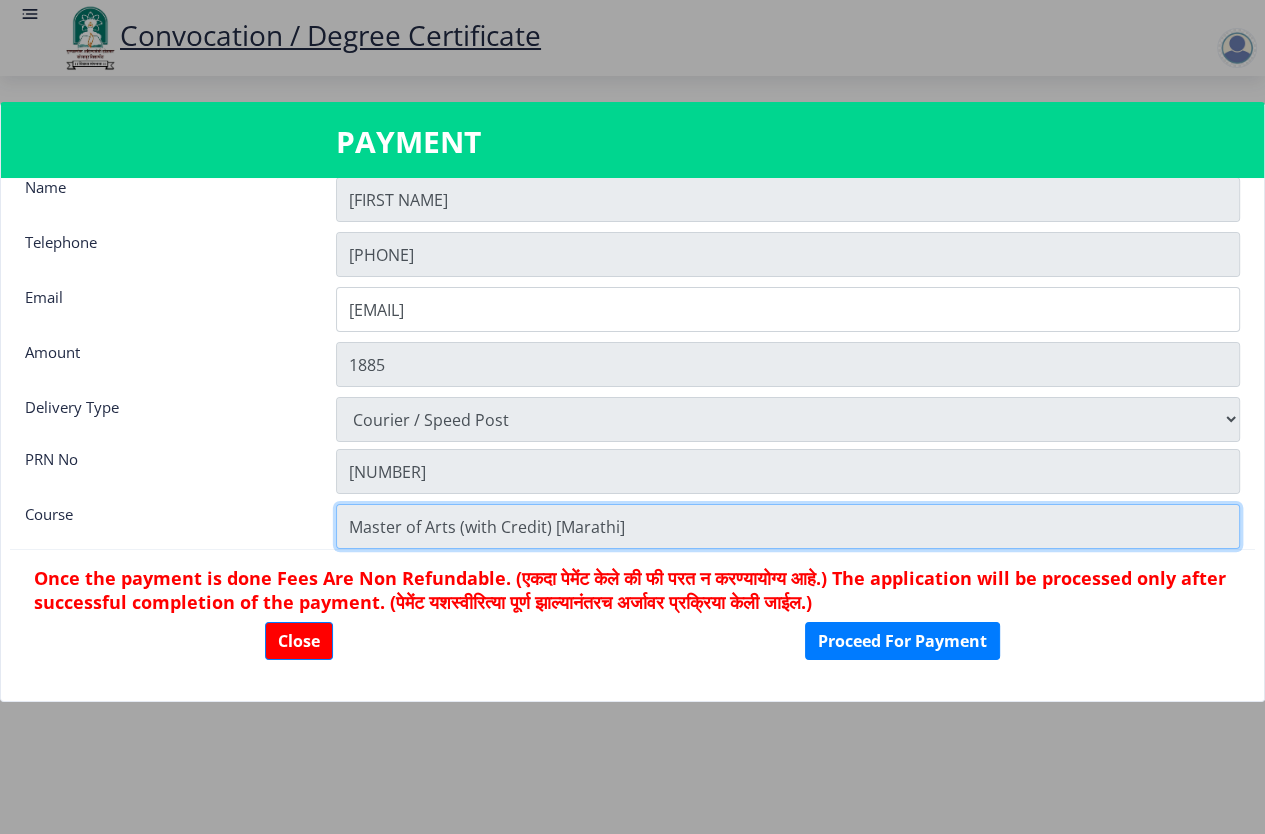 click on "Master of Arts (with Credit) [Marathi]" 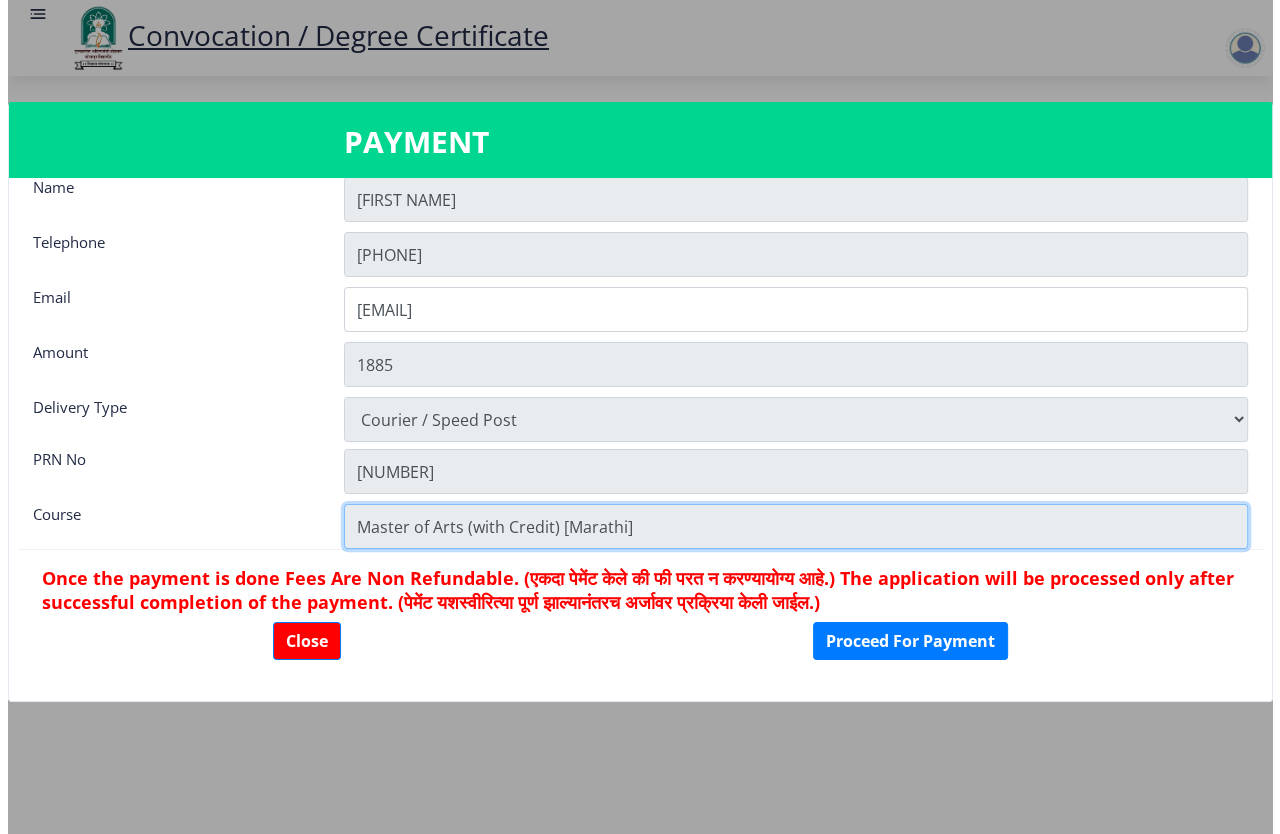 scroll, scrollTop: 0, scrollLeft: 0, axis: both 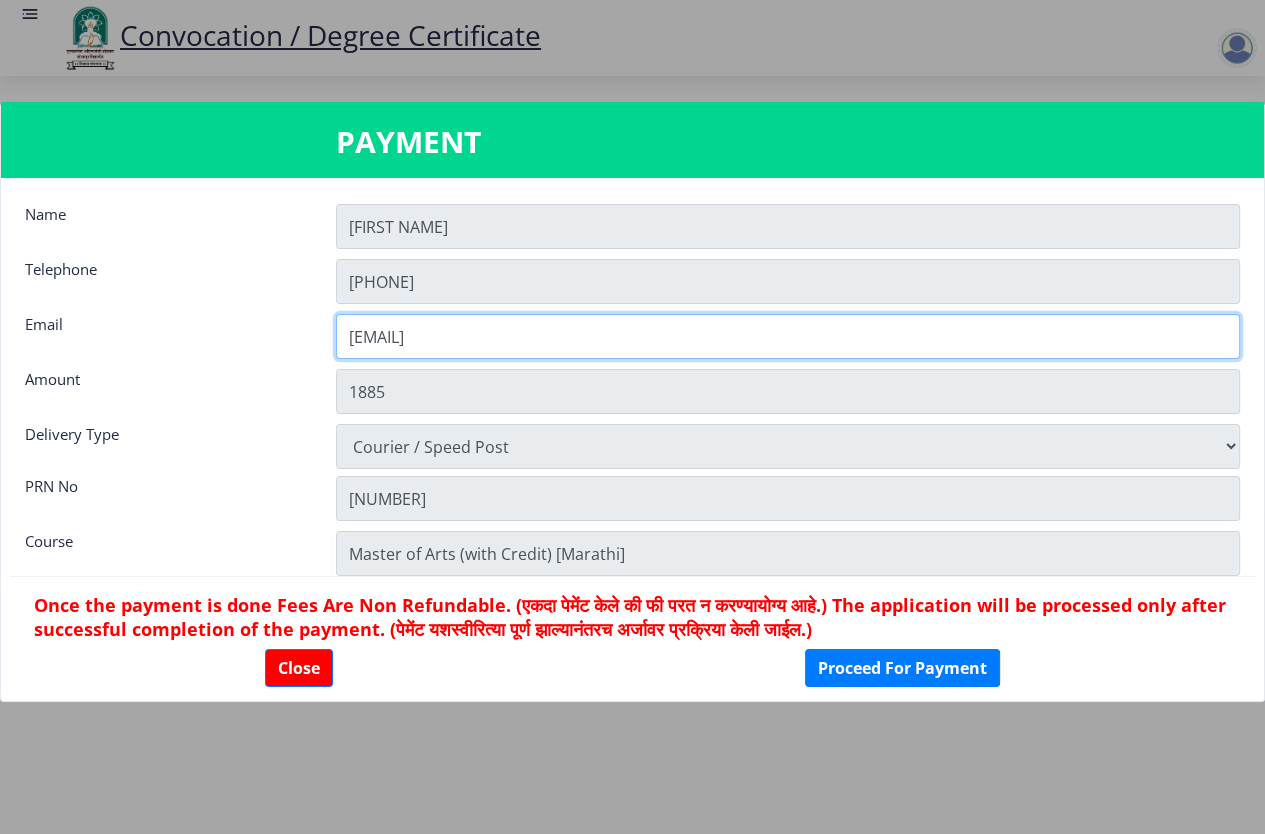 click on "[EMAIL]" 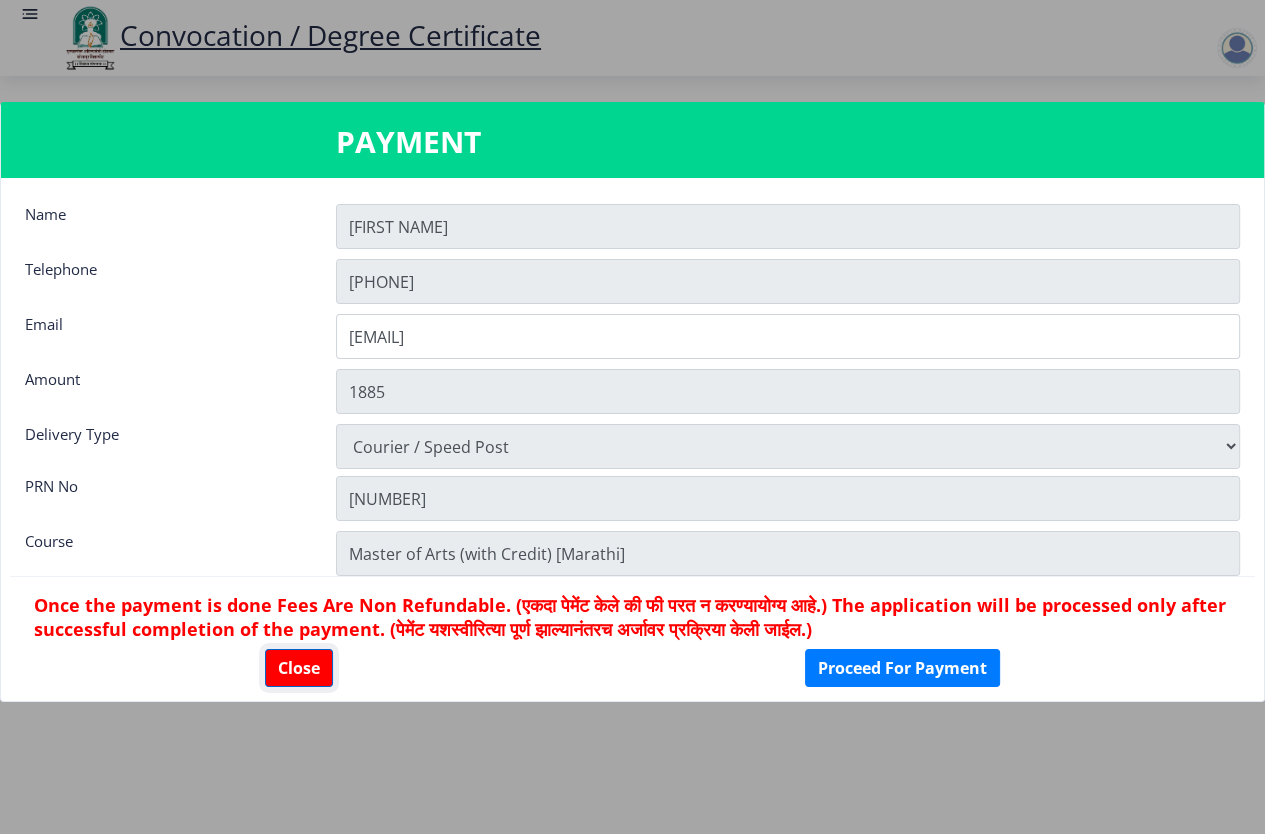 click on "Close" 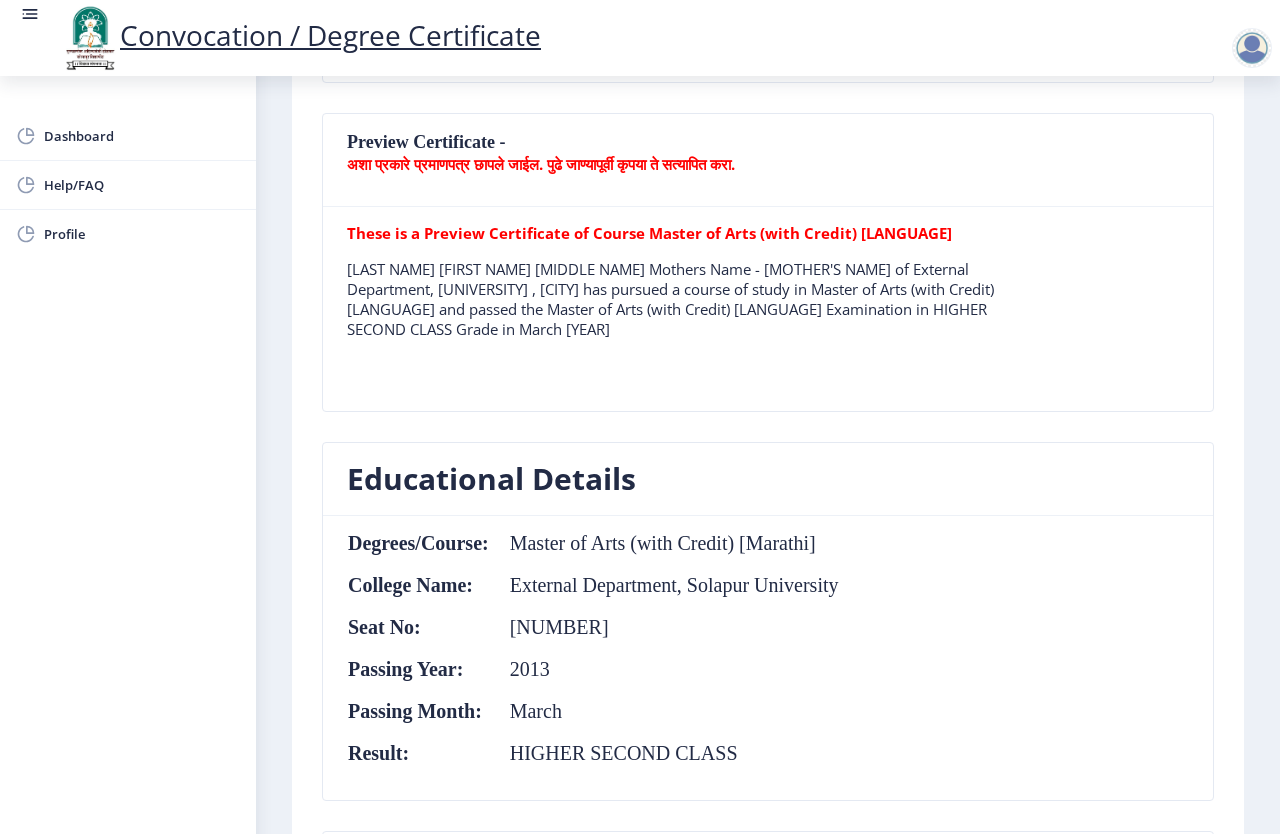 scroll, scrollTop: 474, scrollLeft: 0, axis: vertical 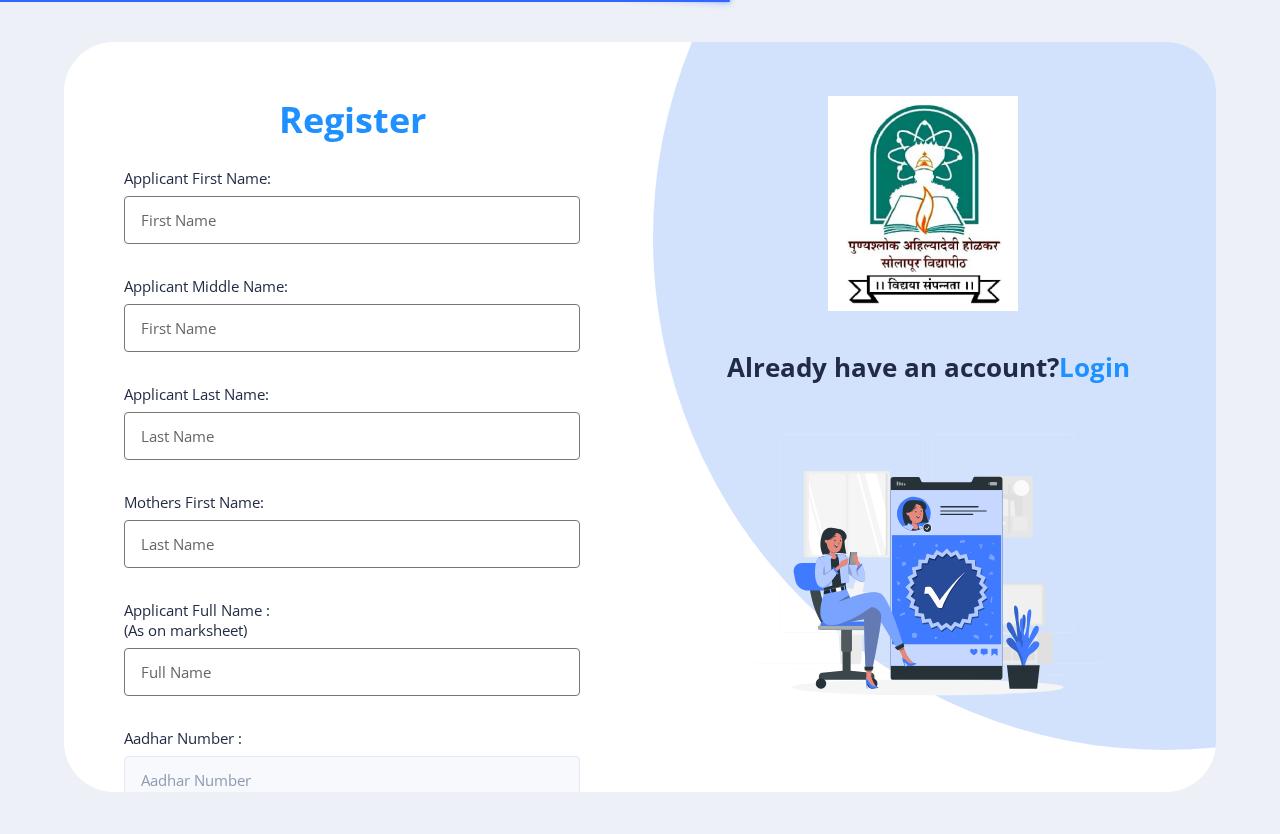 select 